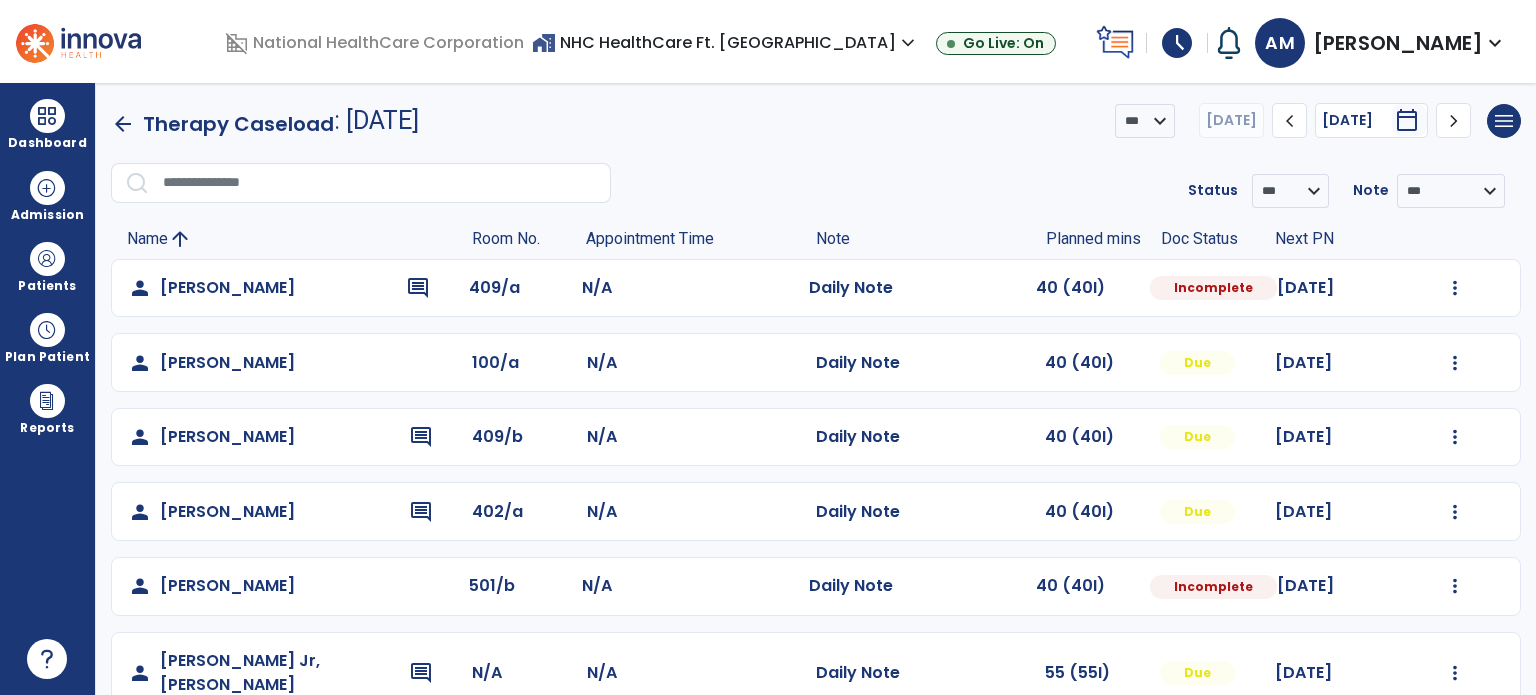 scroll, scrollTop: 0, scrollLeft: 0, axis: both 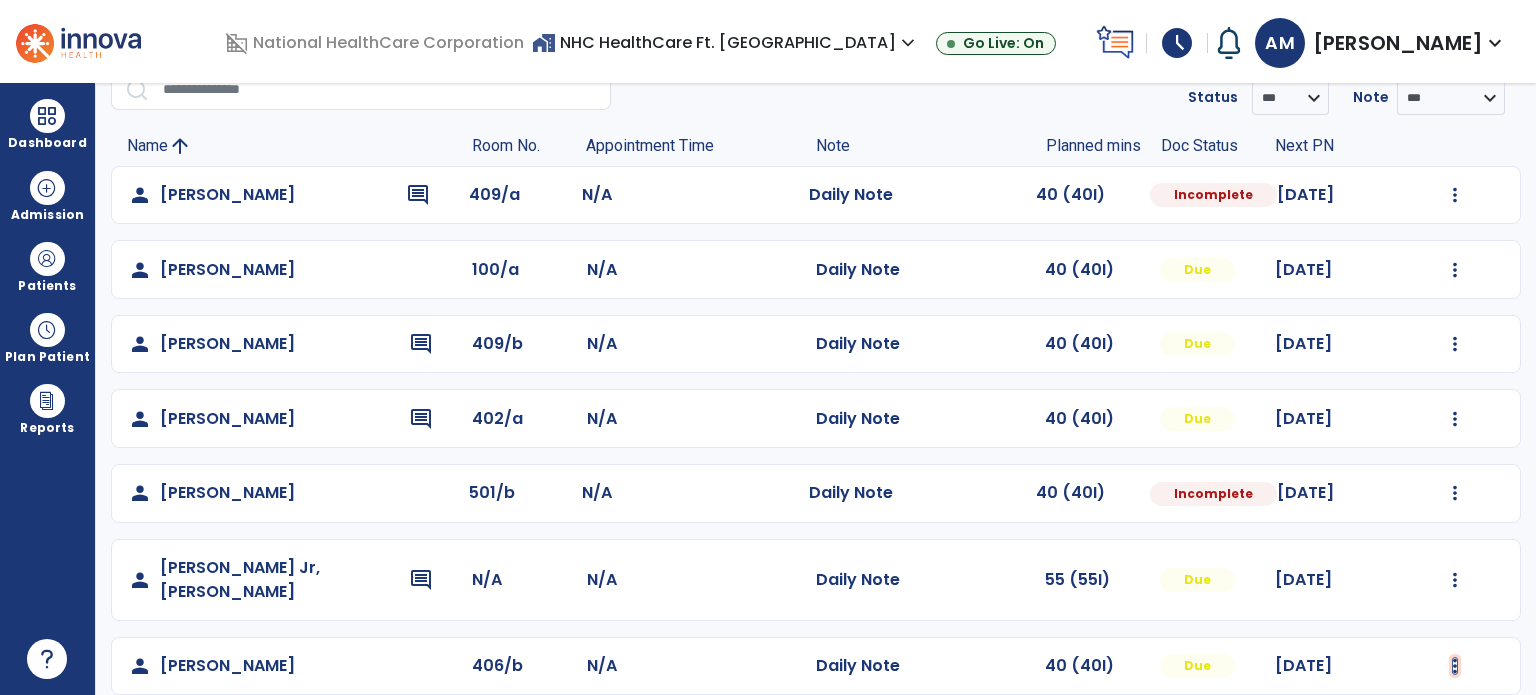 click at bounding box center (1455, 195) 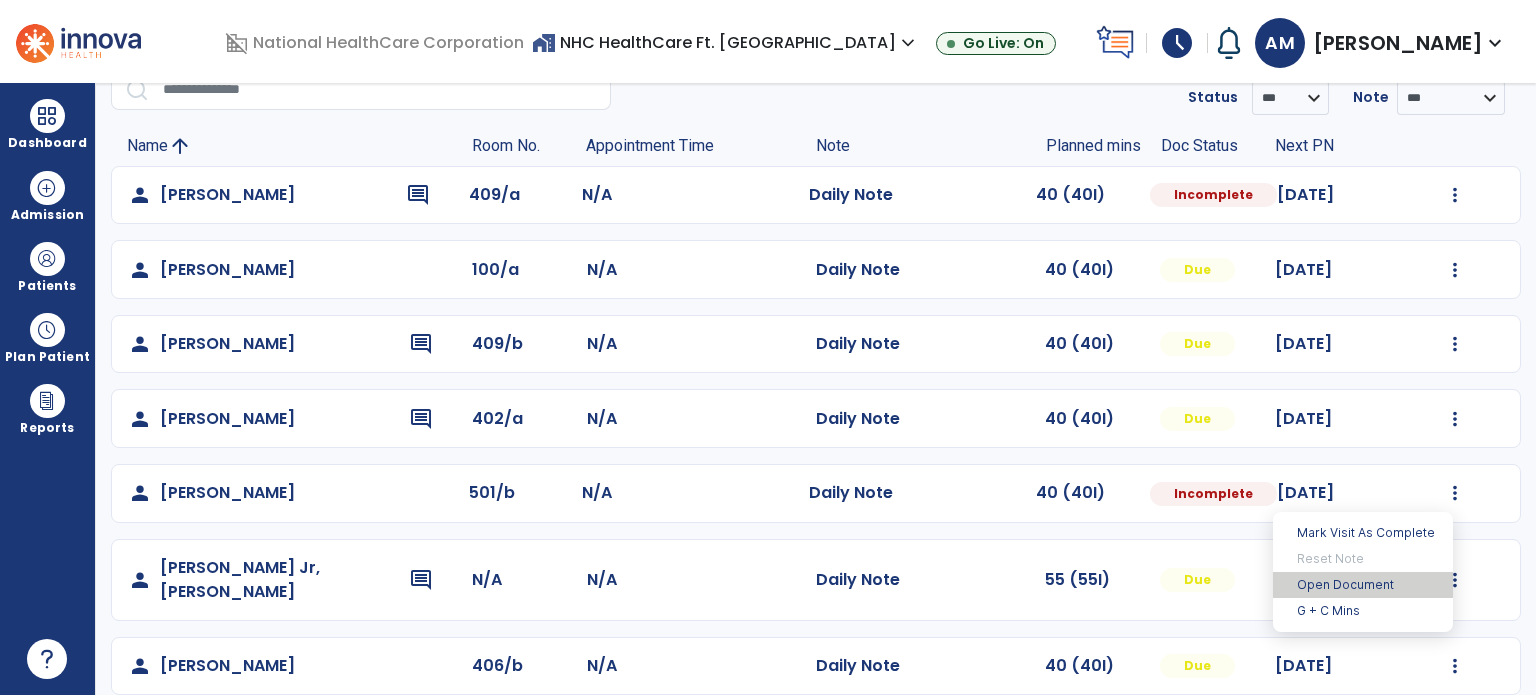 click on "Open Document" at bounding box center [1363, 585] 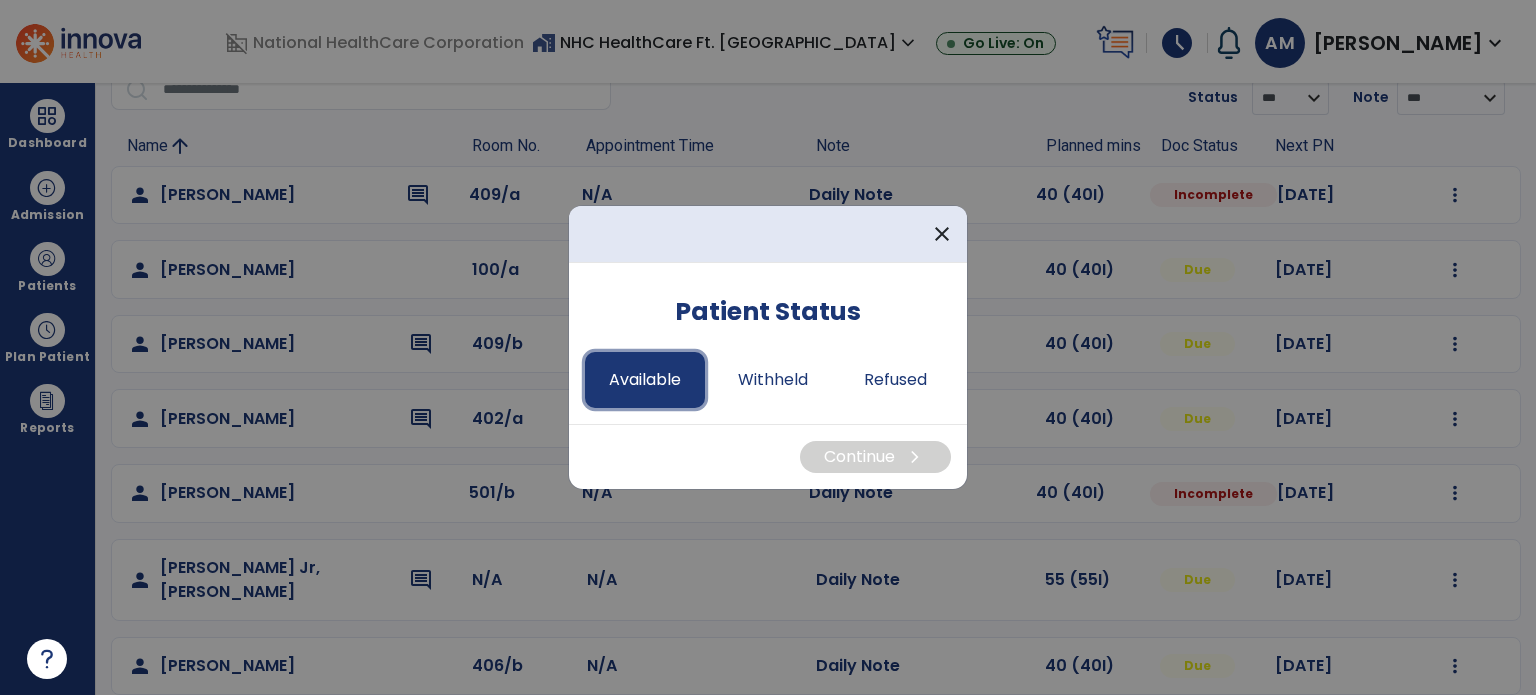 click on "Available" at bounding box center [645, 380] 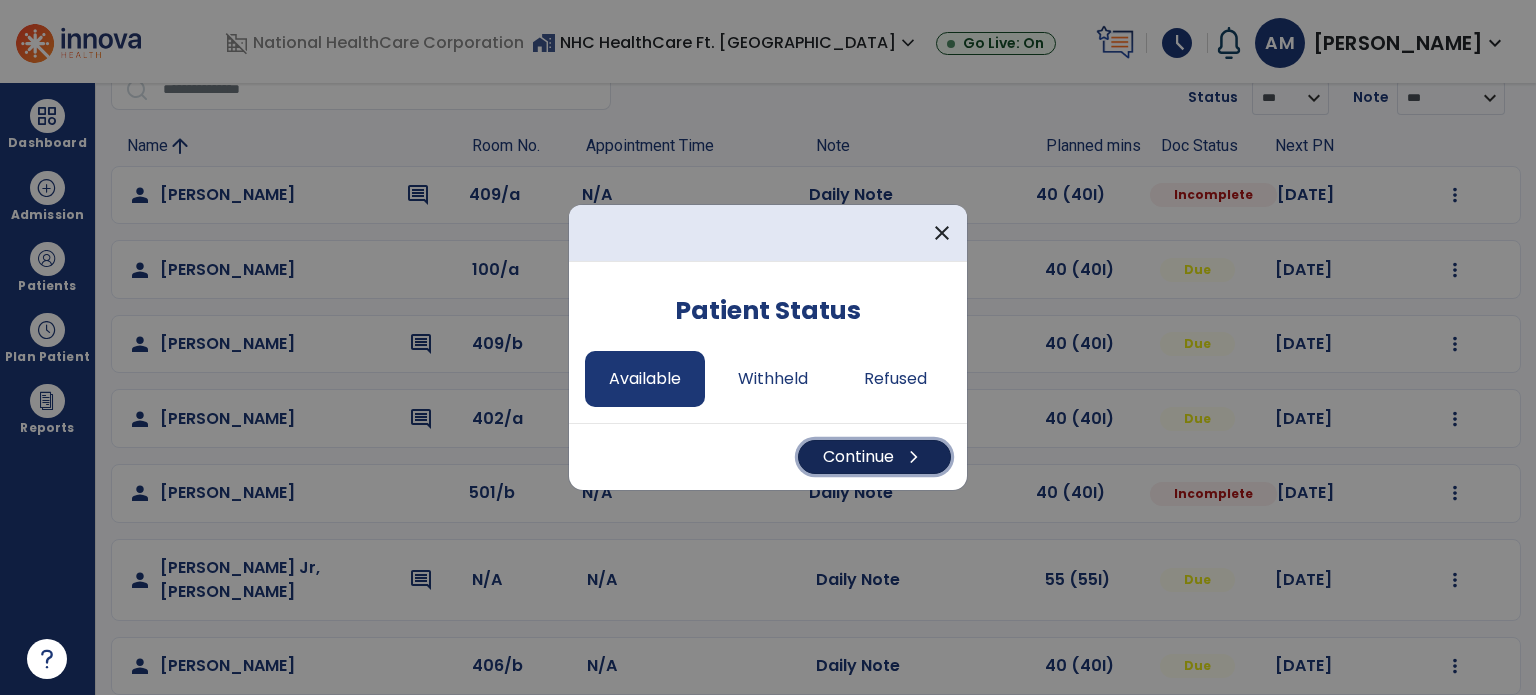 click on "Continue   chevron_right" at bounding box center (874, 457) 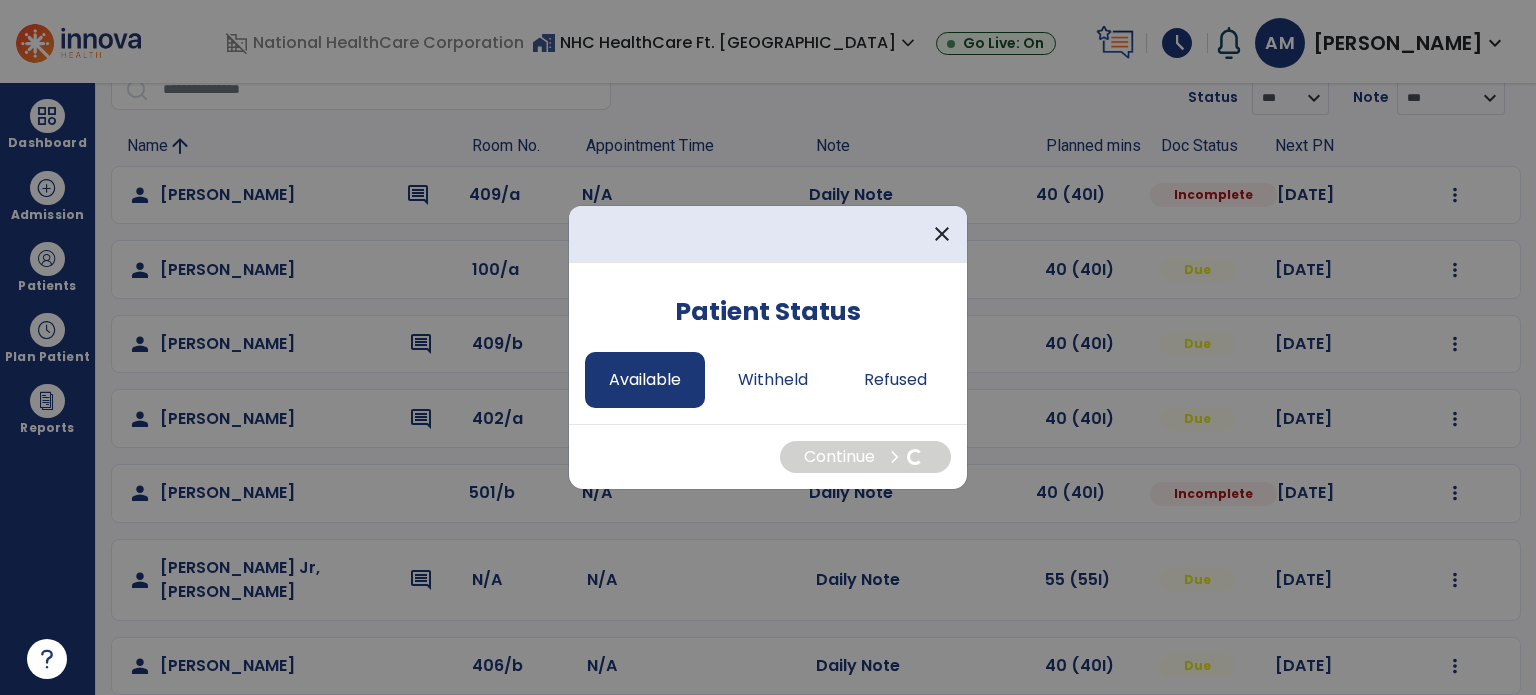 select on "*" 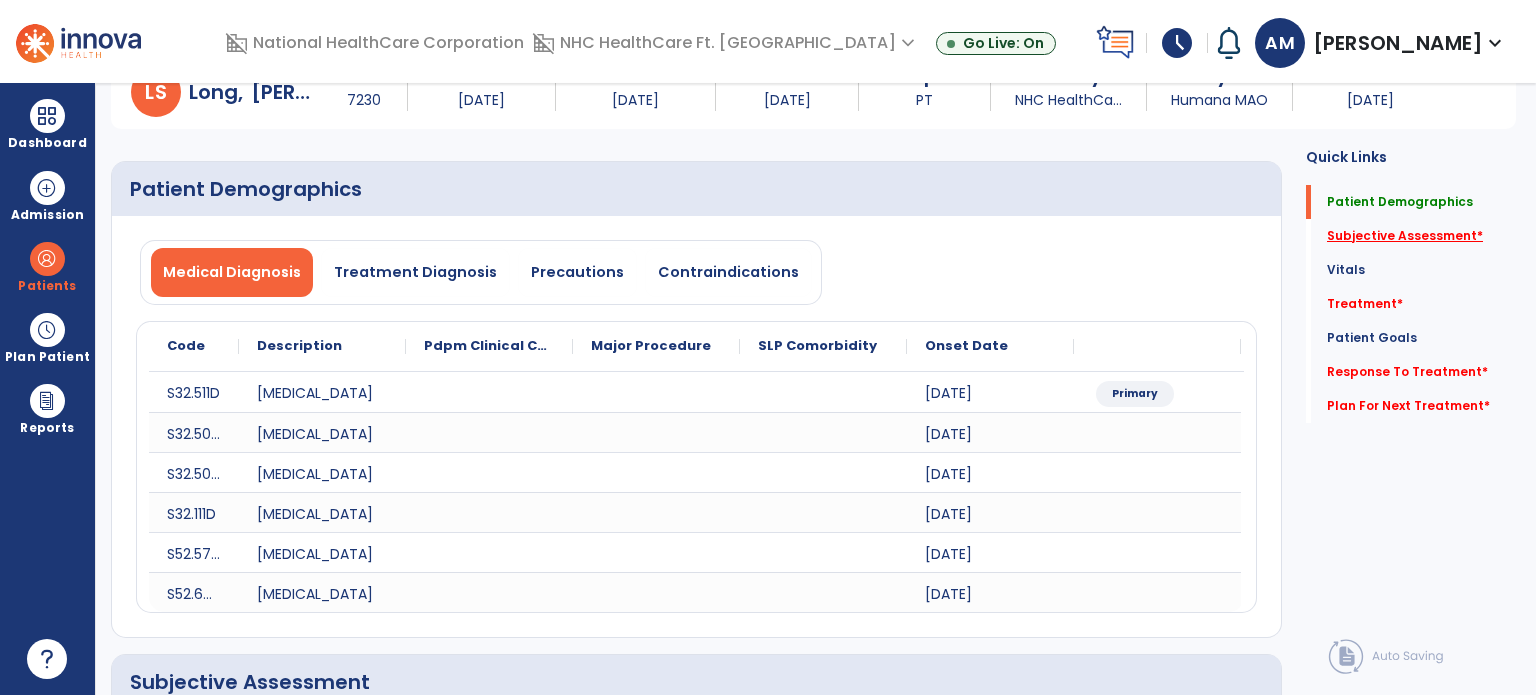 click on "Subjective Assessment   *" 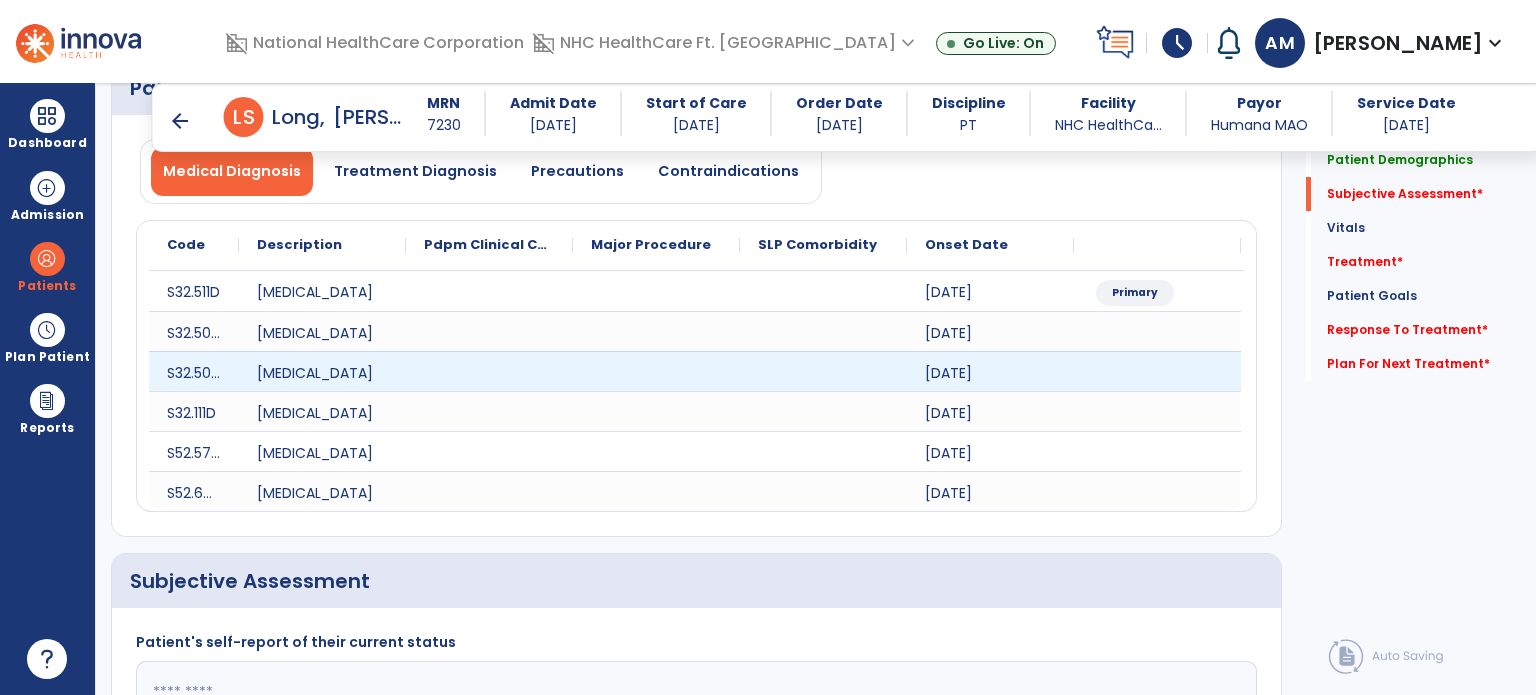 scroll, scrollTop: 498, scrollLeft: 0, axis: vertical 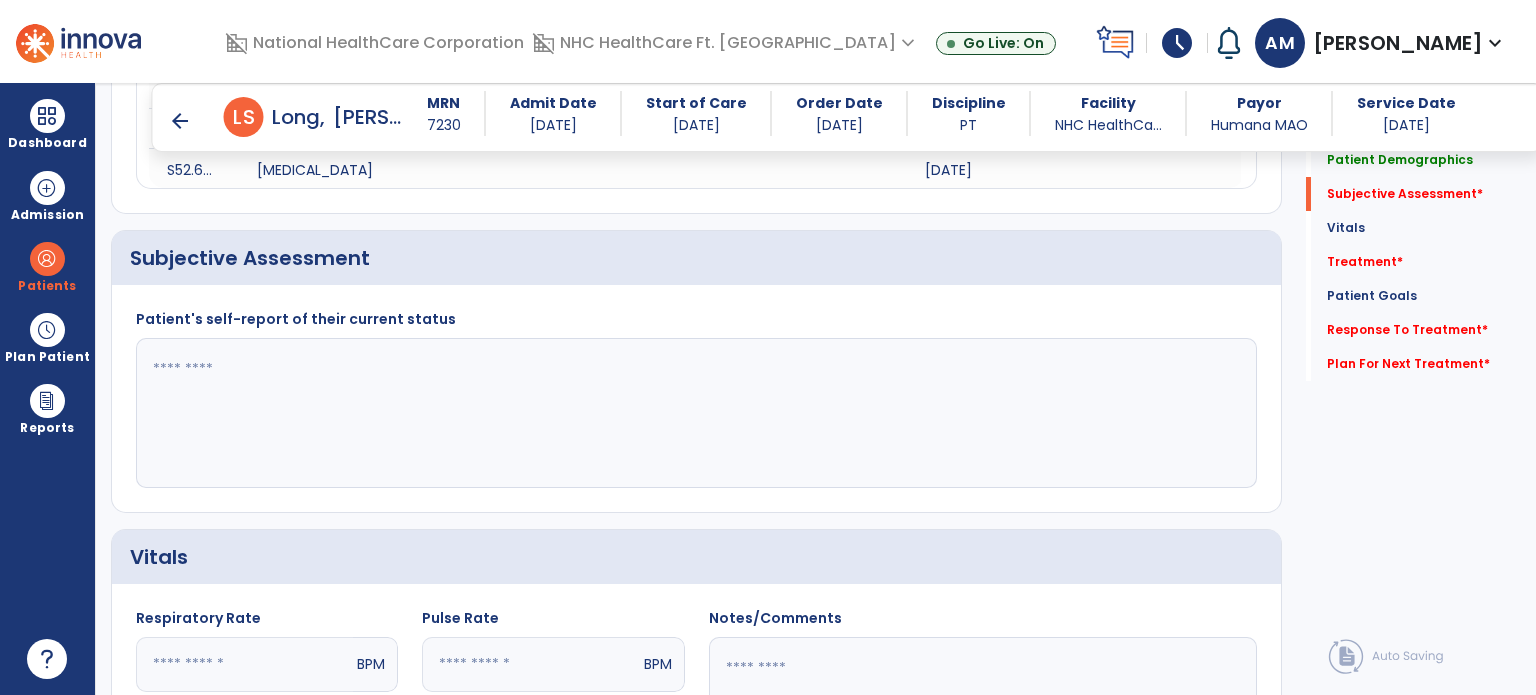 click 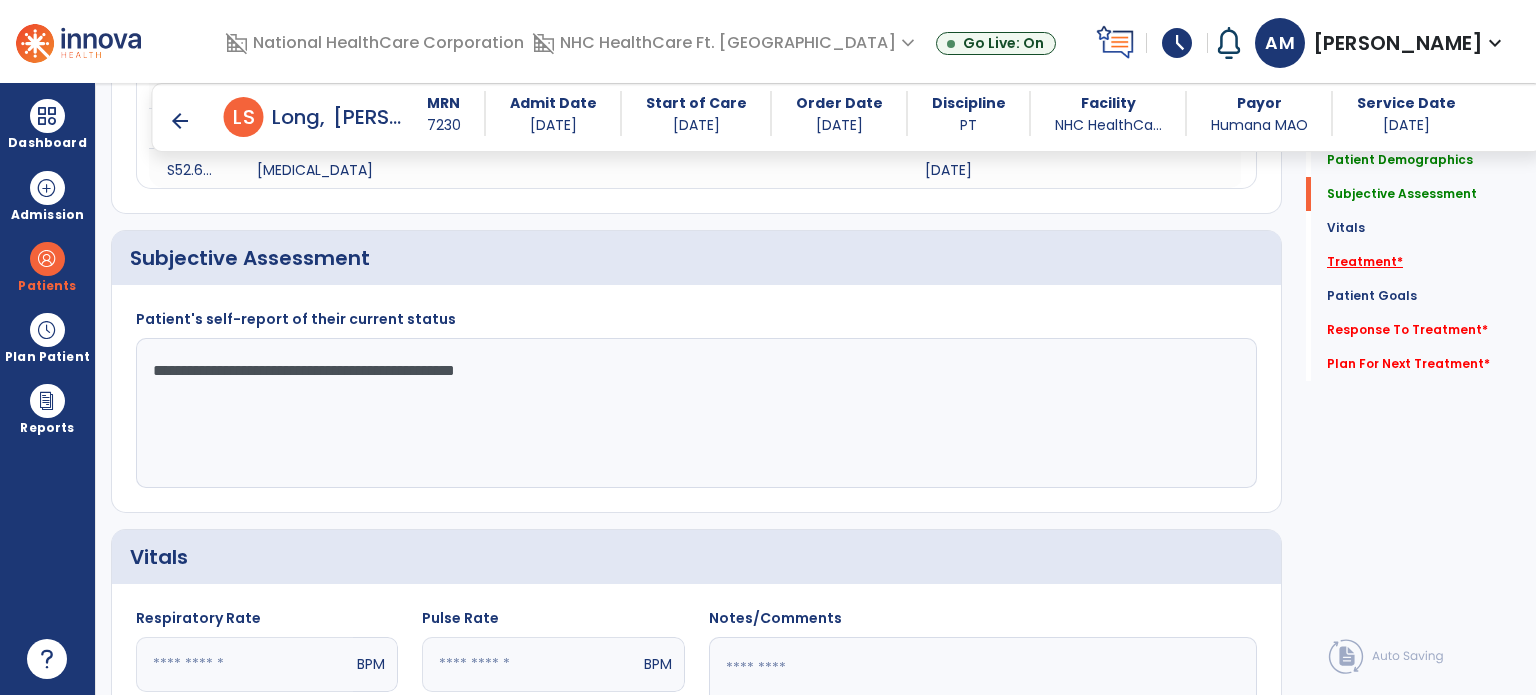 type on "**********" 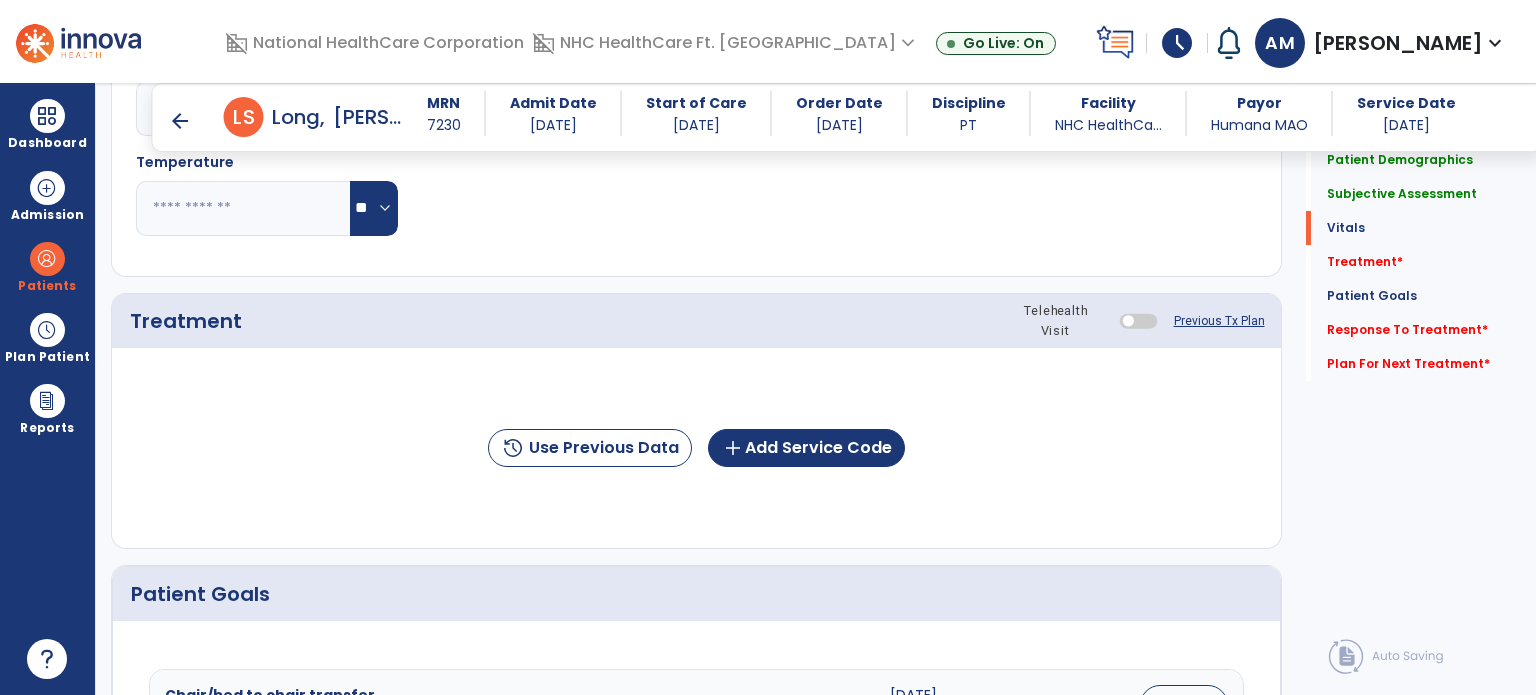 scroll, scrollTop: 1187, scrollLeft: 0, axis: vertical 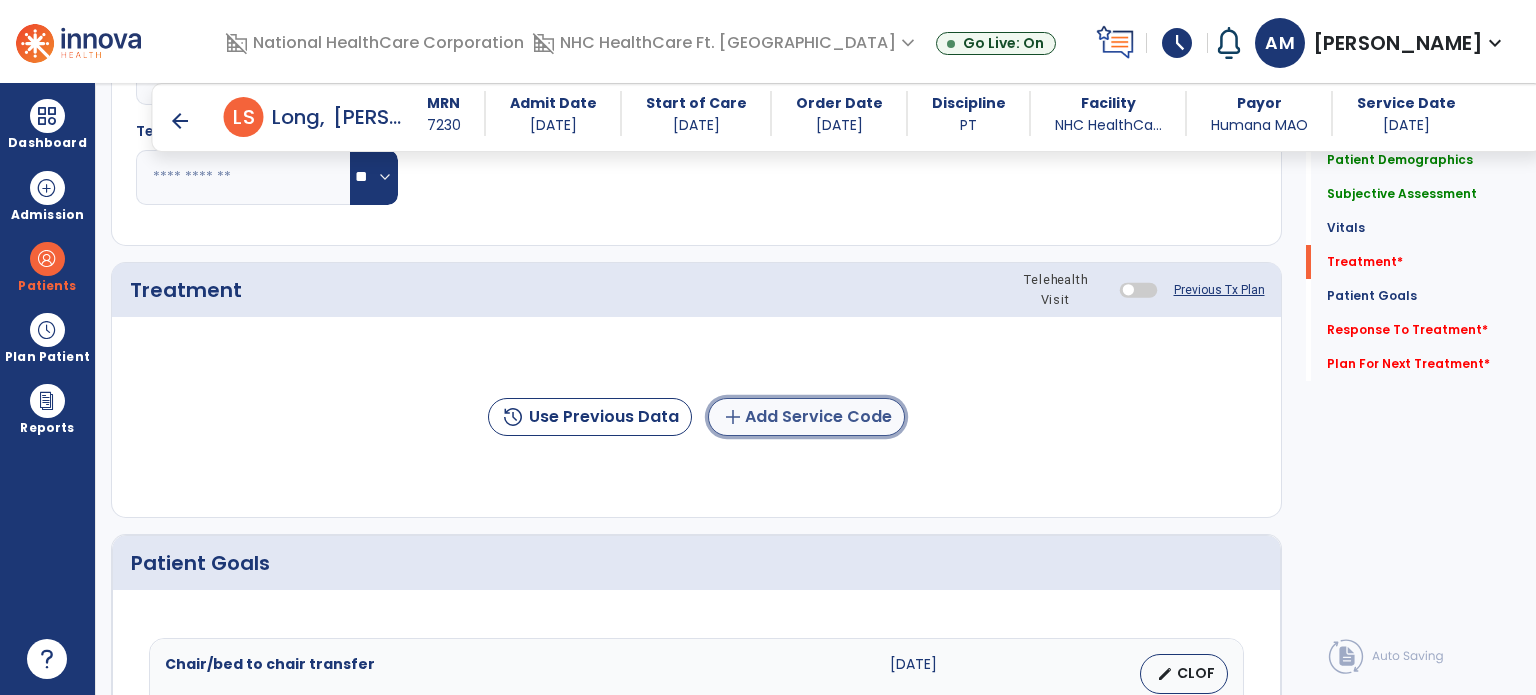 click on "add  Add Service Code" 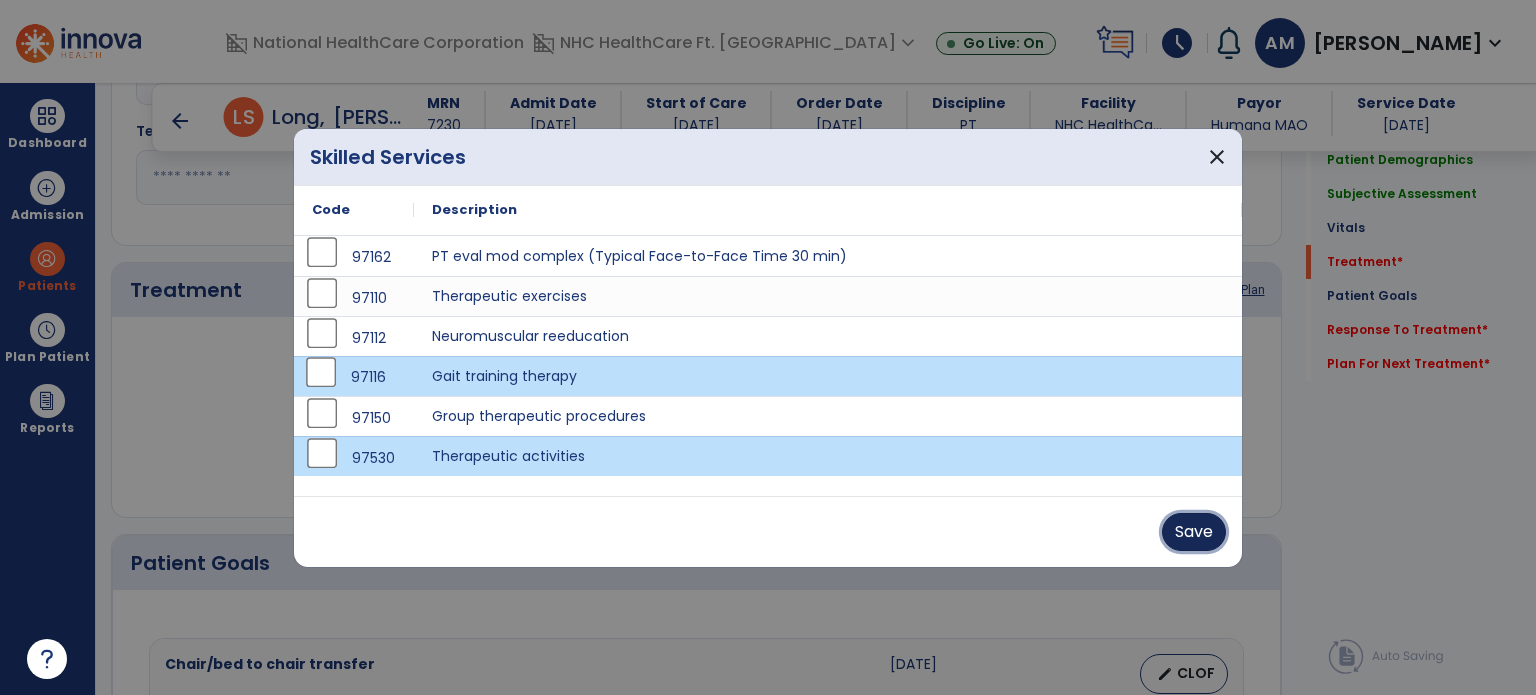 click on "Save" at bounding box center (1194, 532) 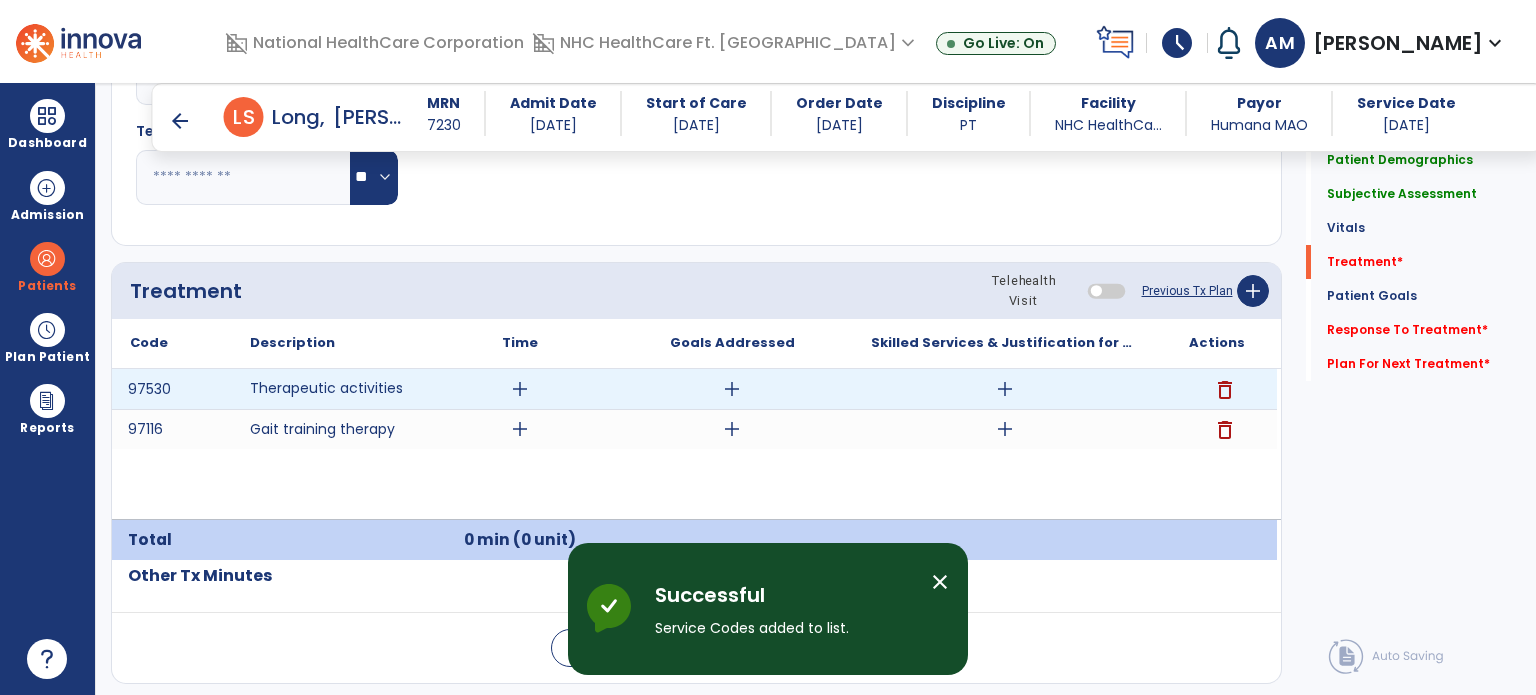click on "add" at bounding box center (520, 389) 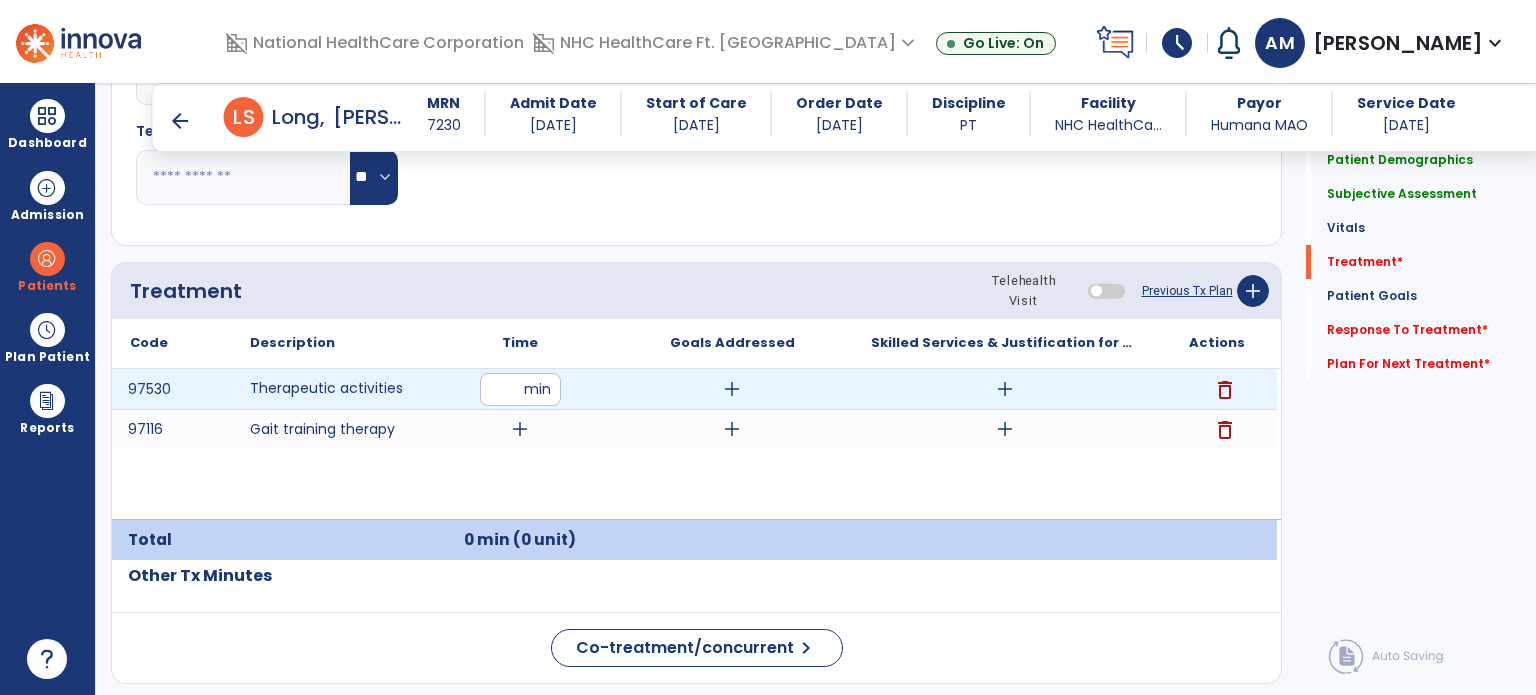 type on "**" 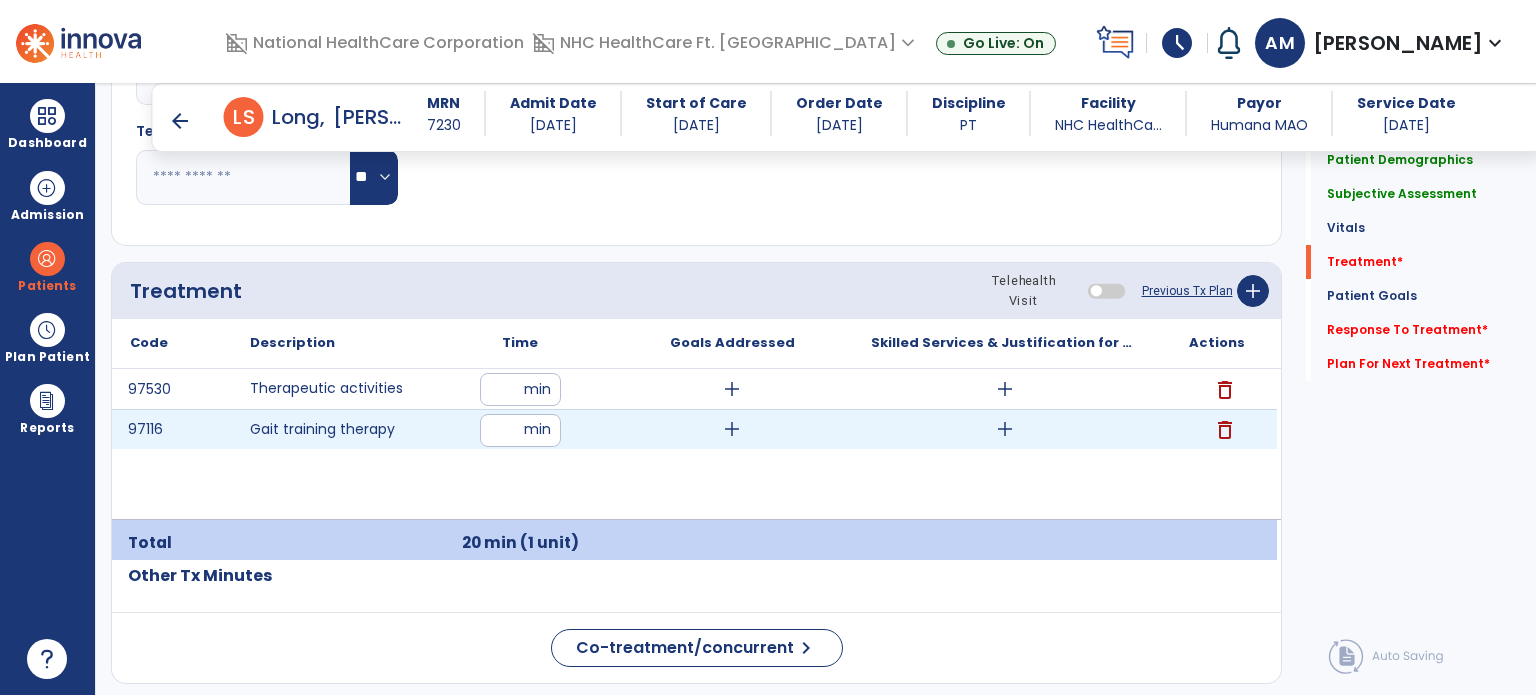 type on "**" 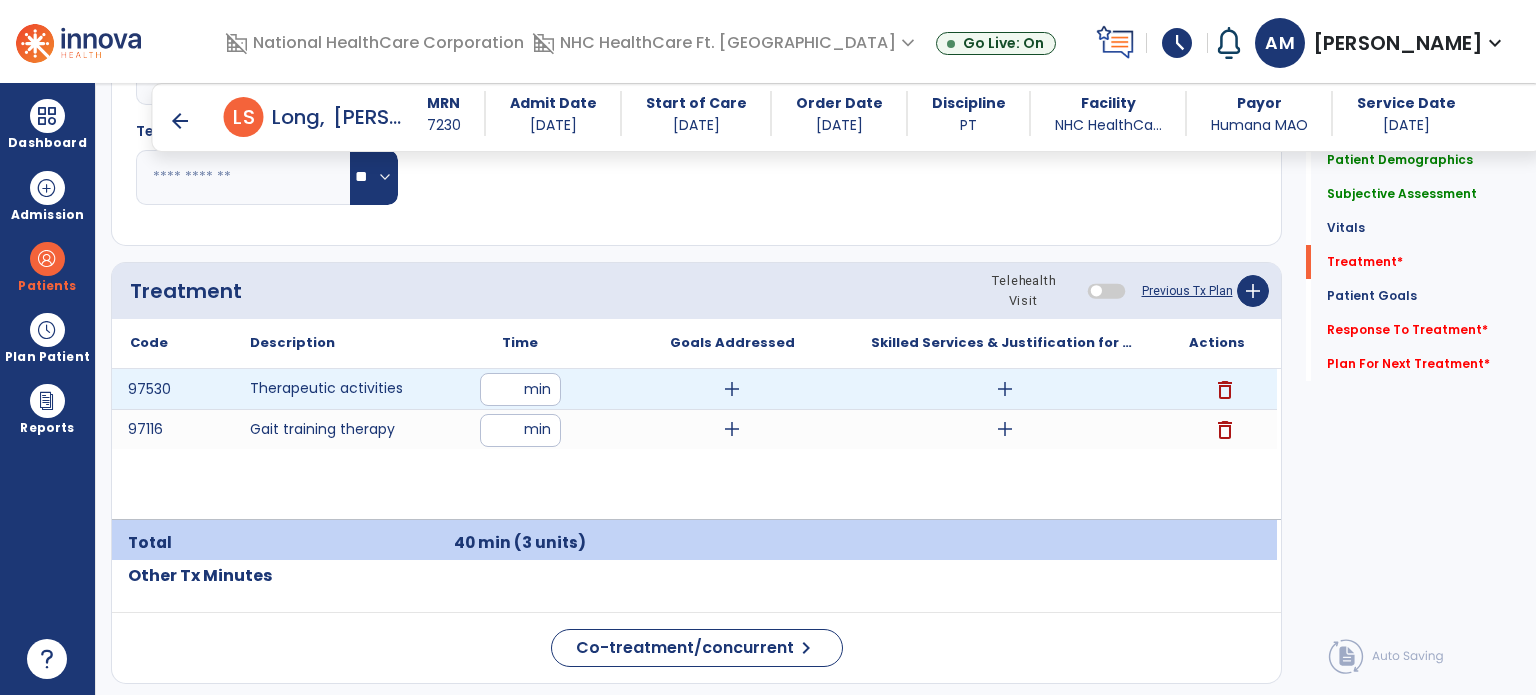 click on "add" at bounding box center (1005, 389) 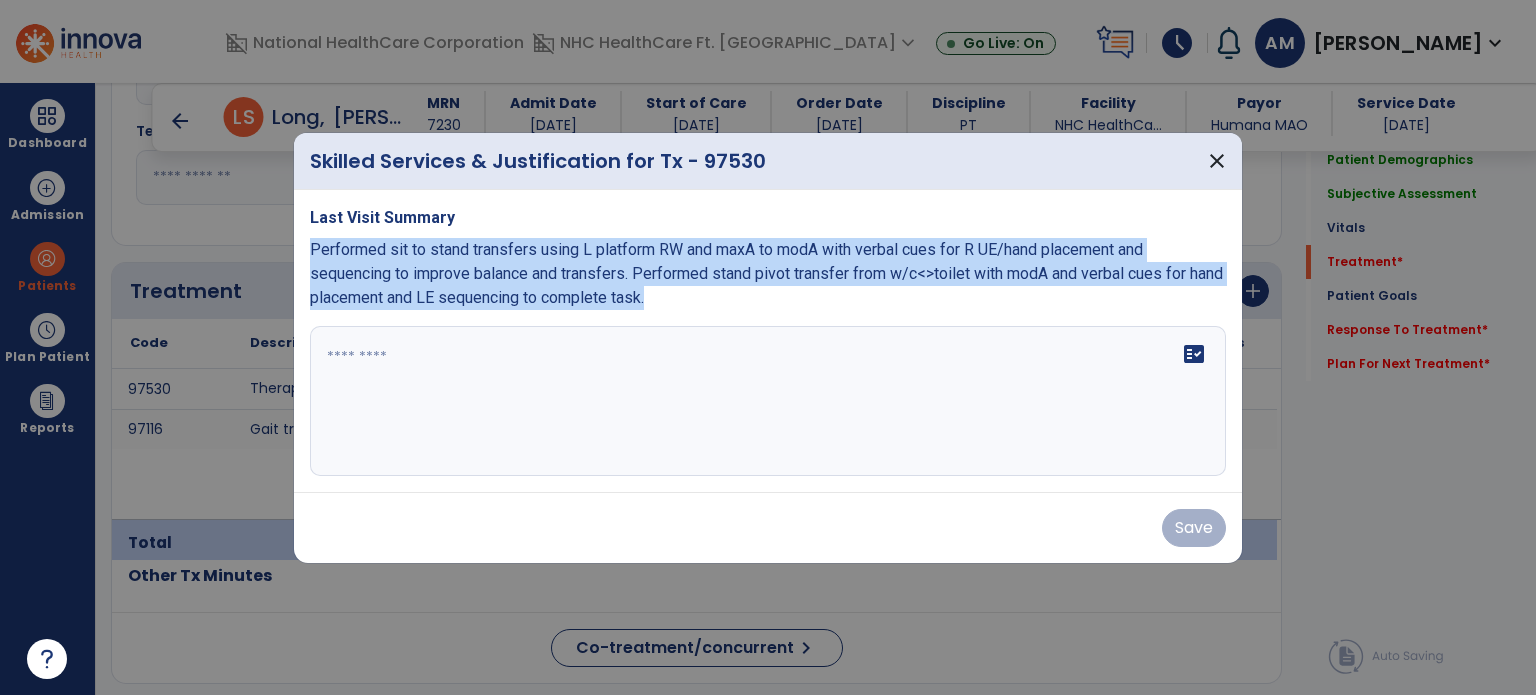 drag, startPoint x: 318, startPoint y: 249, endPoint x: 738, endPoint y: 299, distance: 422.96573 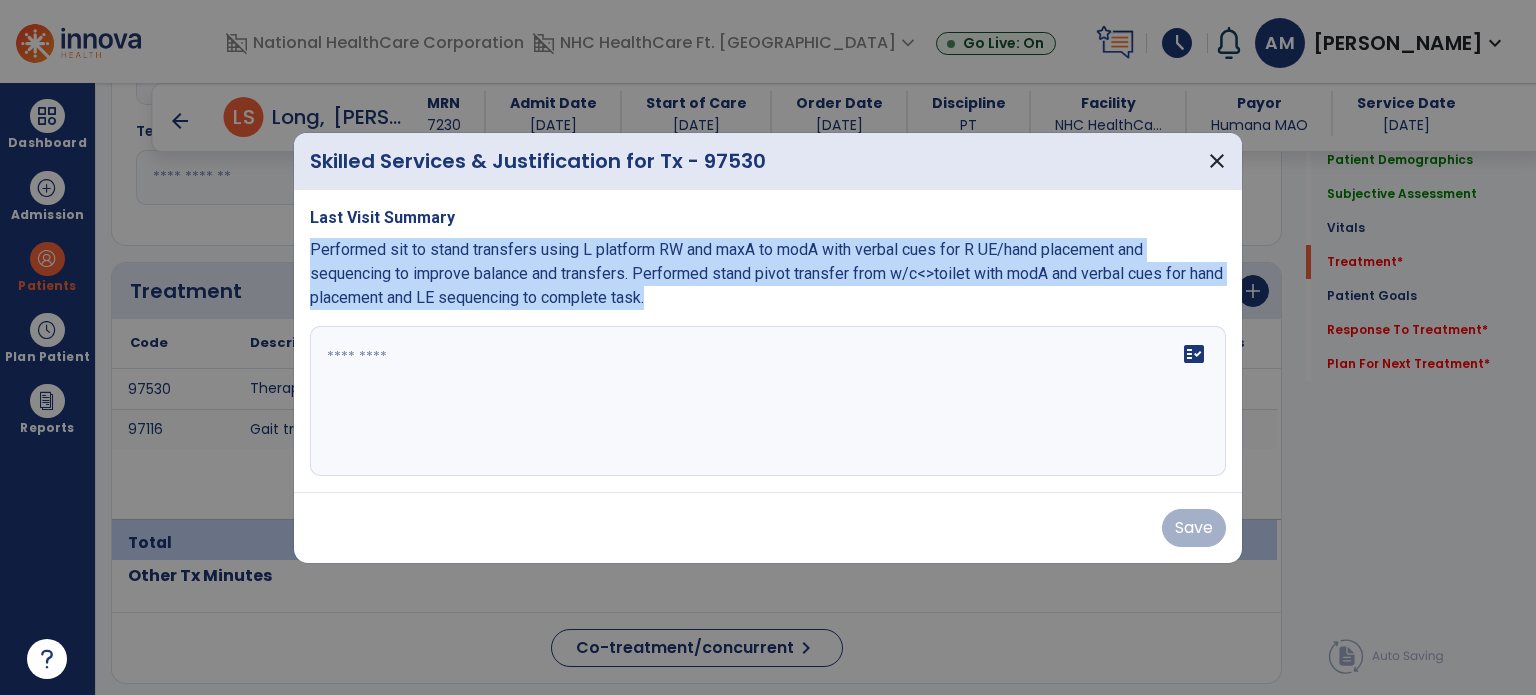 click on "Performed sit to stand transfers using L platform RW and maxA to modA with verbal cues for R UE/hand placement and sequencing to improve balance and transfers.   Performed stand pivot transfer from w/c<>toilet with modA and verbal cues for hand placement and LE sequencing to complete task." at bounding box center [768, 274] 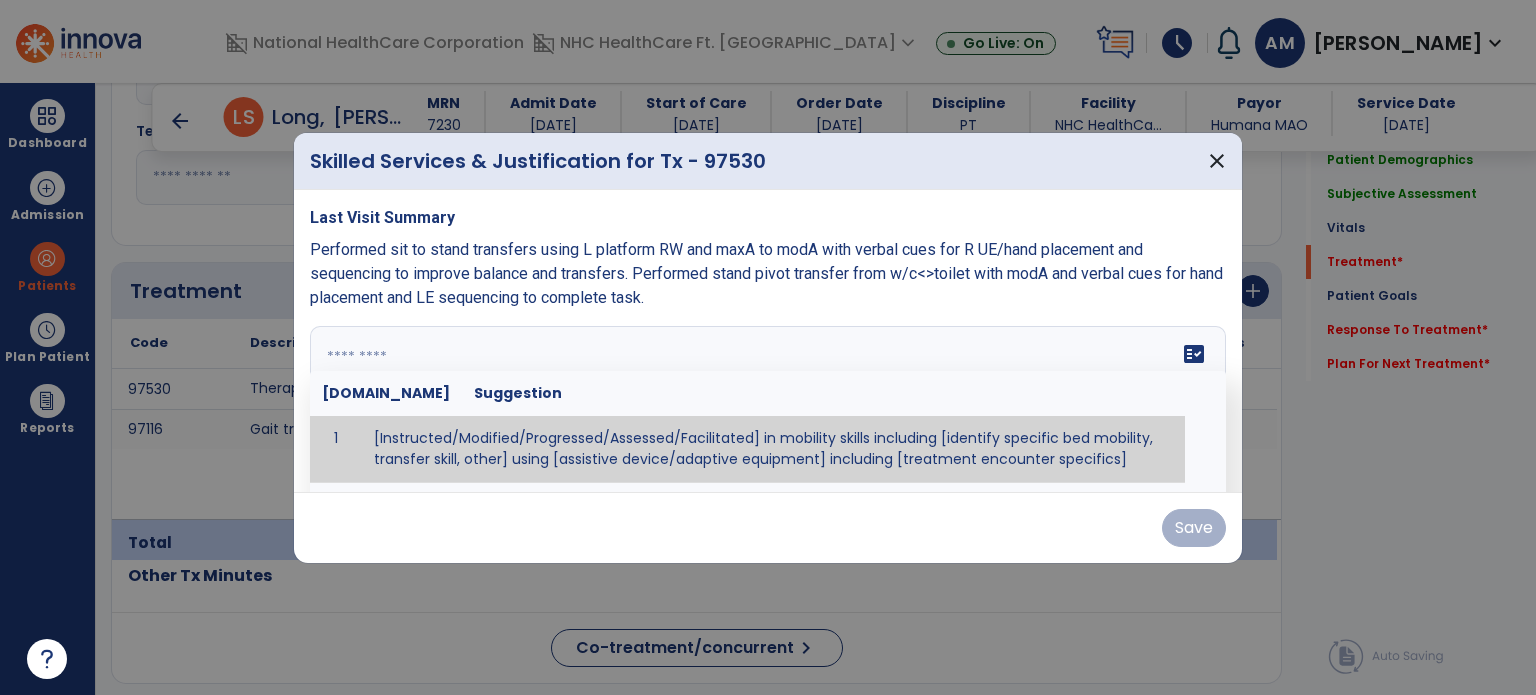 click at bounding box center (766, 401) 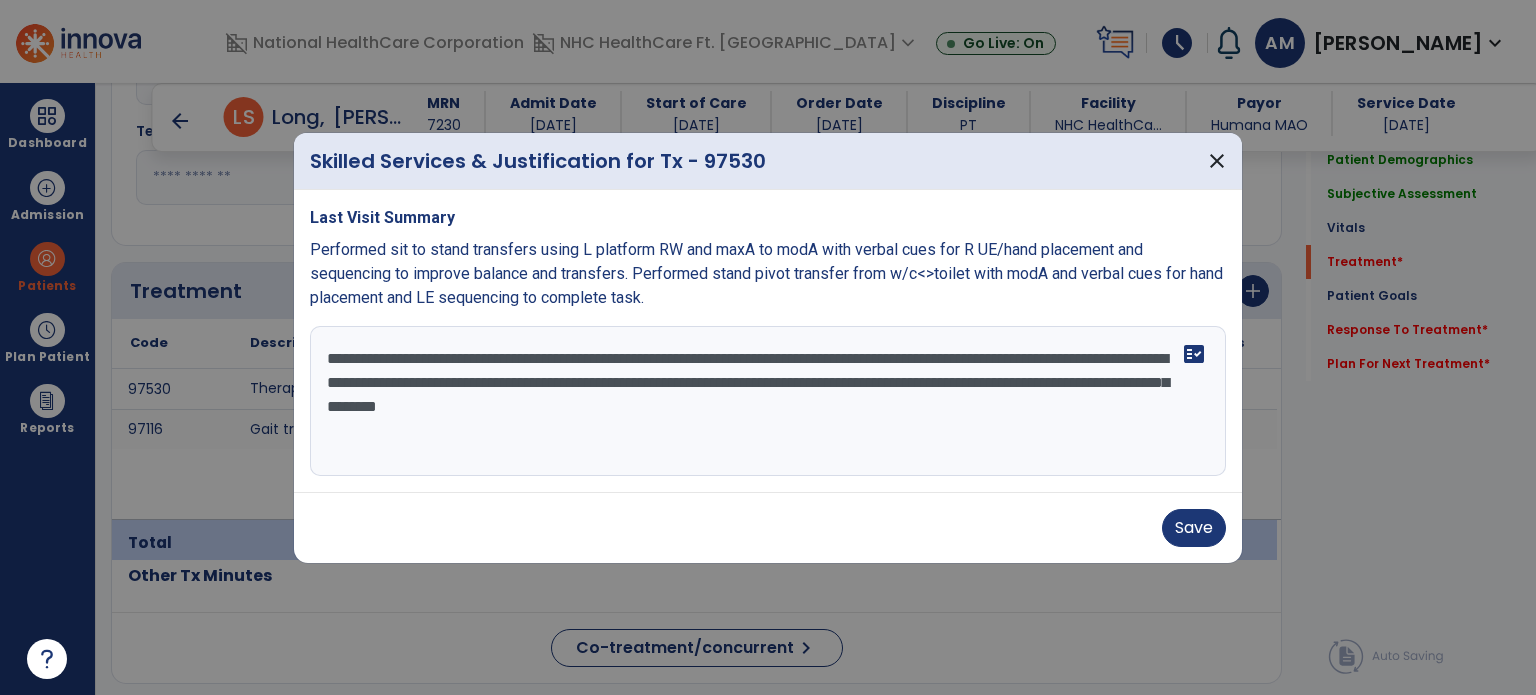 click on "**********" at bounding box center (768, 401) 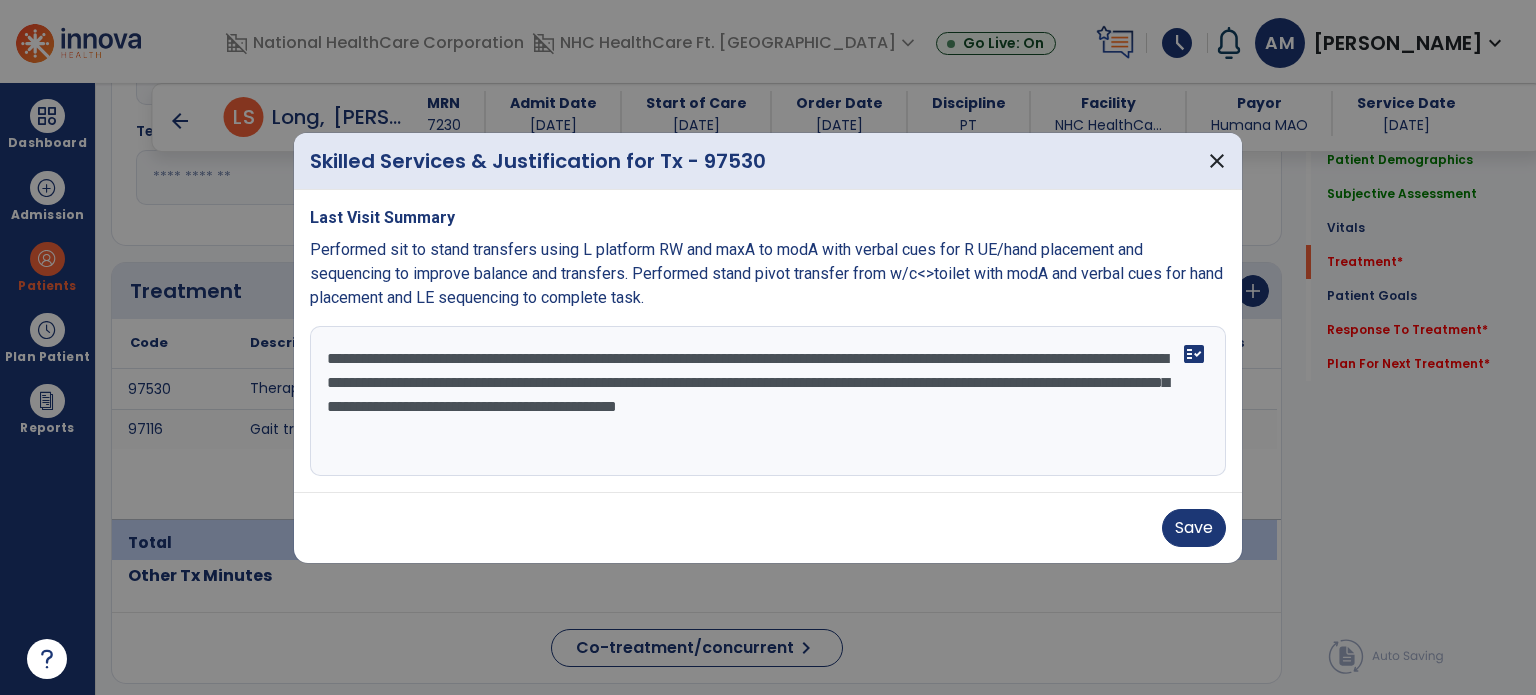 click on "**********" at bounding box center (768, 401) 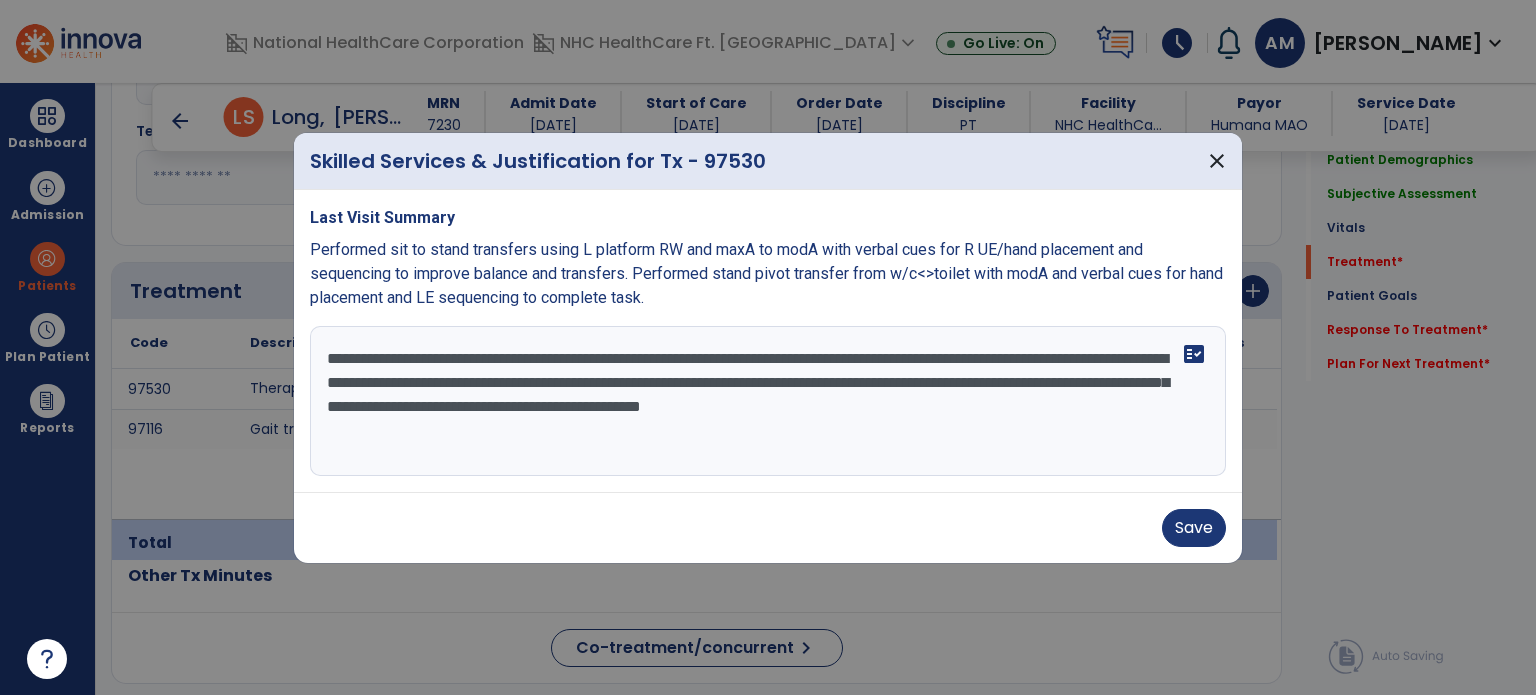click on "**********" at bounding box center (768, 401) 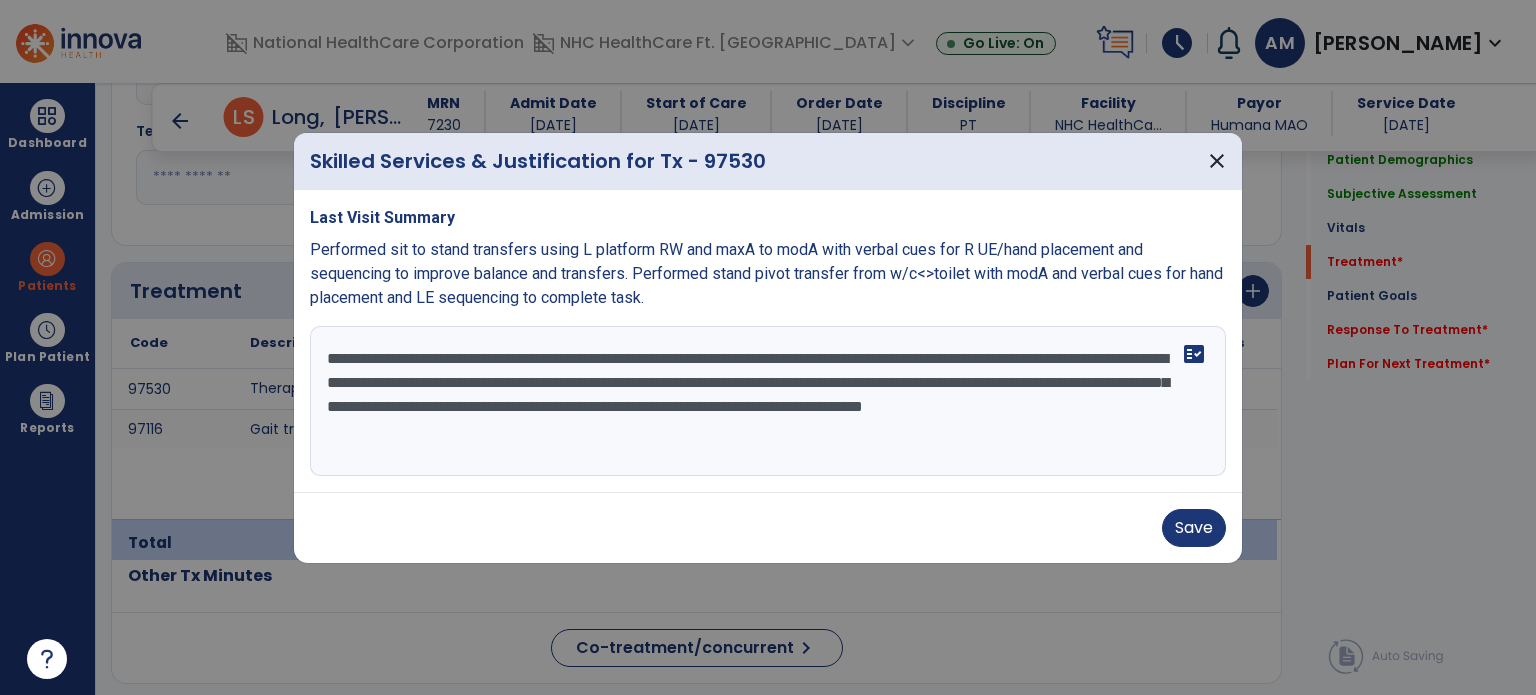 click on "**********" at bounding box center (768, 401) 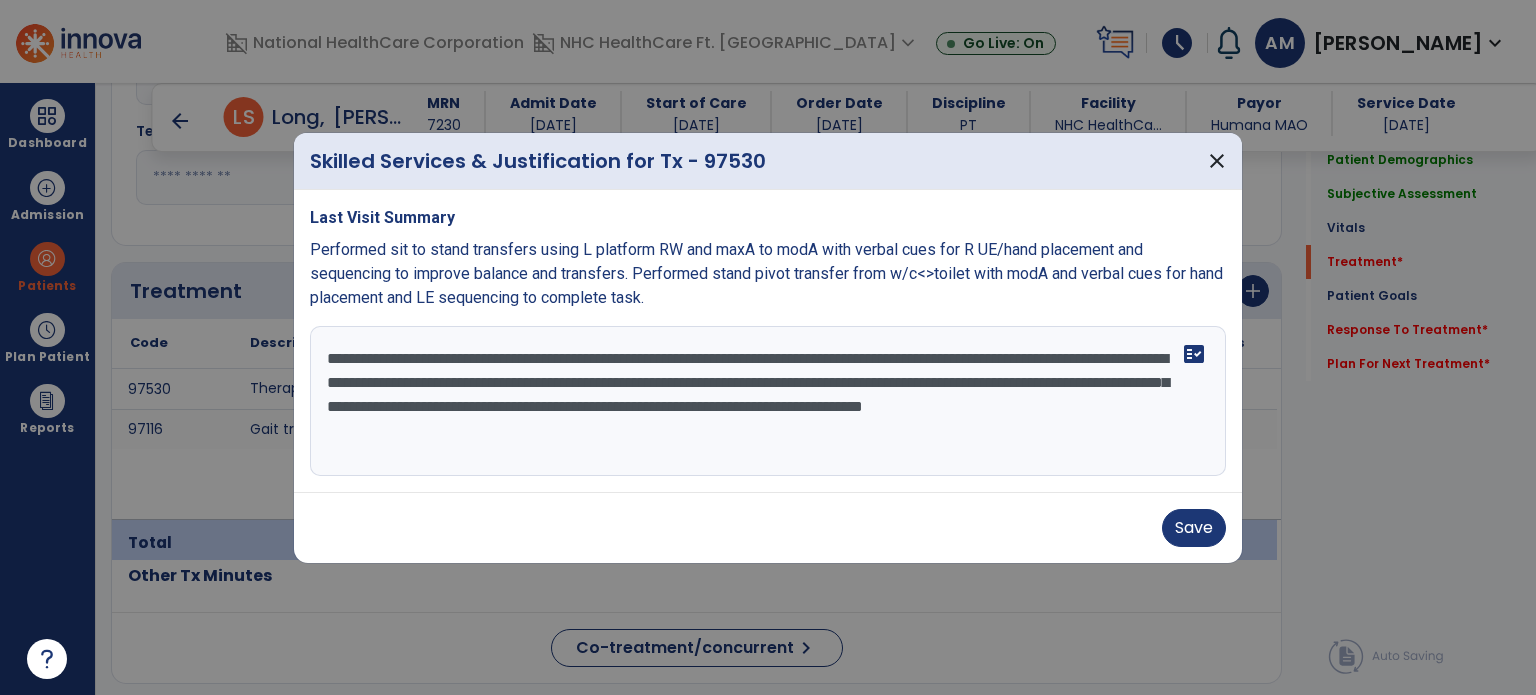 click on "**********" at bounding box center [768, 401] 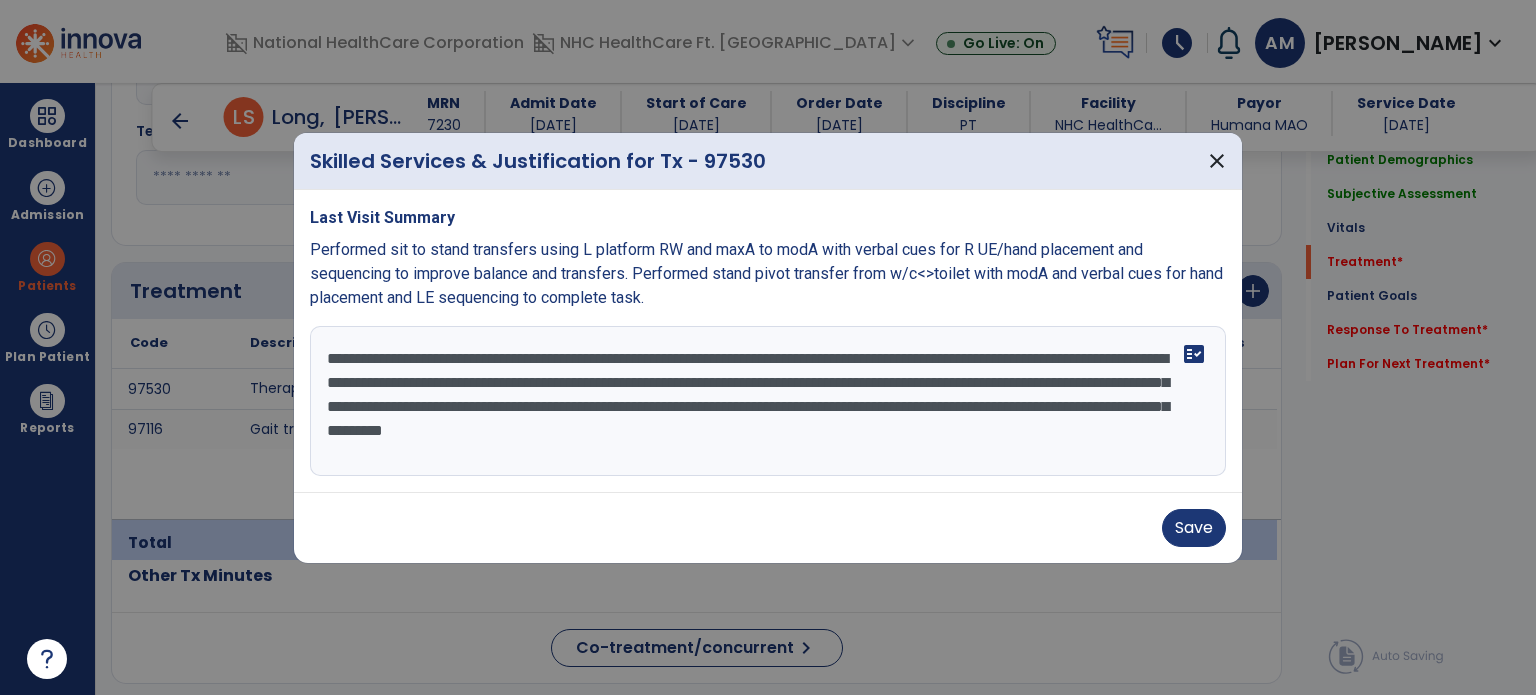 click on "**********" at bounding box center (768, 401) 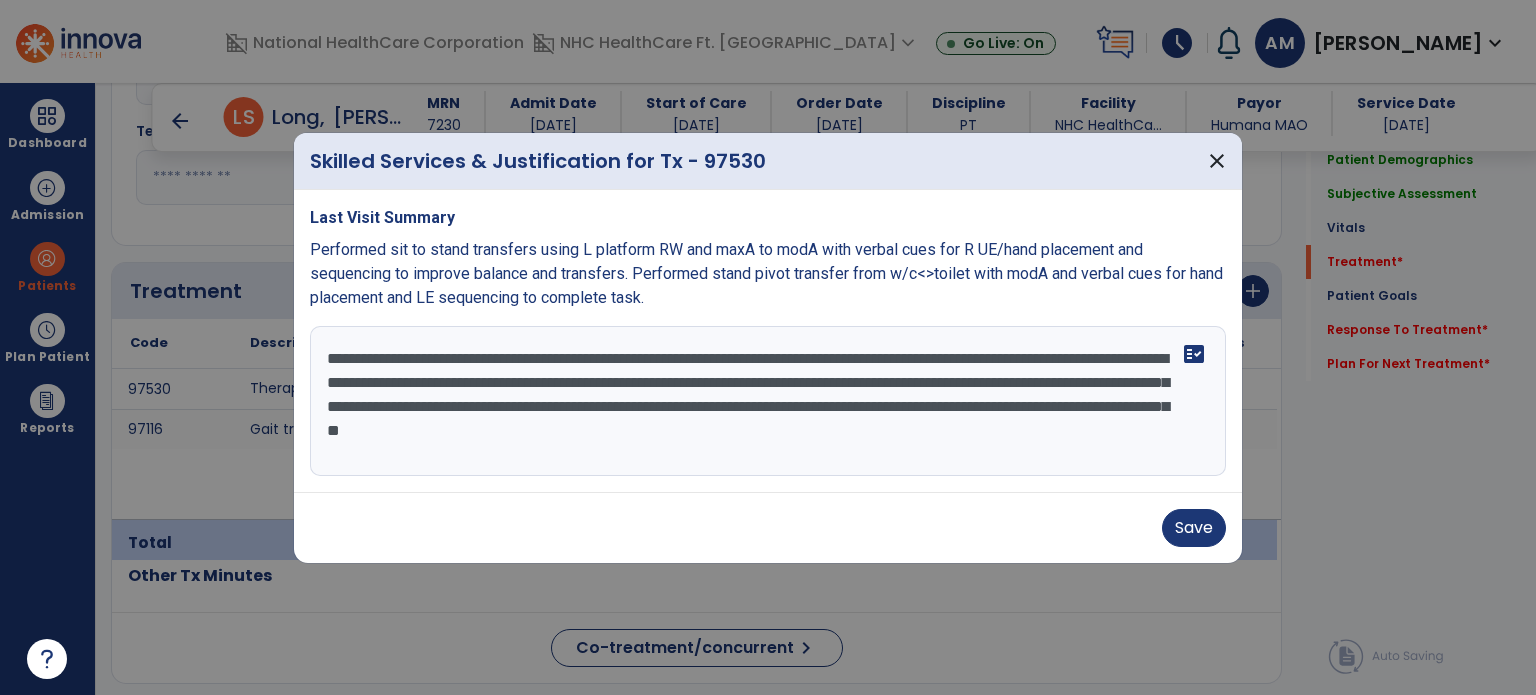 click on "**********" at bounding box center [768, 401] 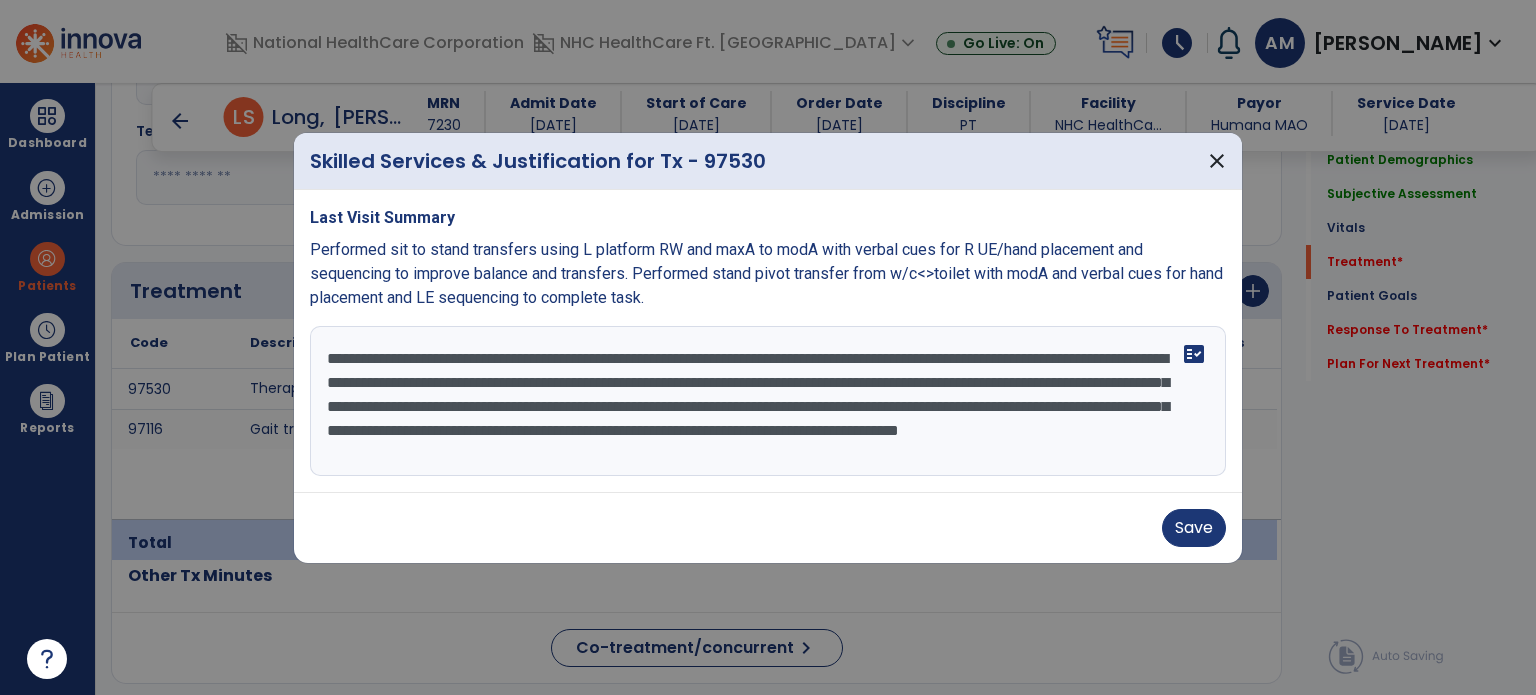 click on "**********" at bounding box center [768, 401] 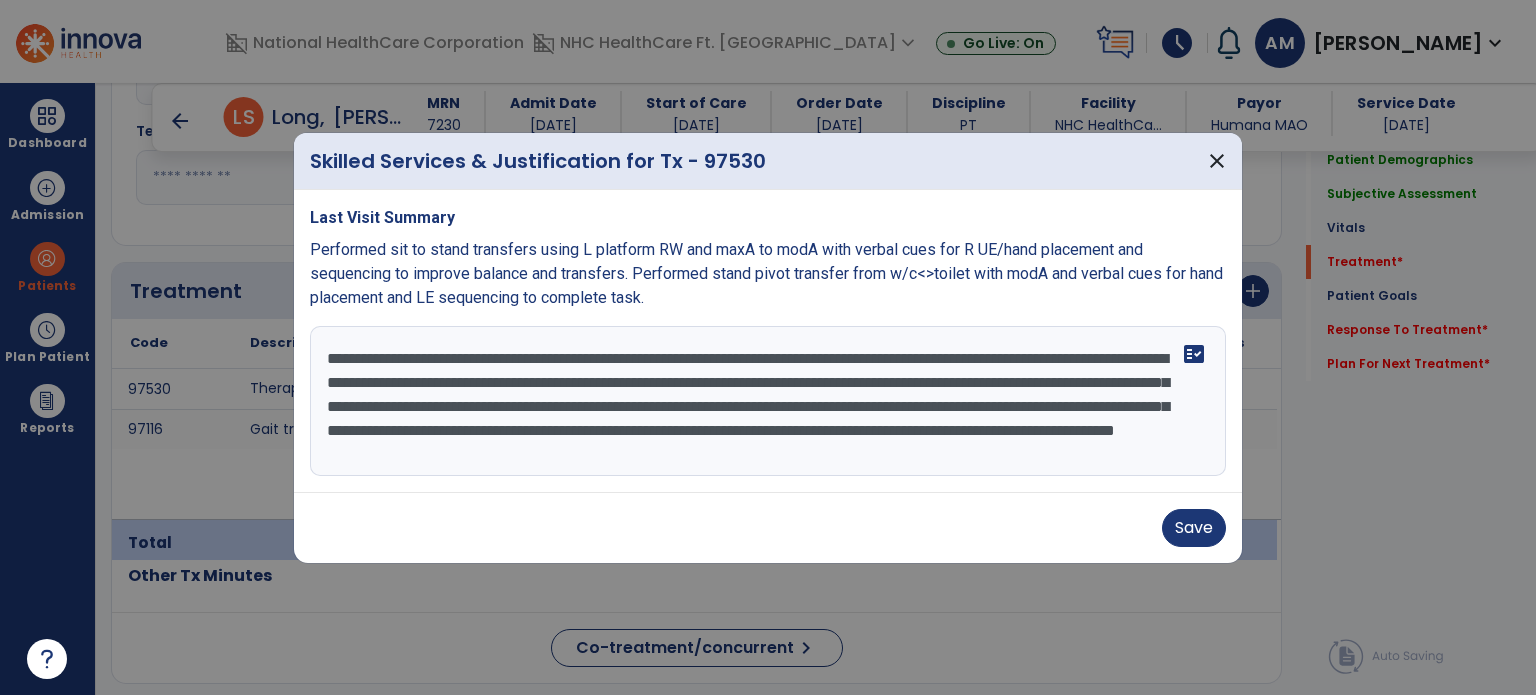 click on "**********" at bounding box center (768, 401) 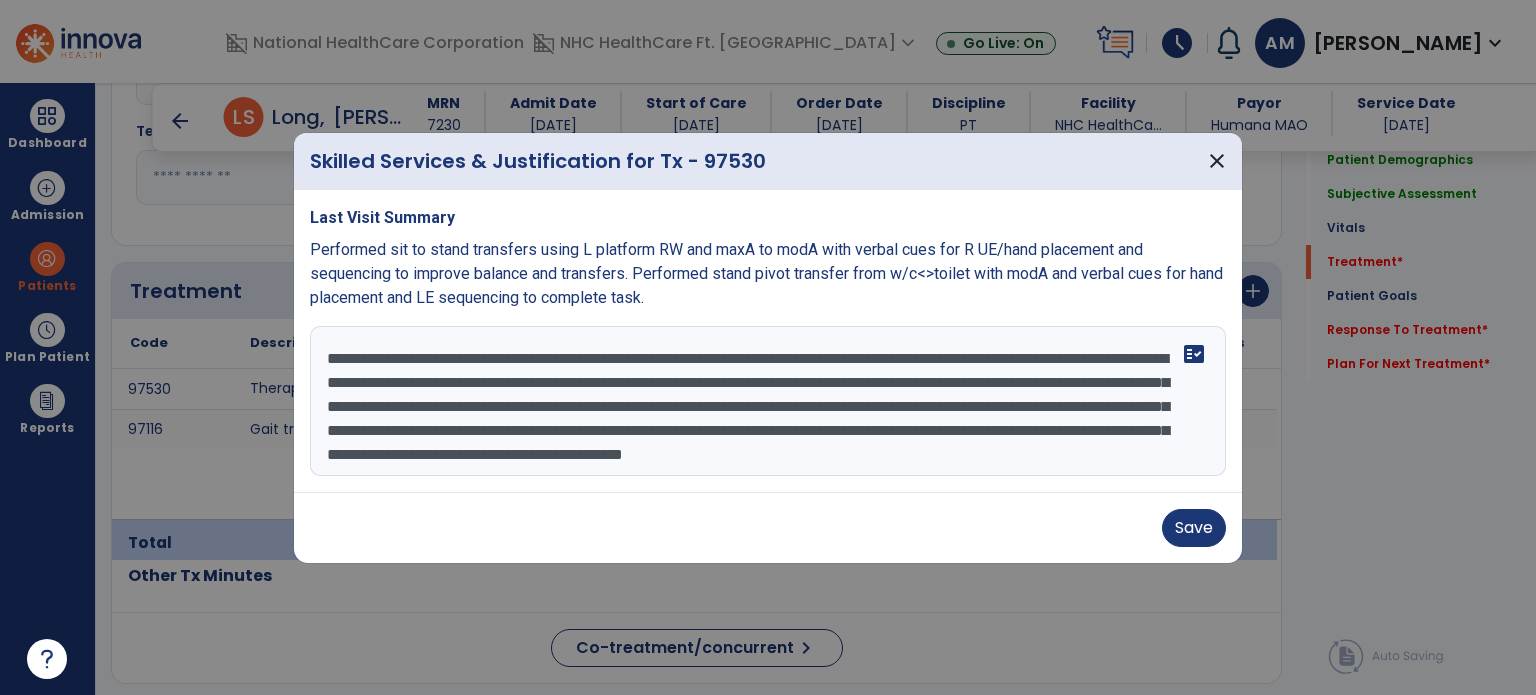 click on "**********" at bounding box center (768, 401) 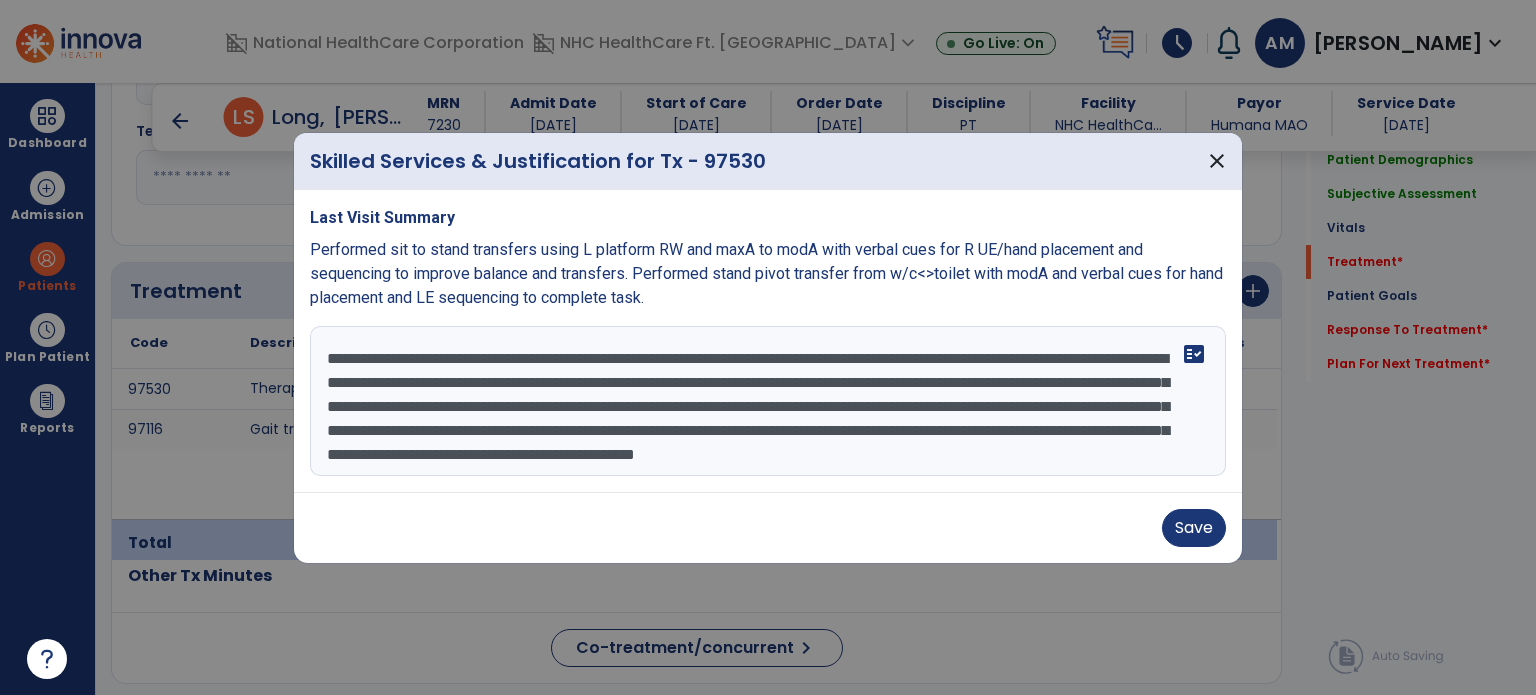 click on "**********" at bounding box center (768, 401) 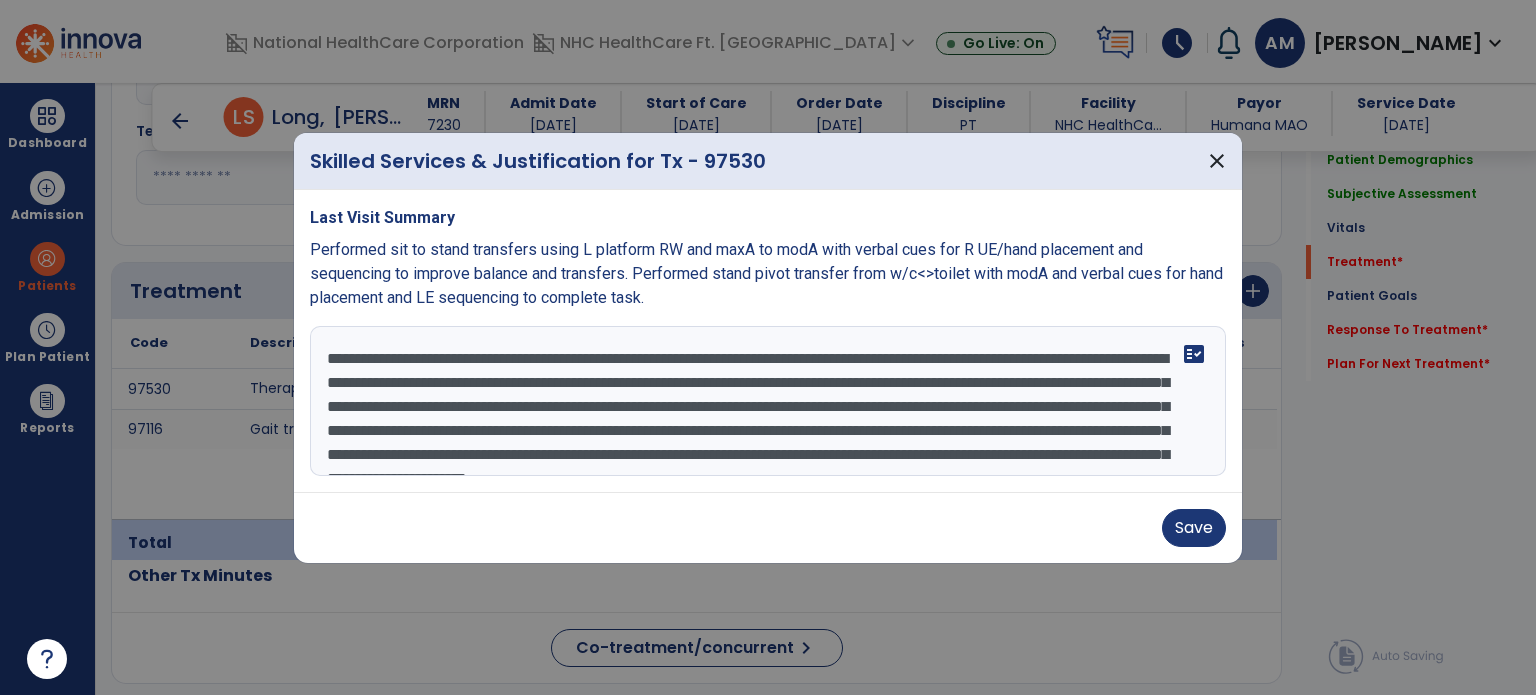 scroll, scrollTop: 38, scrollLeft: 0, axis: vertical 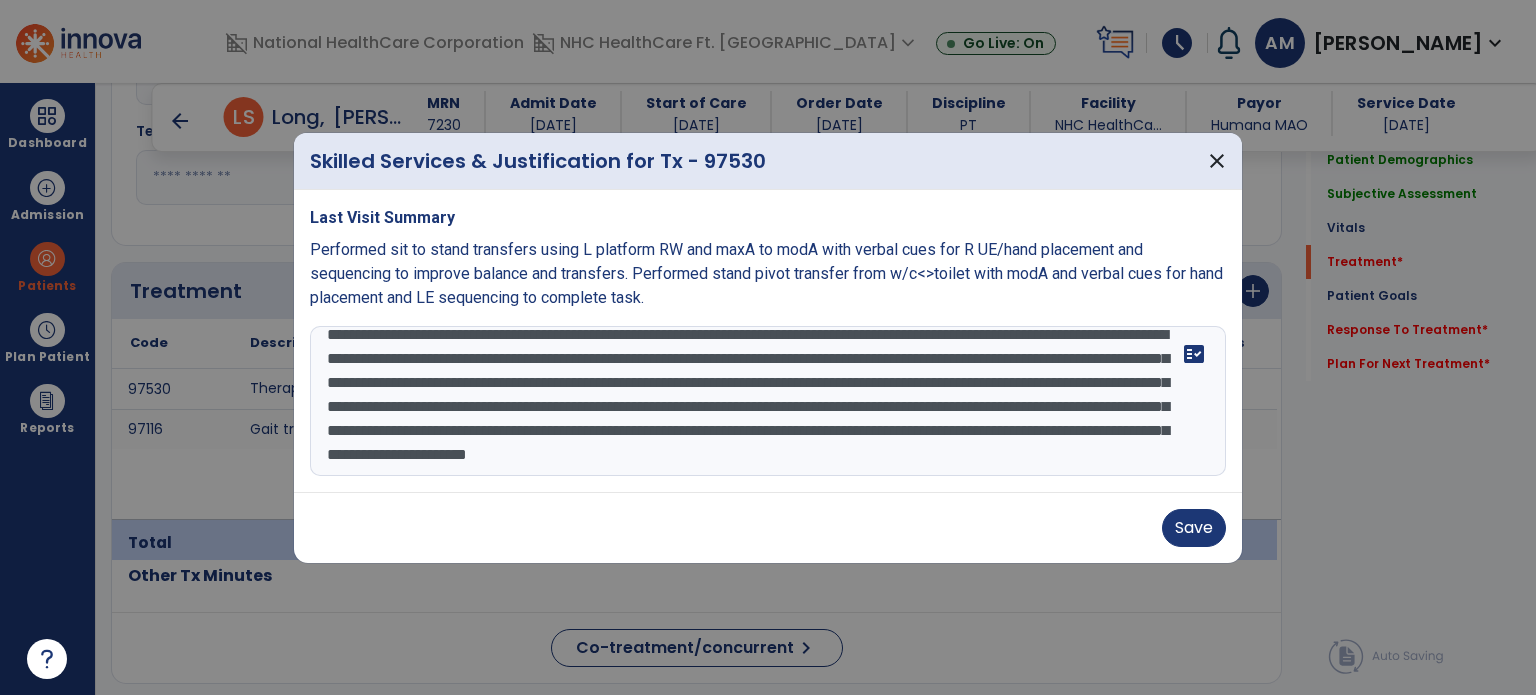 click on "**********" at bounding box center [768, 401] 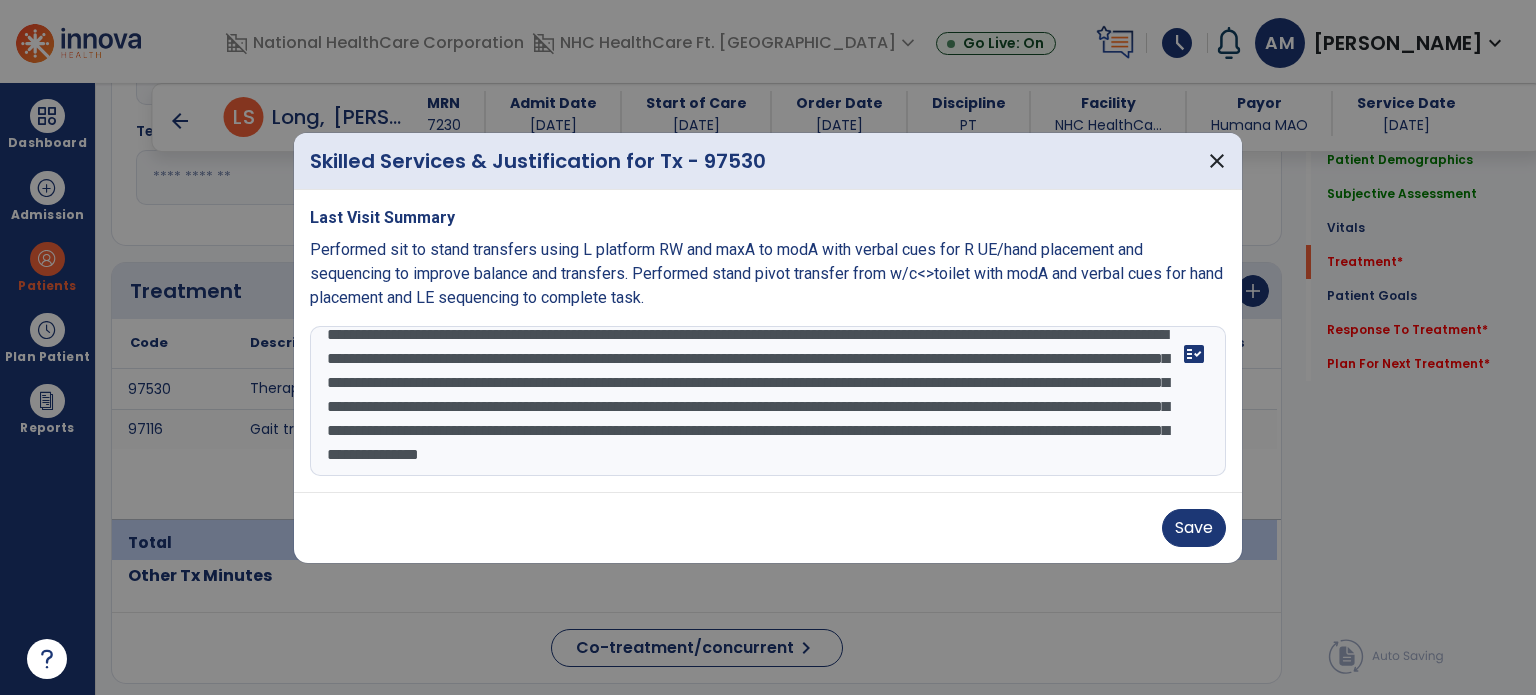drag, startPoint x: 829, startPoint y: 436, endPoint x: 1100, endPoint y: 470, distance: 273.1245 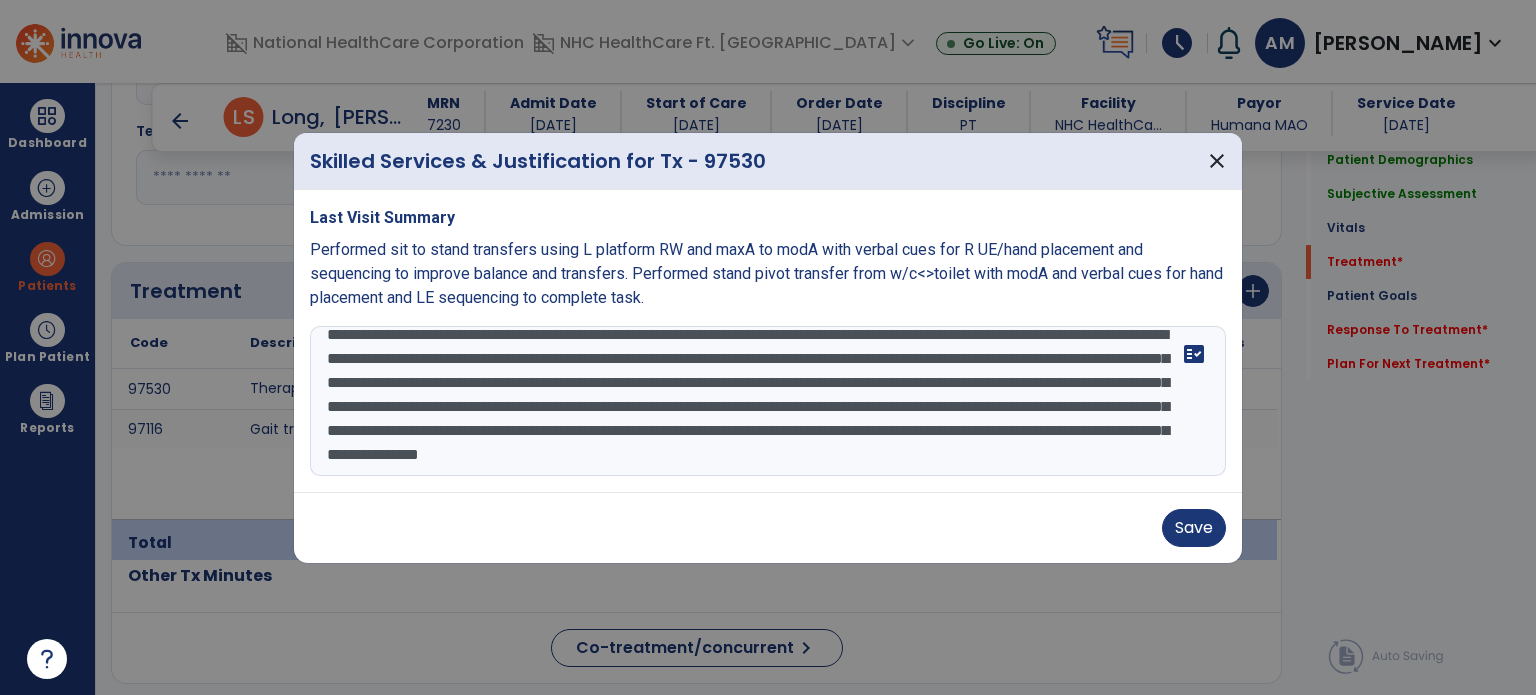click on "**********" at bounding box center [768, 401] 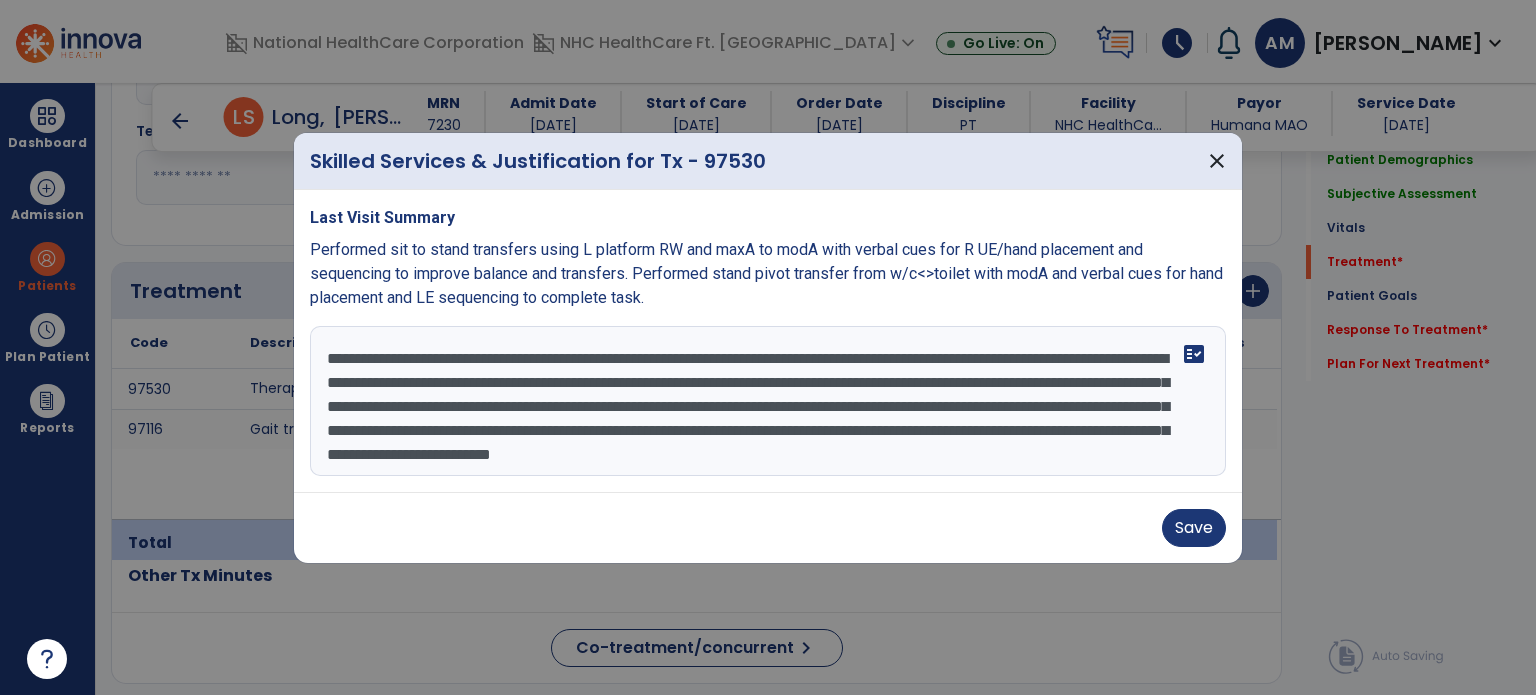 scroll, scrollTop: 24, scrollLeft: 0, axis: vertical 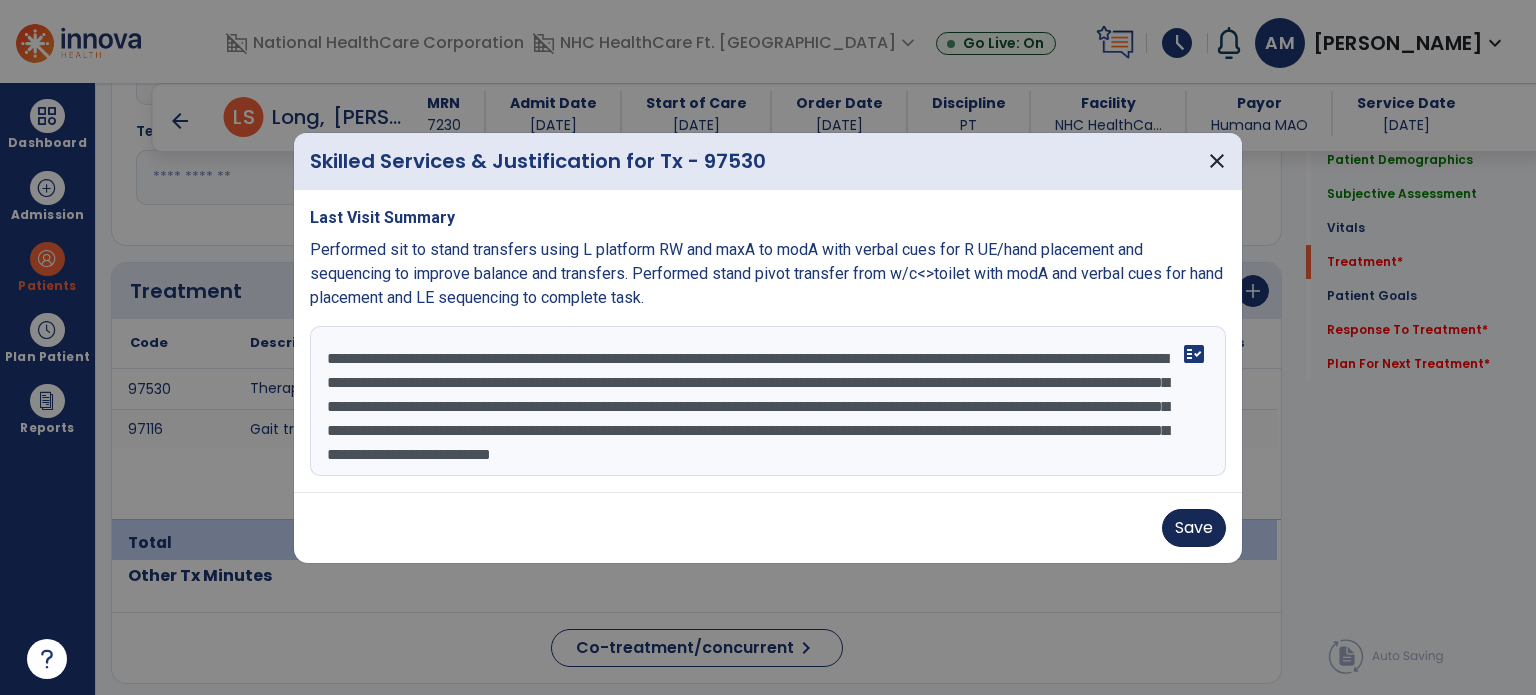 type on "**********" 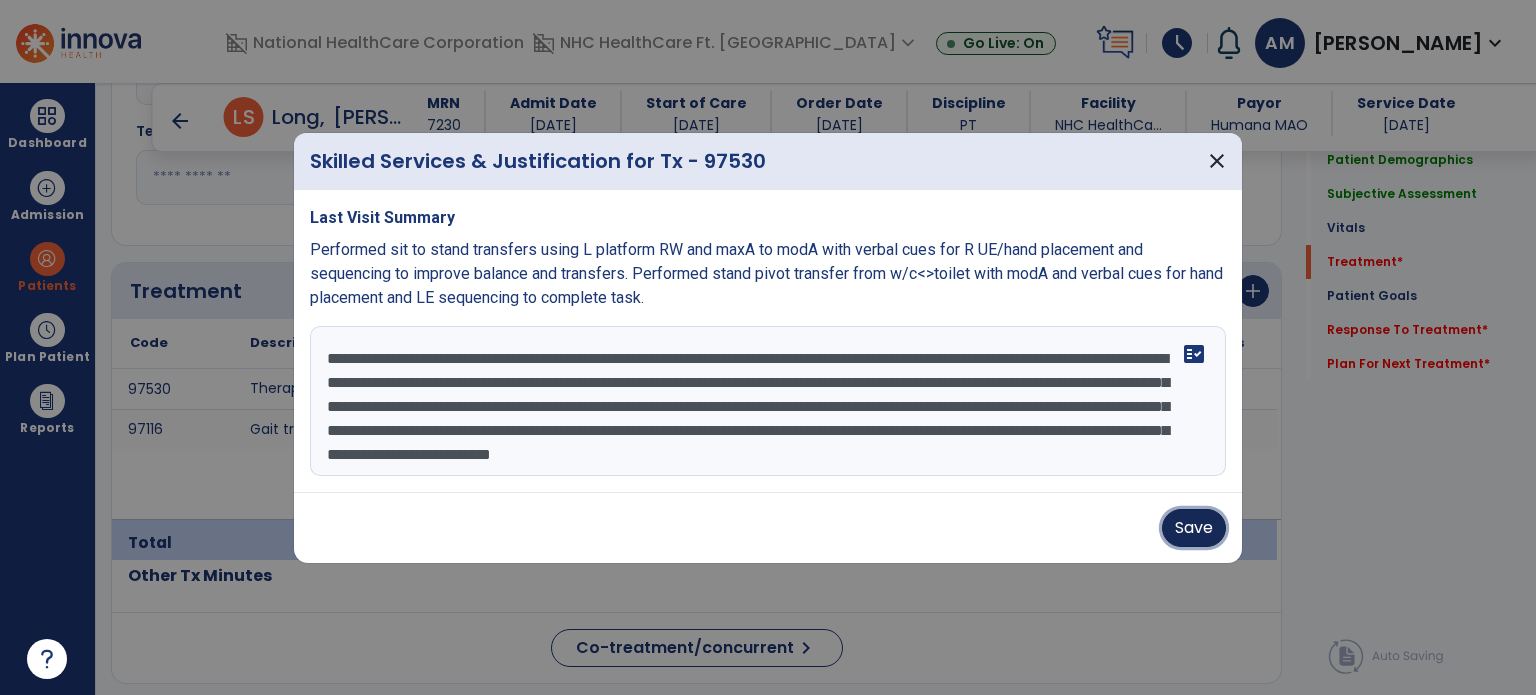 click on "Save" at bounding box center [1194, 528] 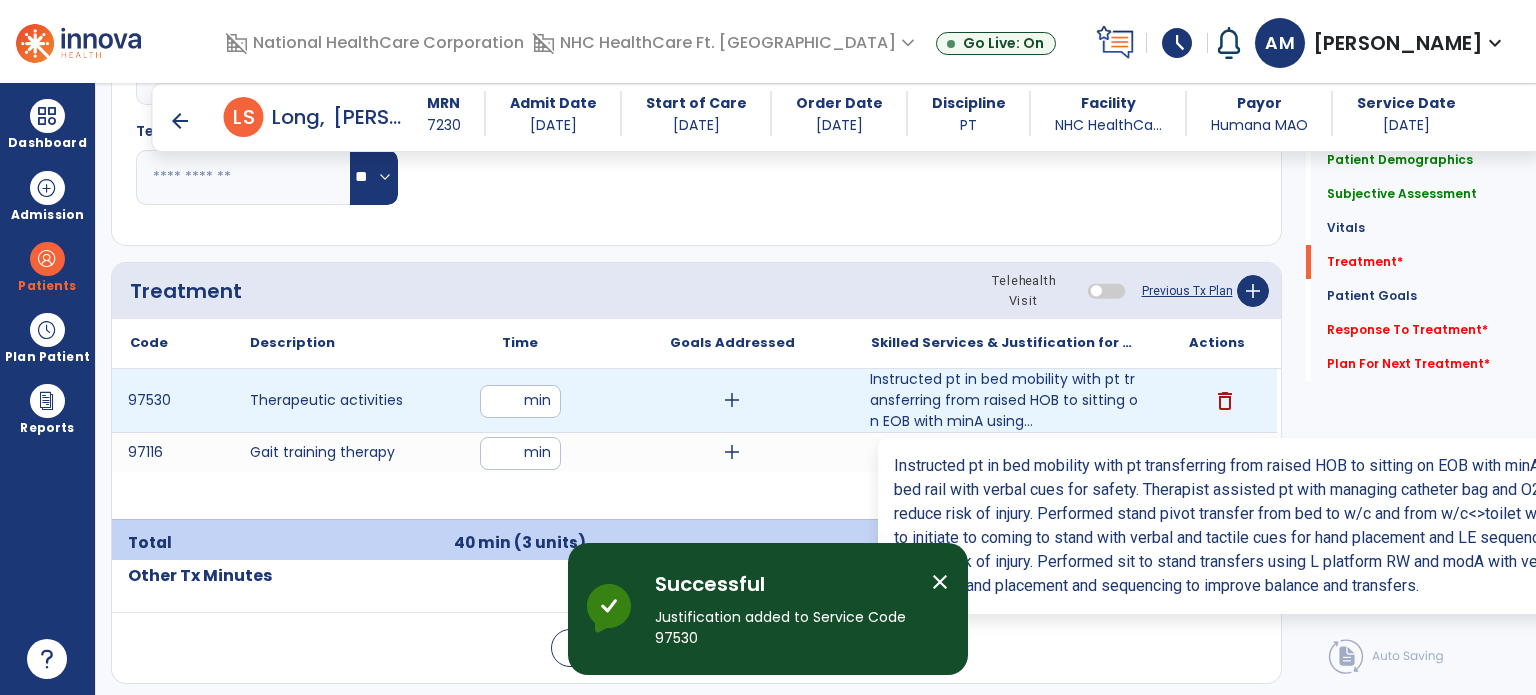 click on "Instructed pt in bed mobility with pt transferring from raised HOB to sitting on EOB with minA using..." at bounding box center [1004, 400] 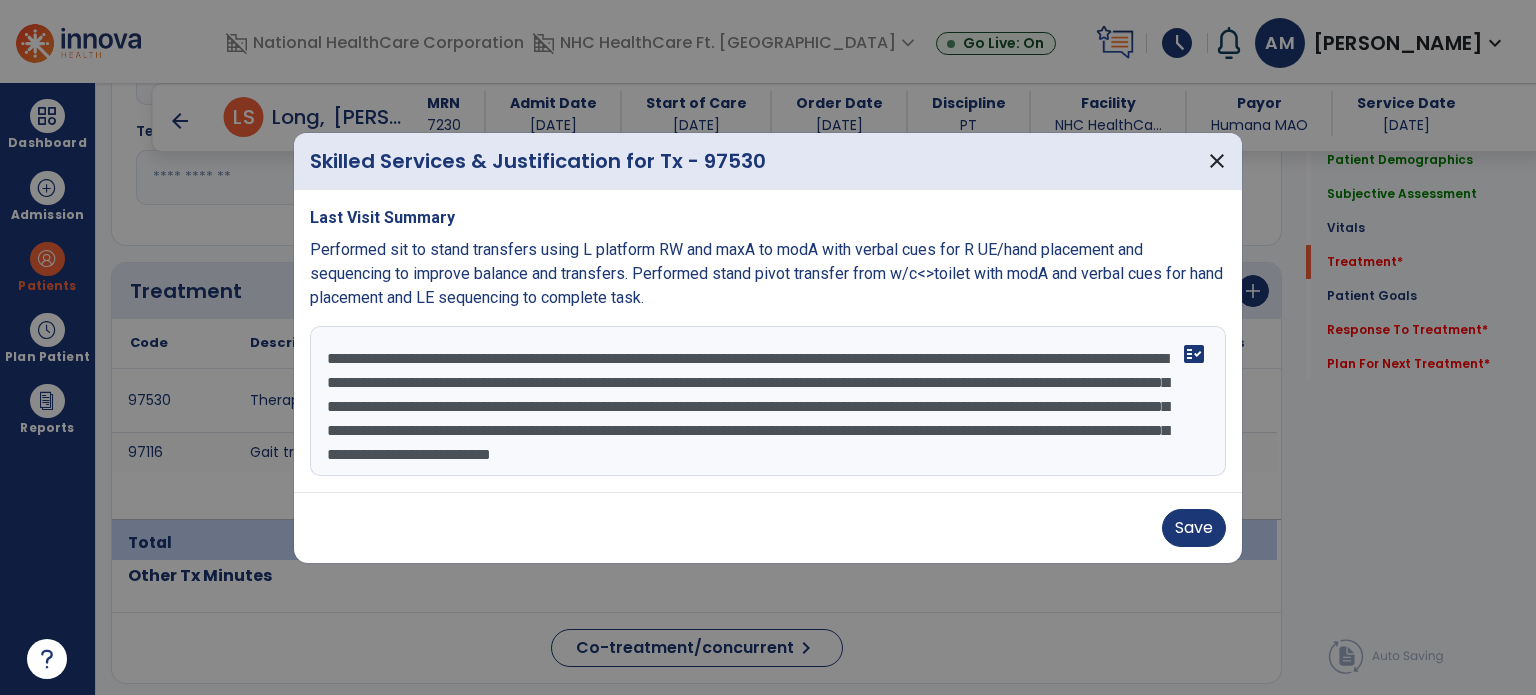 scroll, scrollTop: 20, scrollLeft: 0, axis: vertical 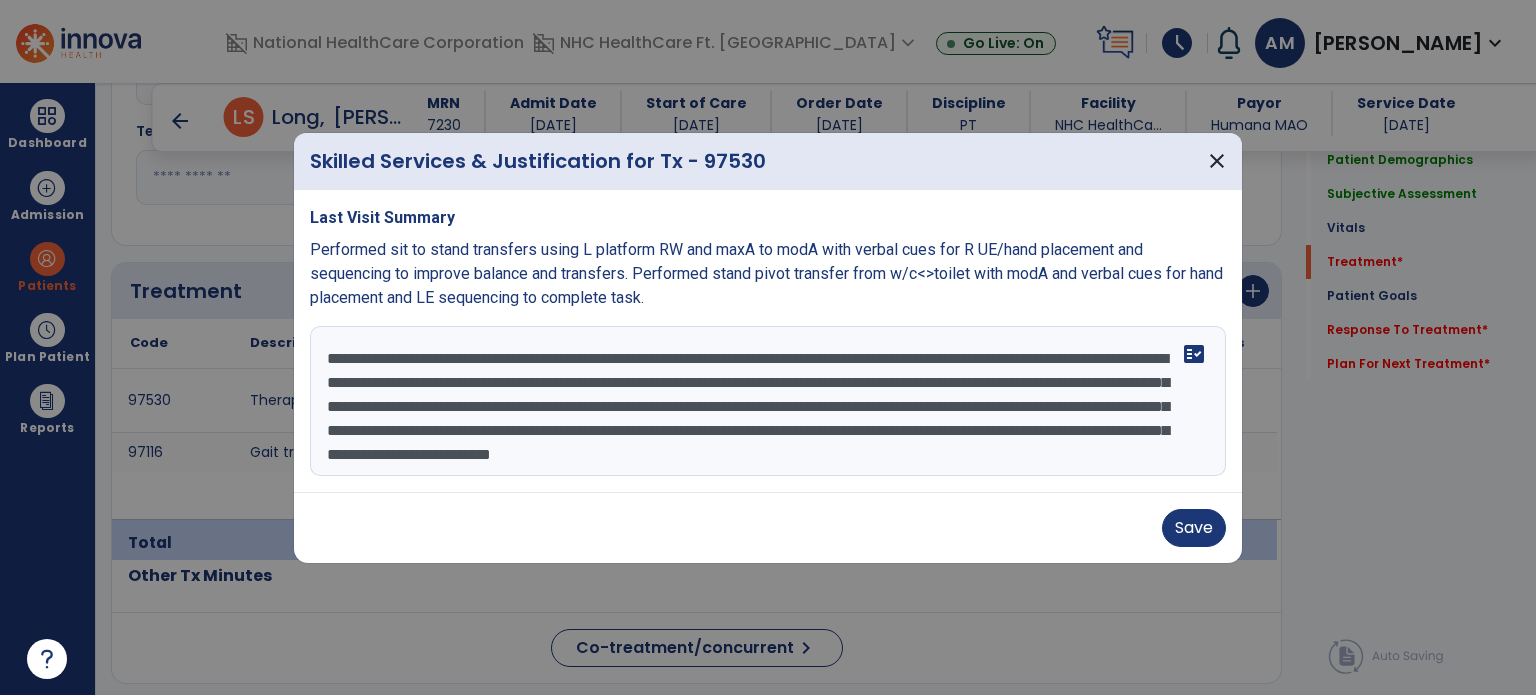 click on "**********" at bounding box center [768, 401] 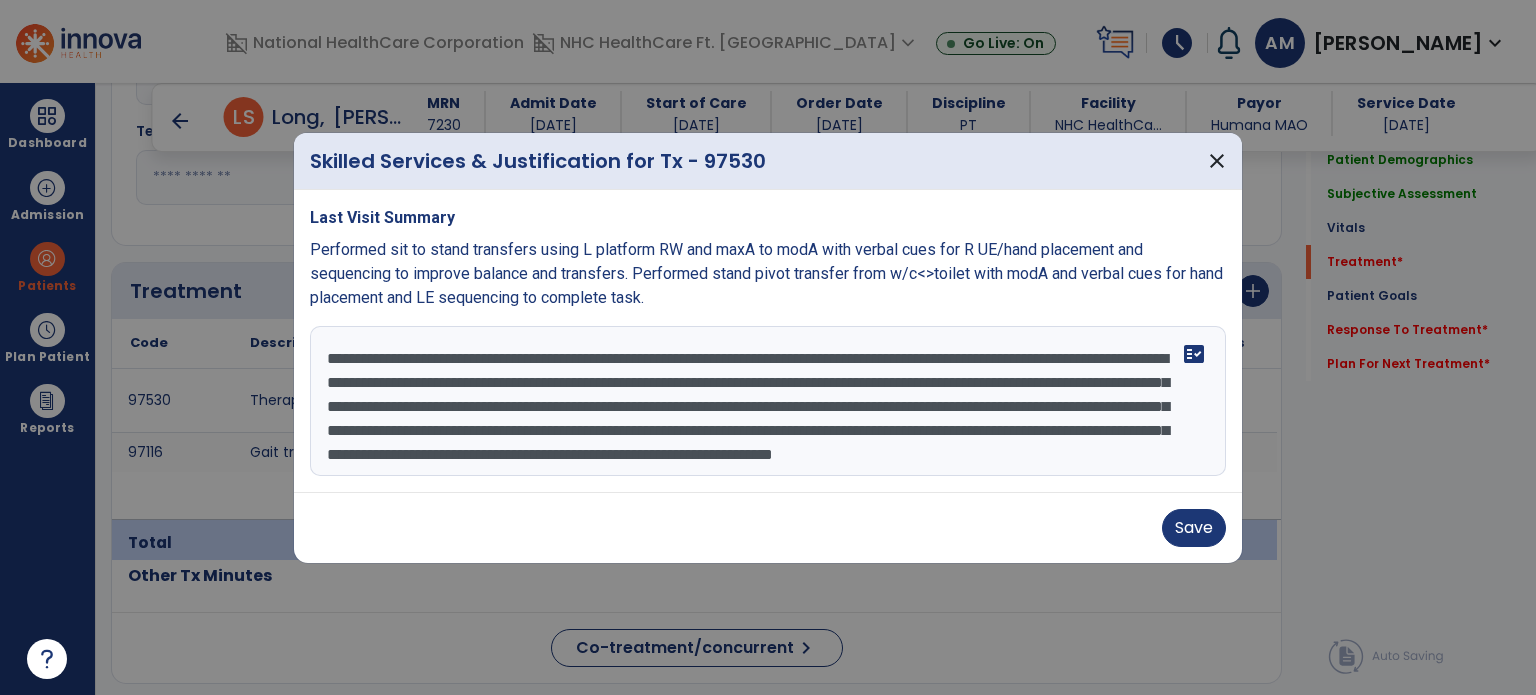 scroll, scrollTop: 39, scrollLeft: 0, axis: vertical 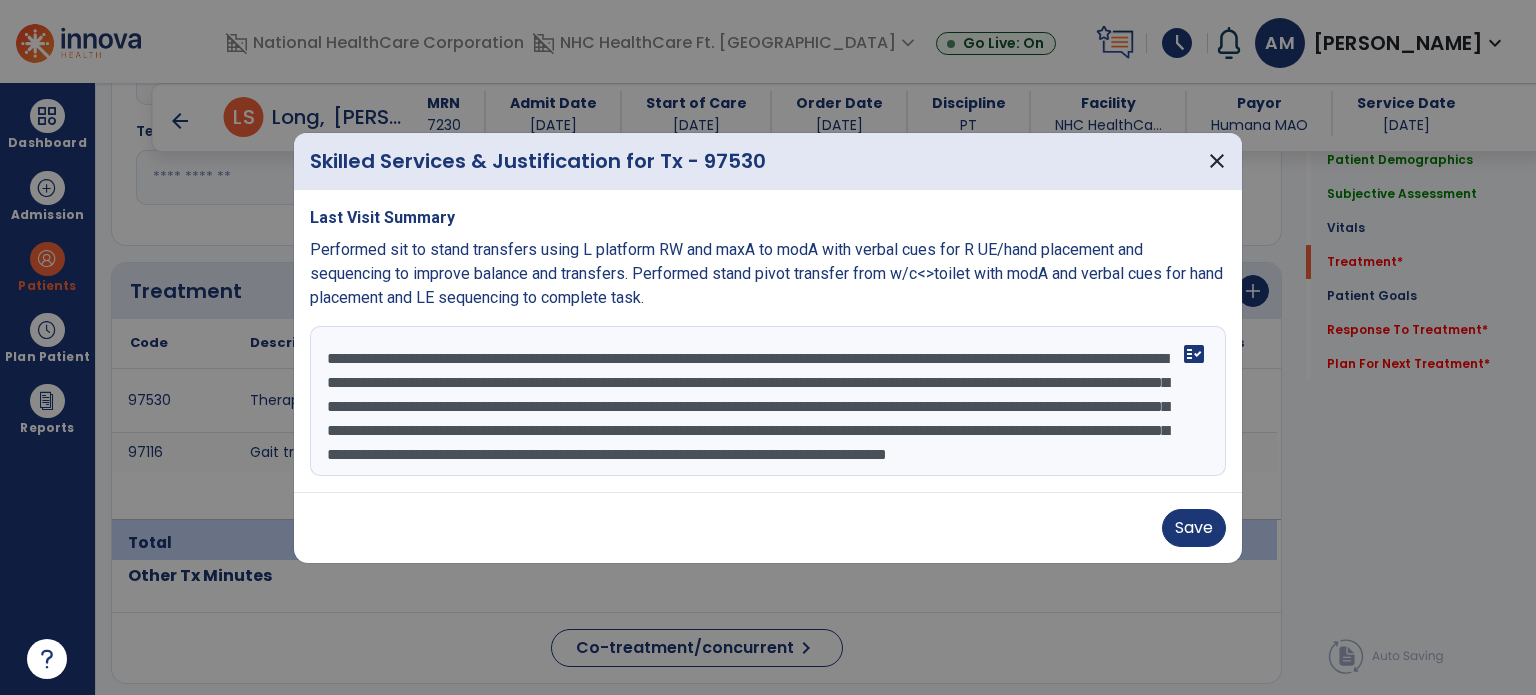 click on "**********" at bounding box center (768, 401) 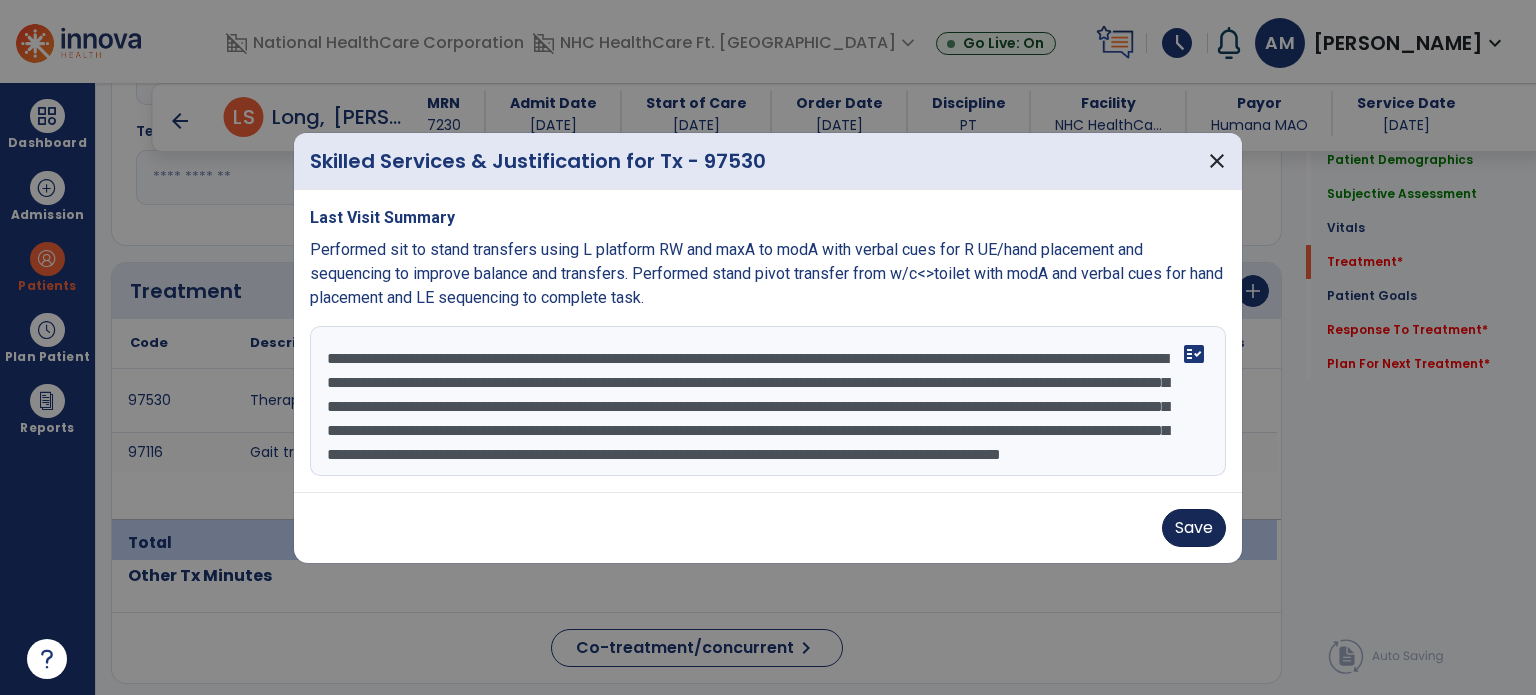 type on "**********" 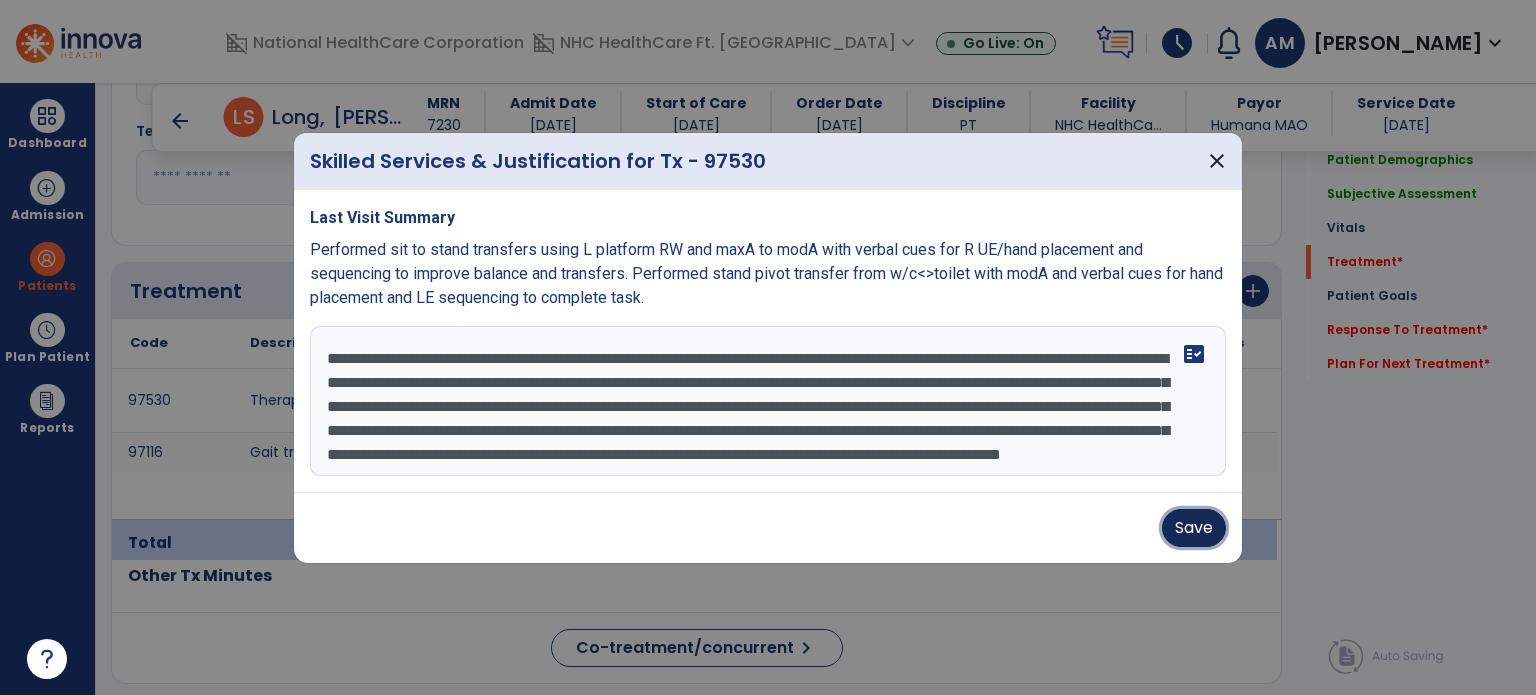 click on "Save" at bounding box center [1194, 528] 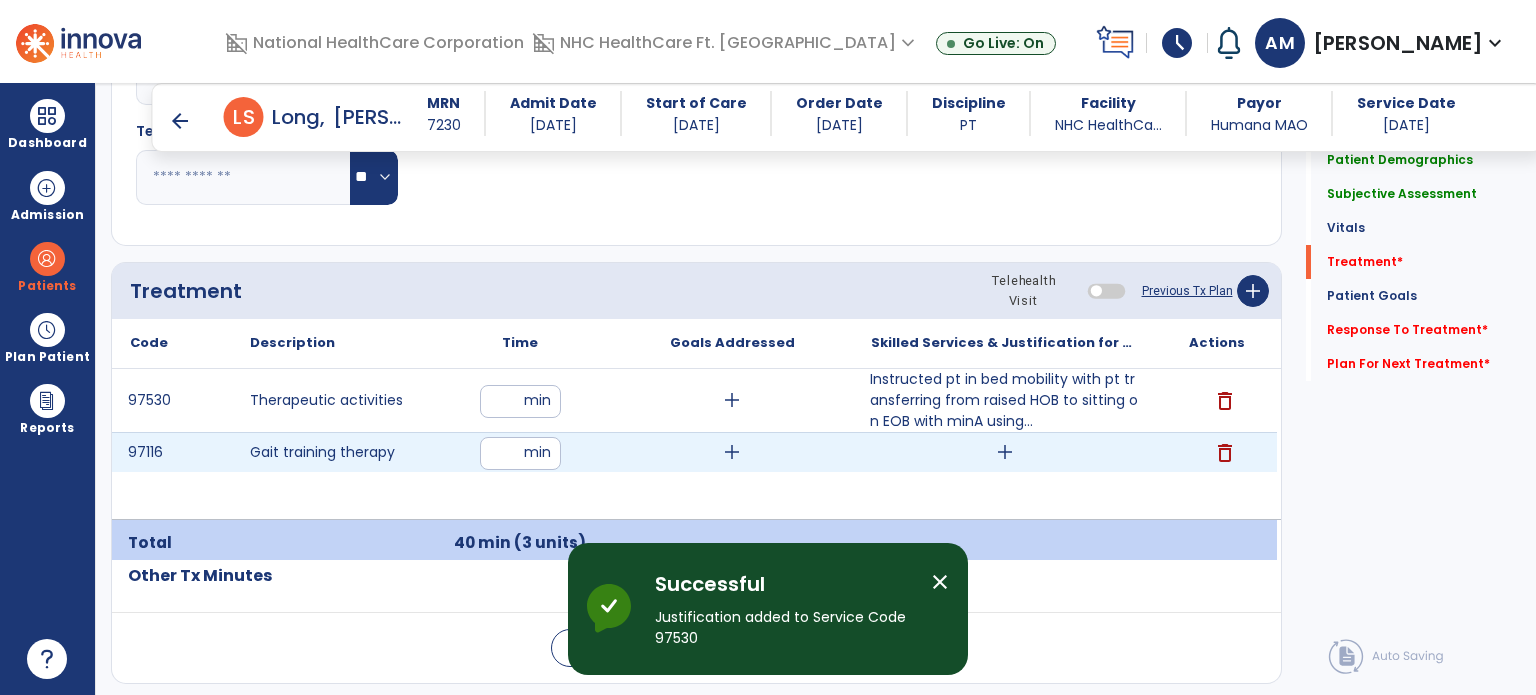 click on "add" at bounding box center (1005, 452) 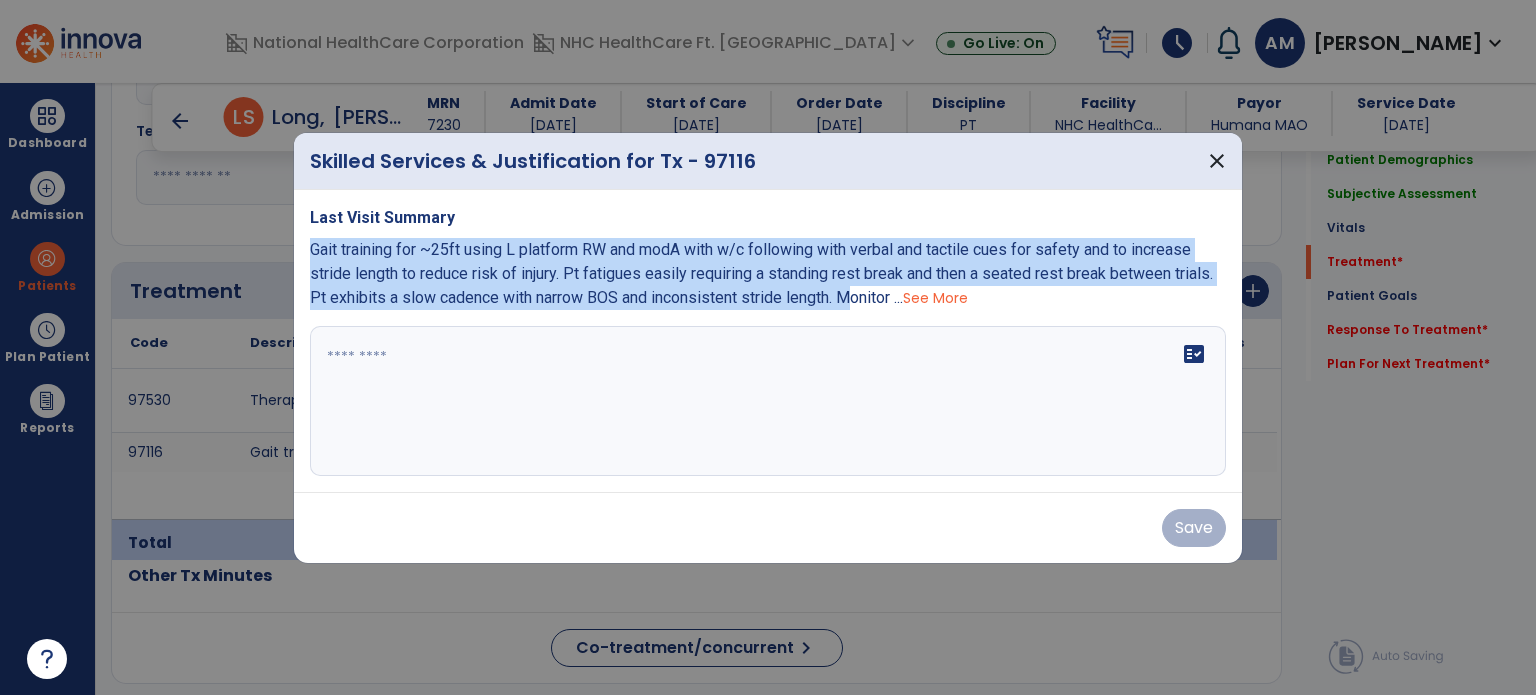 drag, startPoint x: 308, startPoint y: 249, endPoint x: 858, endPoint y: 294, distance: 551.8378 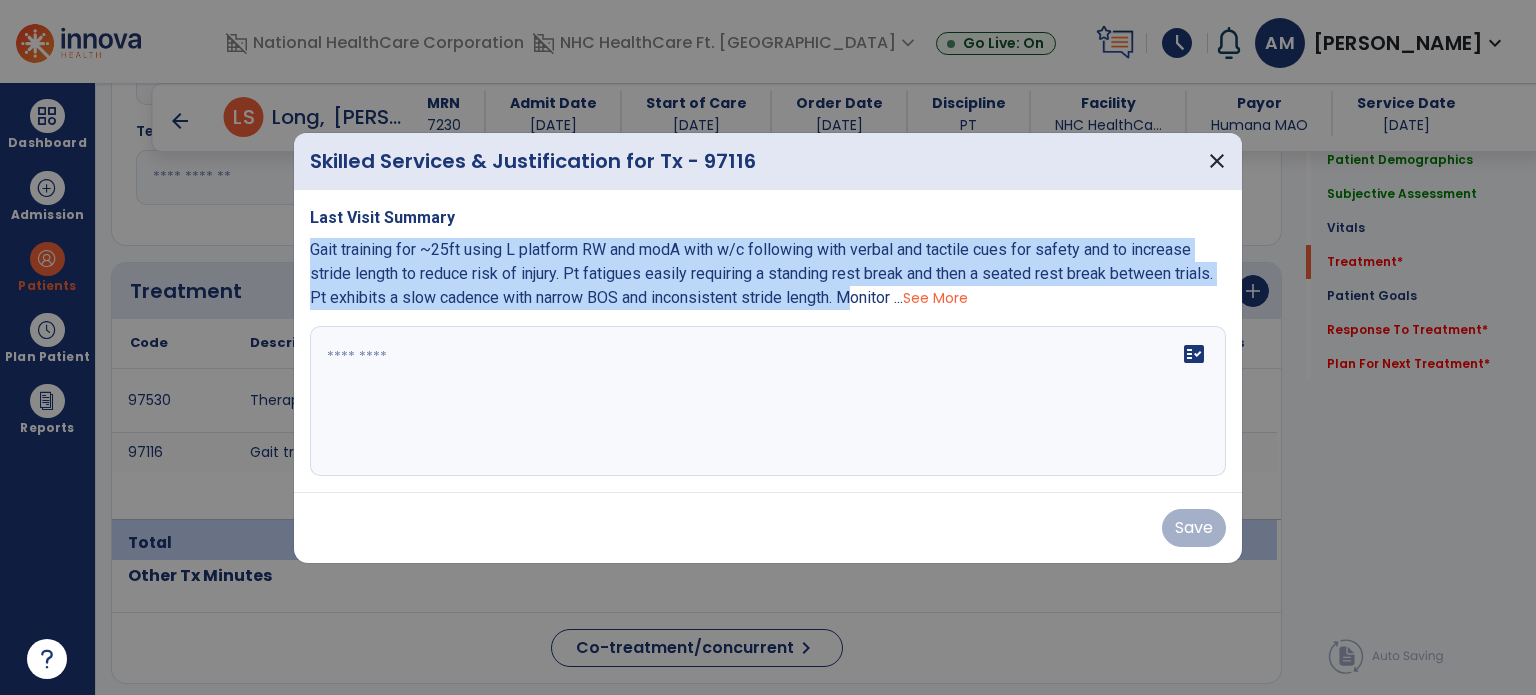 click on "Last Visit Summary Gait training for ~25ft using L platform RW and modA with w/c following with verbal and tactile cues for safety and to increase stride length to reduce risk of injury.   Pt fatigues easily requiring a standing rest break and then a seated rest break between trials.  Pt exhibits a slow cadence with narrow BOS and inconsistent stride length.  Monitor ...  See More   fact_check" at bounding box center (768, 341) 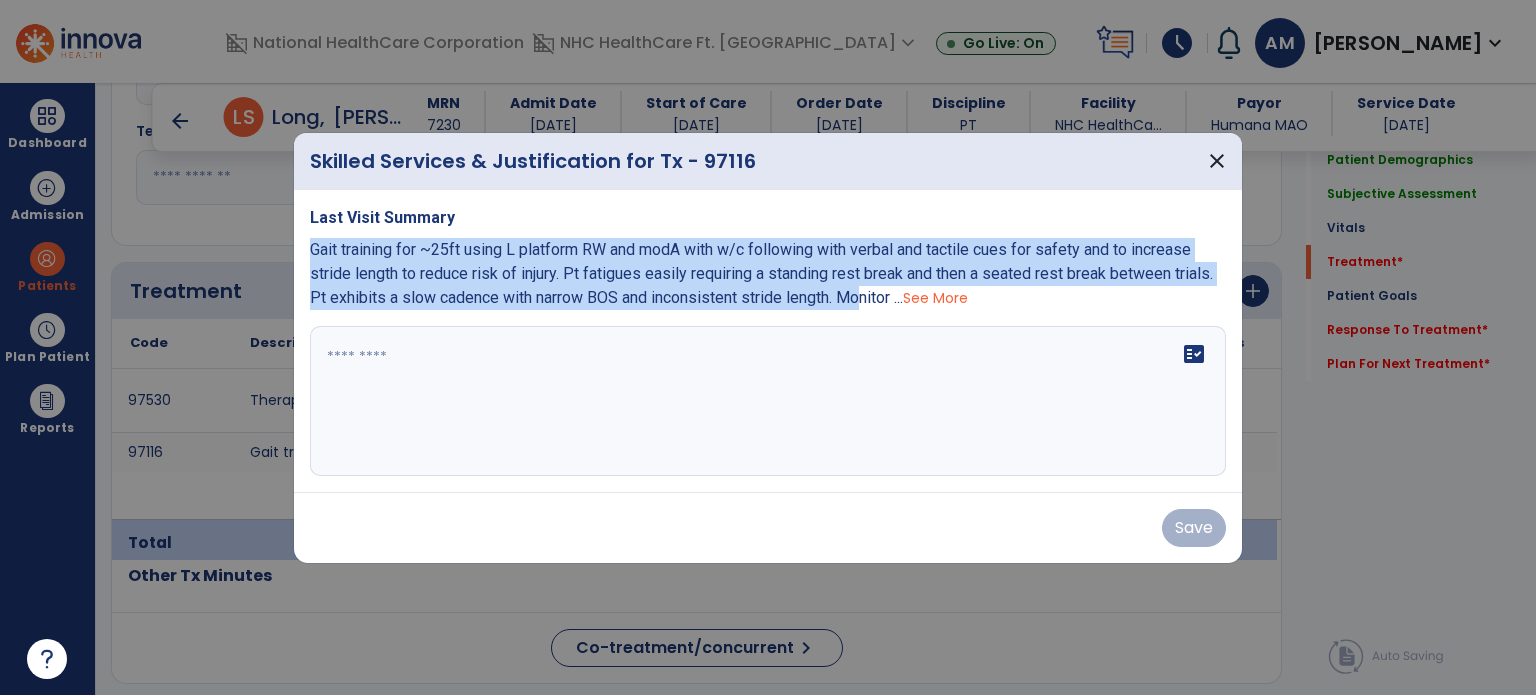 copy on "Gait training for ~25ft using L platform RW and modA with w/c following with verbal and tactile cues for safety and to increase stride length to reduce risk of injury.   Pt fatigues easily requiring a standing rest break and then a seated rest break between trials.  Pt exhibits a slow cadence with narrow BOS and inconsistent stride length.  Mo" 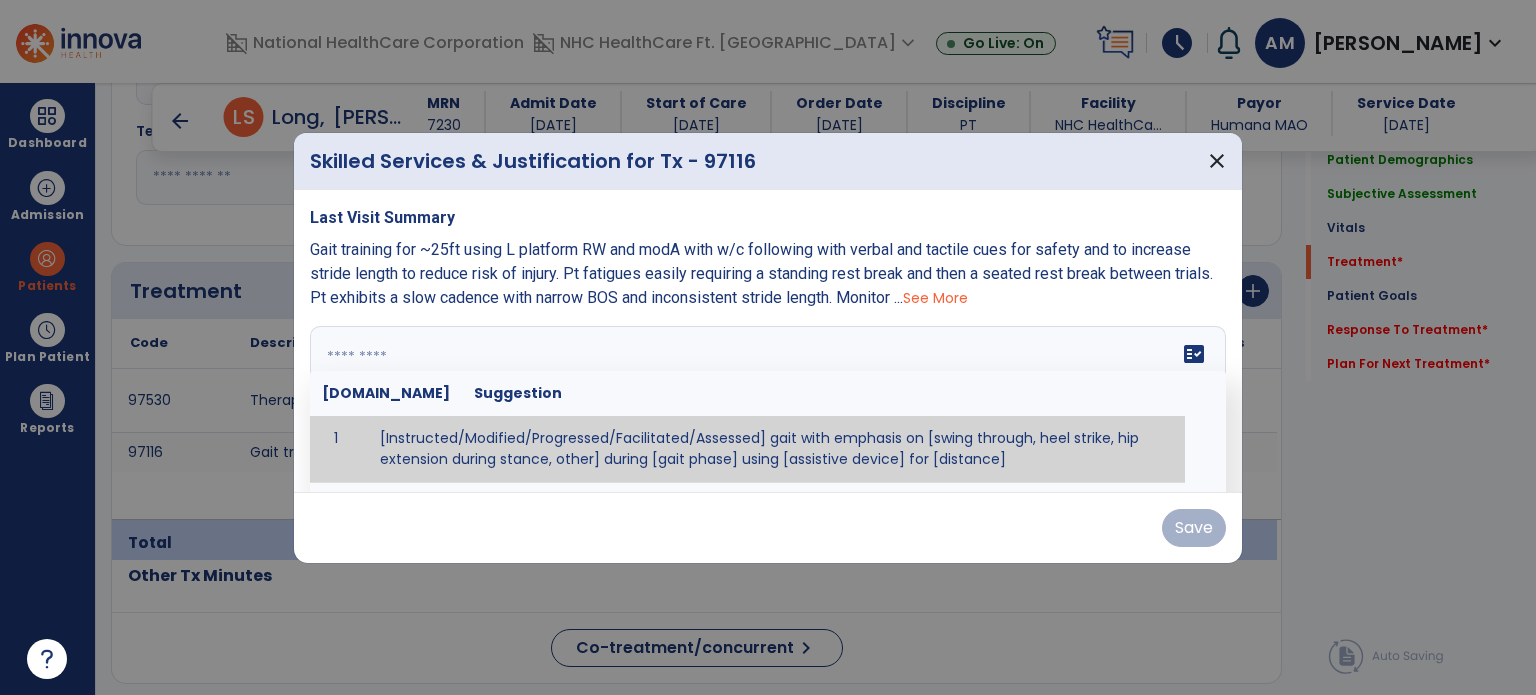 click at bounding box center [766, 401] 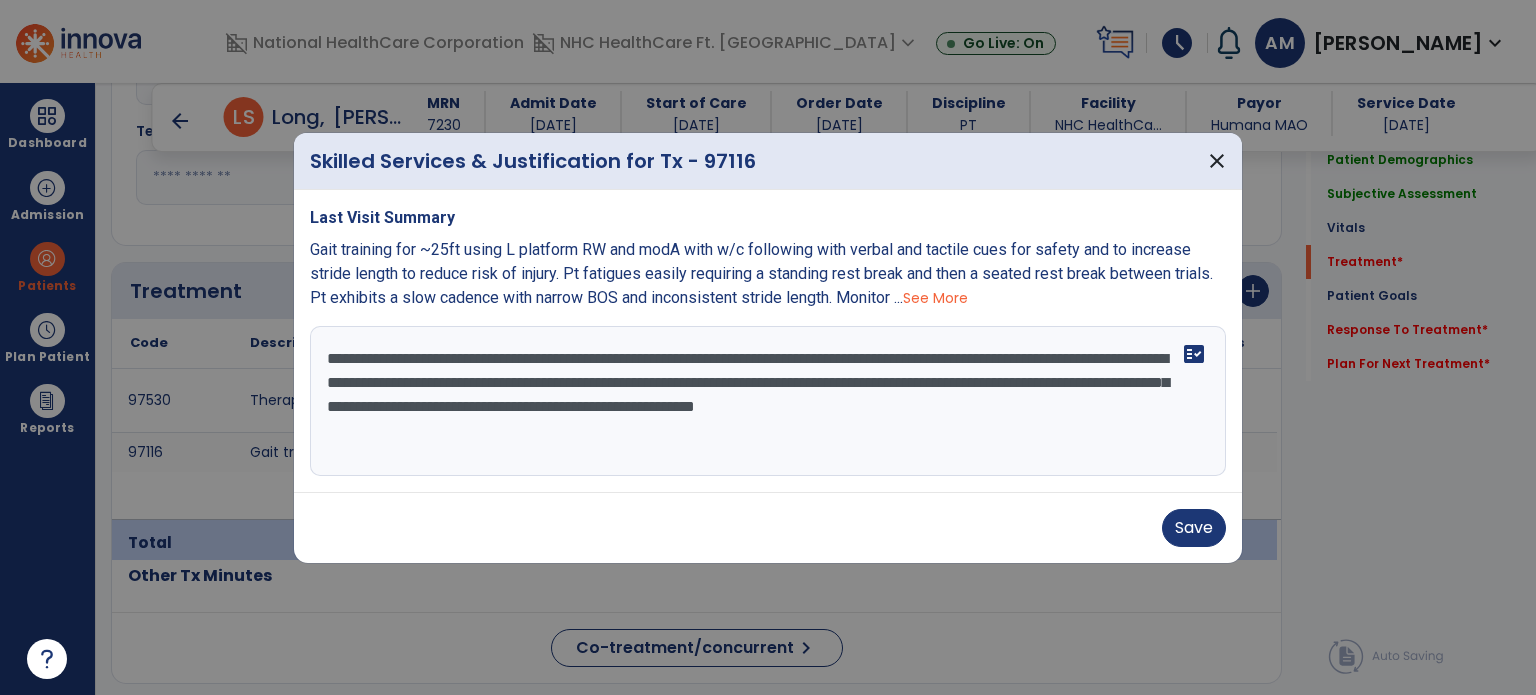 click on "See More" at bounding box center (935, 298) 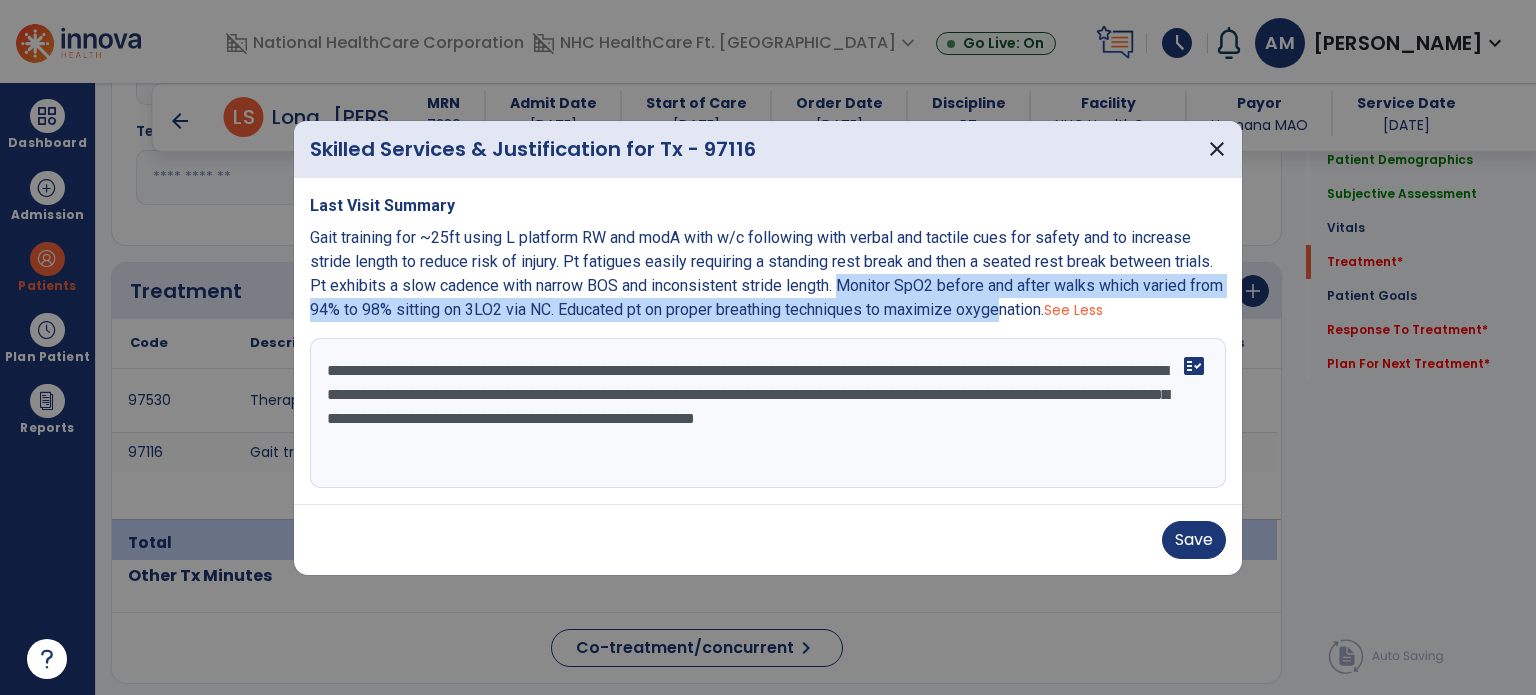 drag, startPoint x: 836, startPoint y: 286, endPoint x: 1055, endPoint y: 321, distance: 221.77917 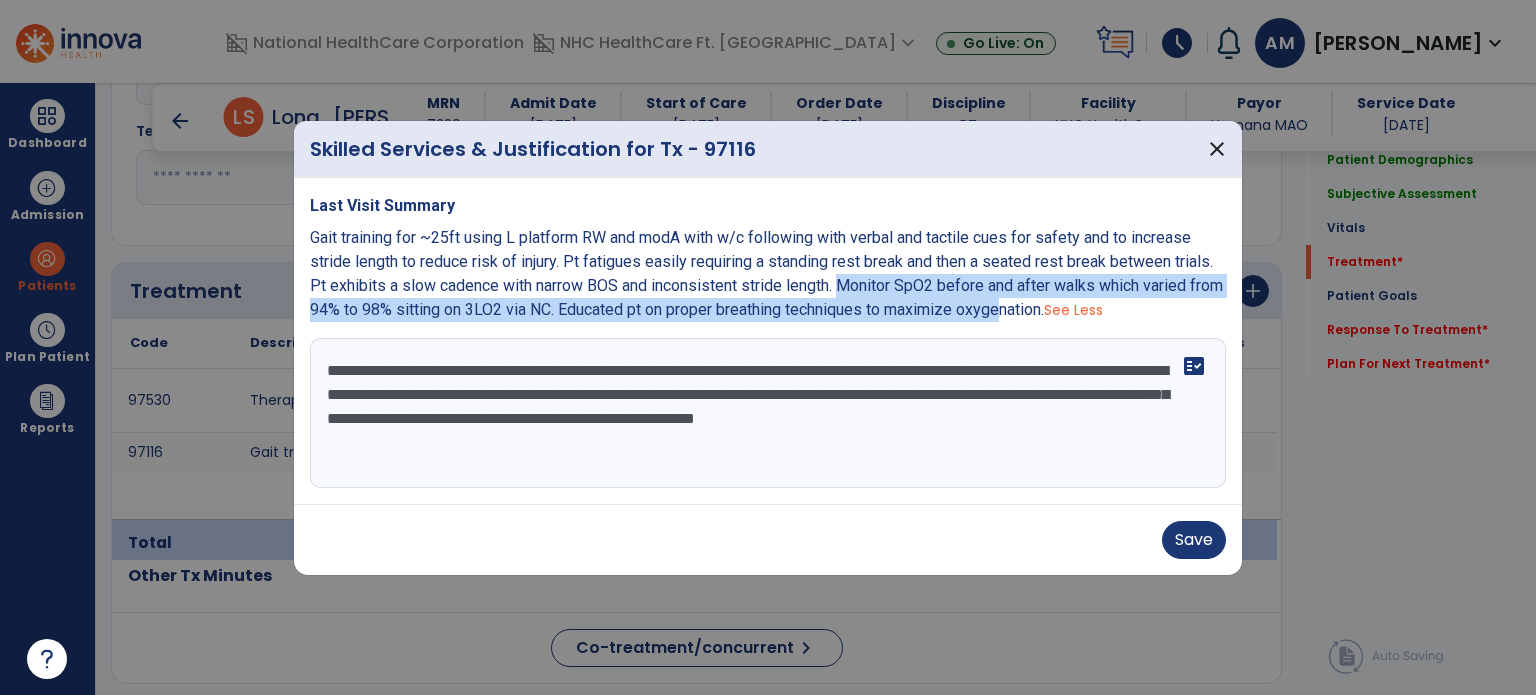click on "Gait training for ~25ft using L platform RW and modA with w/c following with verbal and tactile cues for safety and to increase stride length to reduce risk of injury.   Pt fatigues easily requiring a standing rest break and then a seated rest break between trials.  Pt exhibits a slow cadence with narrow BOS and inconsistent stride length.  Monitor SpO2 before and after walks which varied from 94% to 98% sitting on 3LO2 via NC.  Educated pt on proper breathing techniques to maximize oxygenation.
See Less" at bounding box center [768, 274] 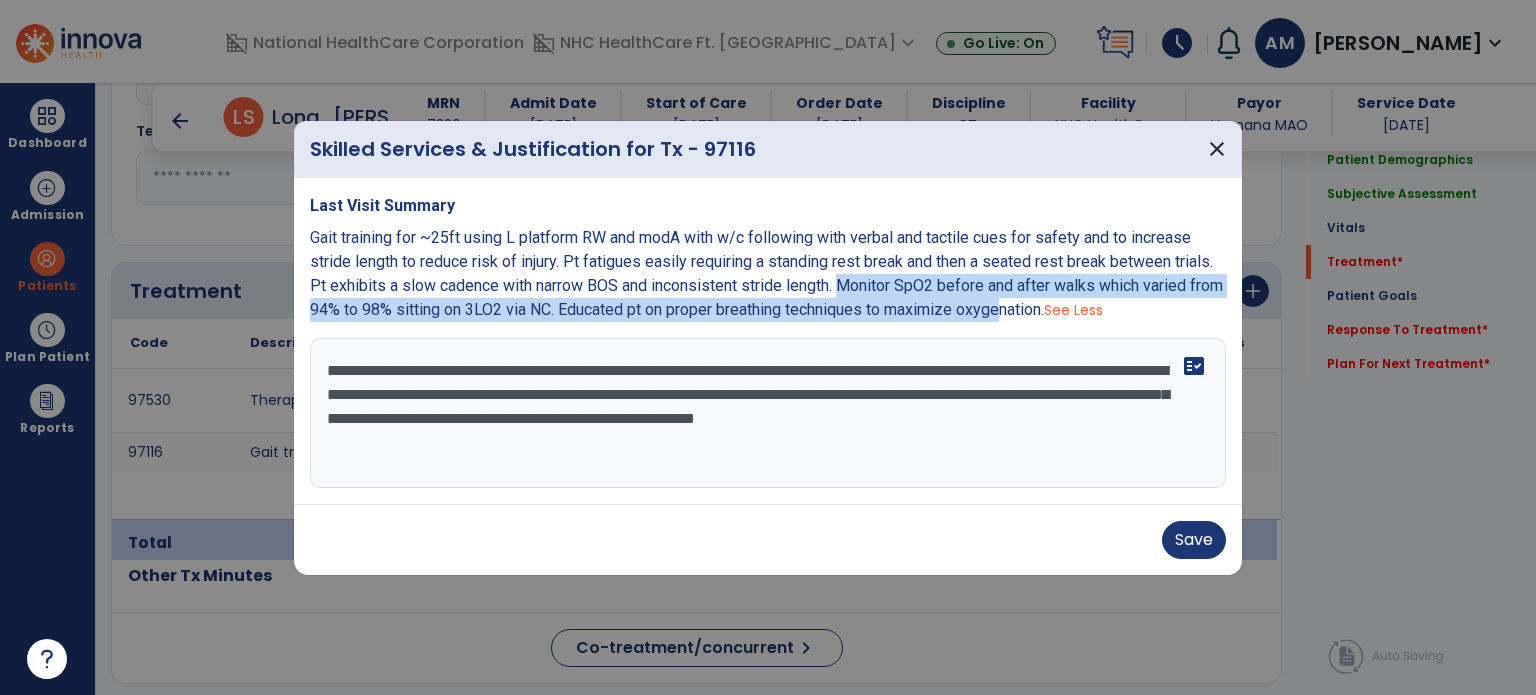copy on "Monitor SpO2 before and after walks which varied from 94% to 98% sitting on 3LO2 via NC.  Educated pt on proper breathing techniques to maximize oxyge" 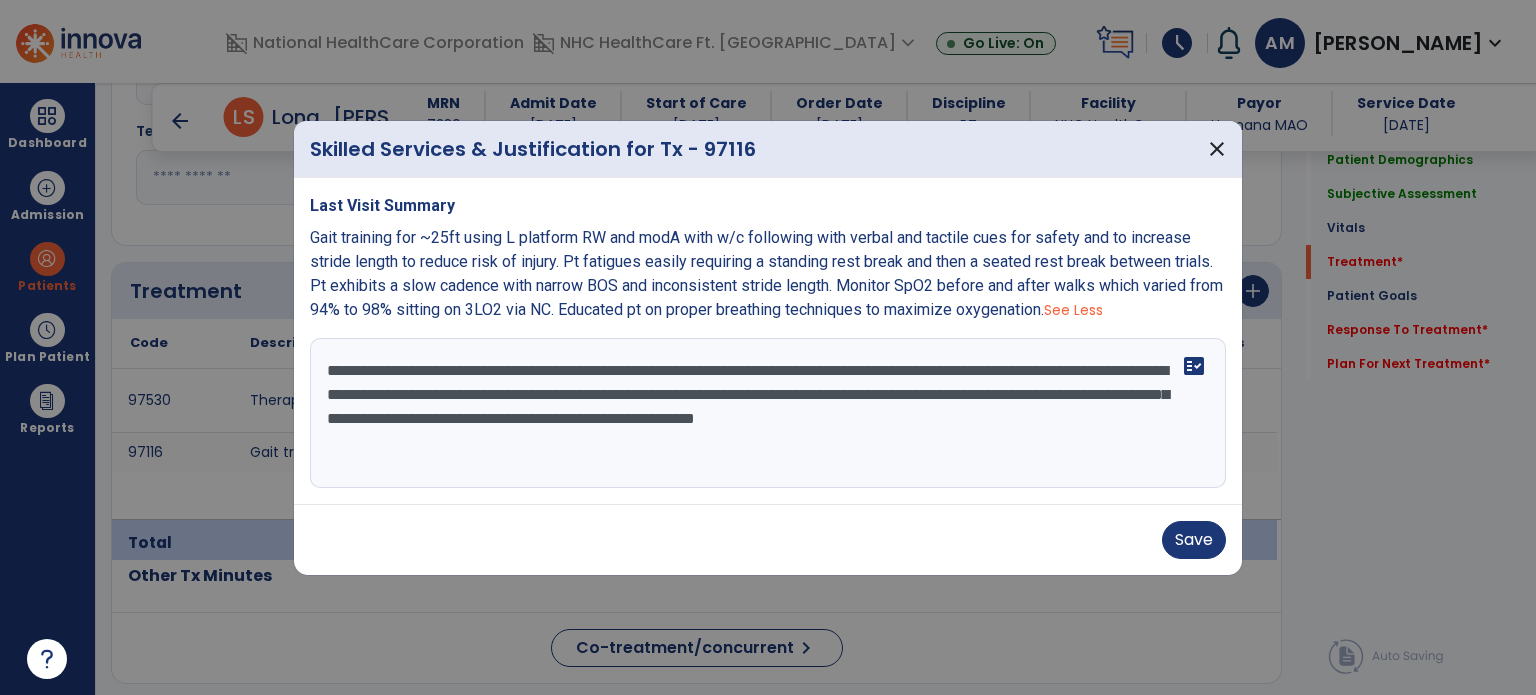 click on "**********" at bounding box center [768, 413] 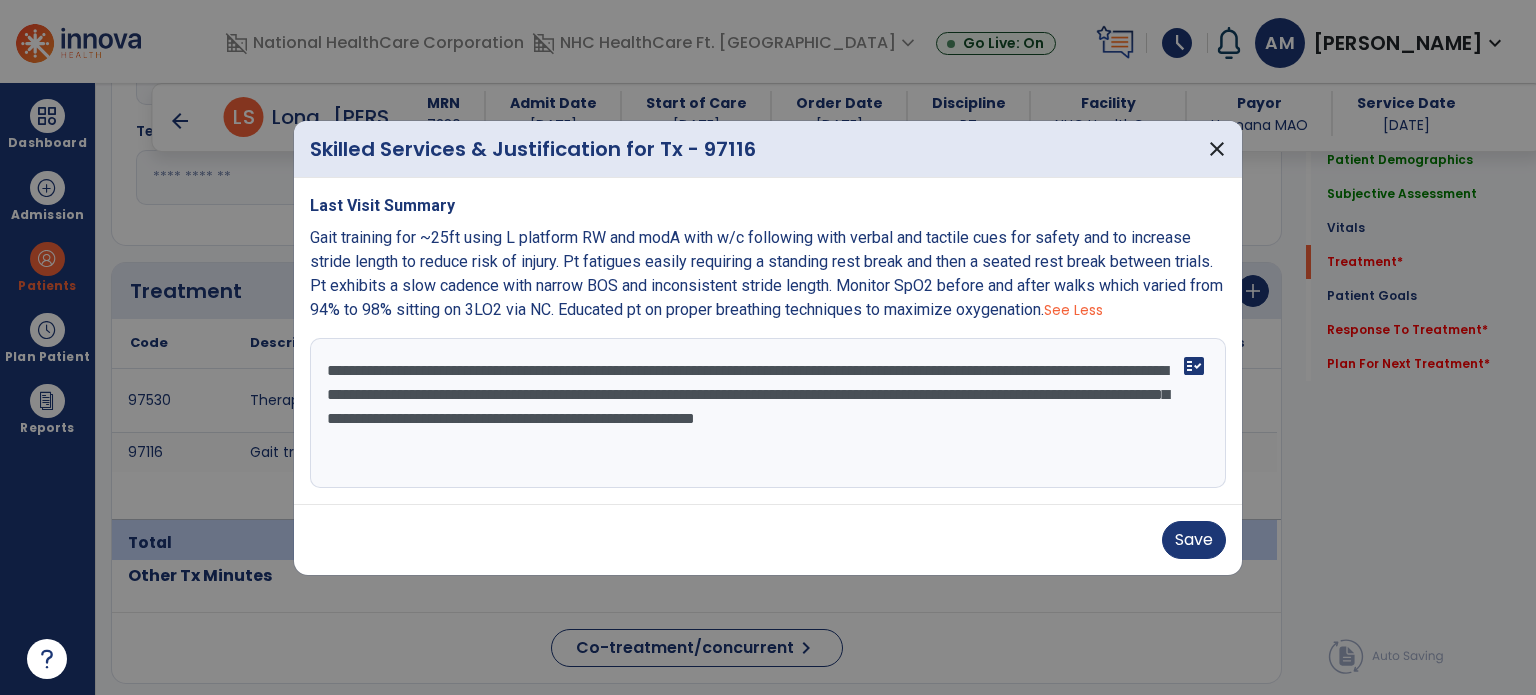 paste on "**********" 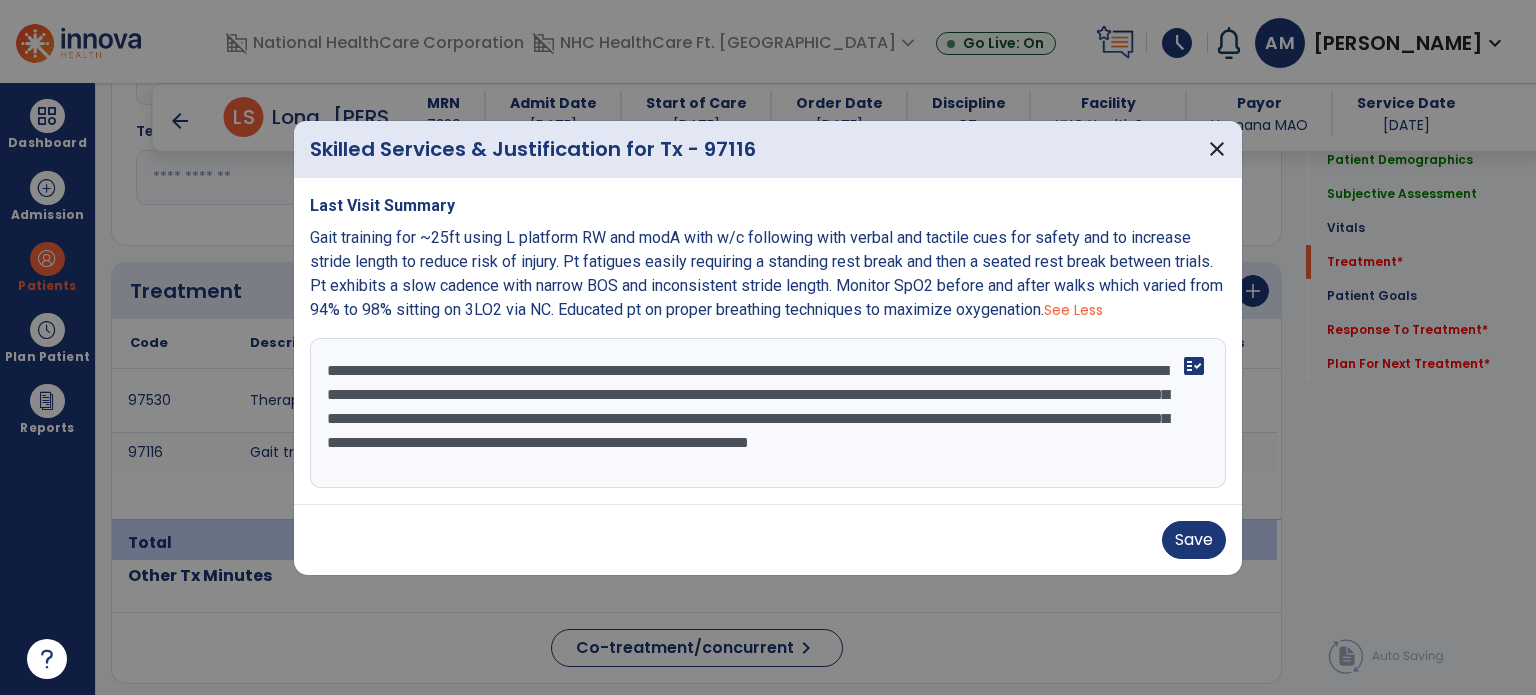click on "**********" at bounding box center (768, 413) 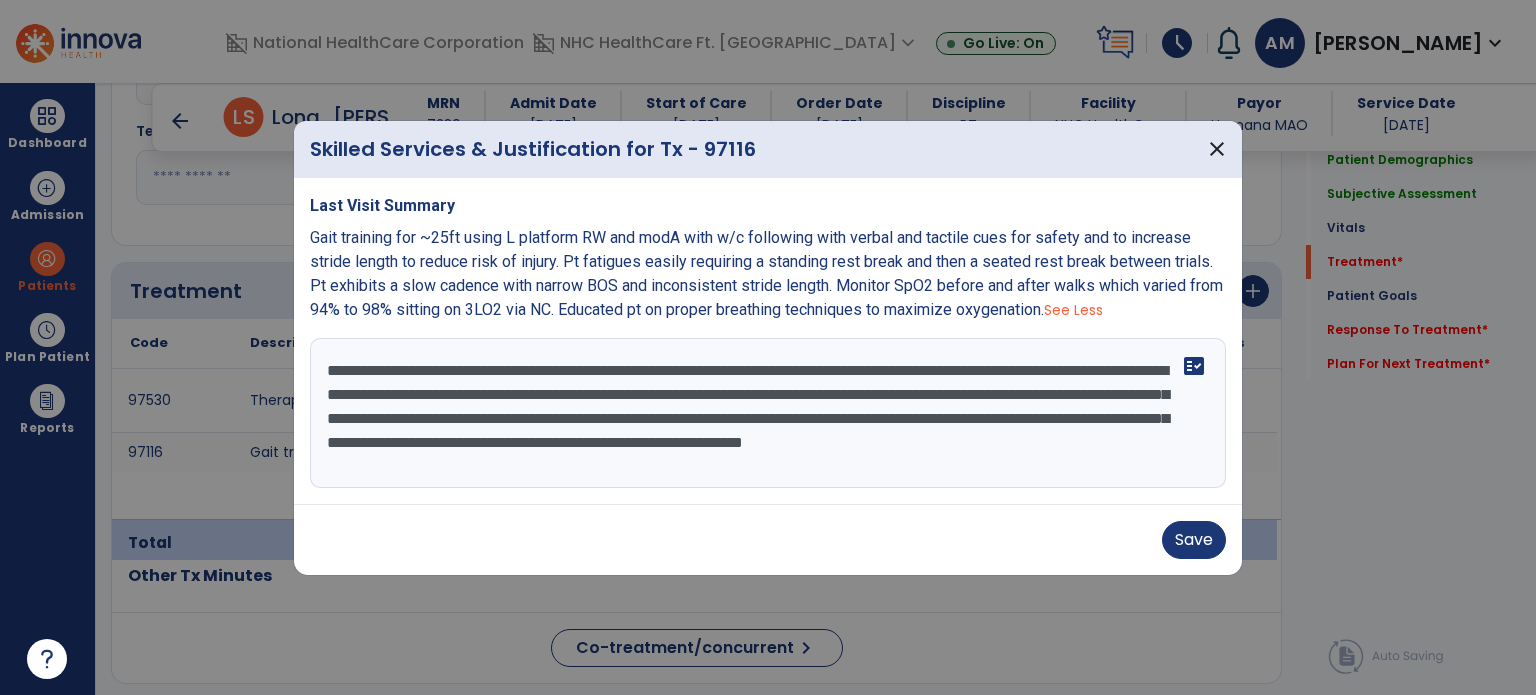 click on "**********" at bounding box center [768, 413] 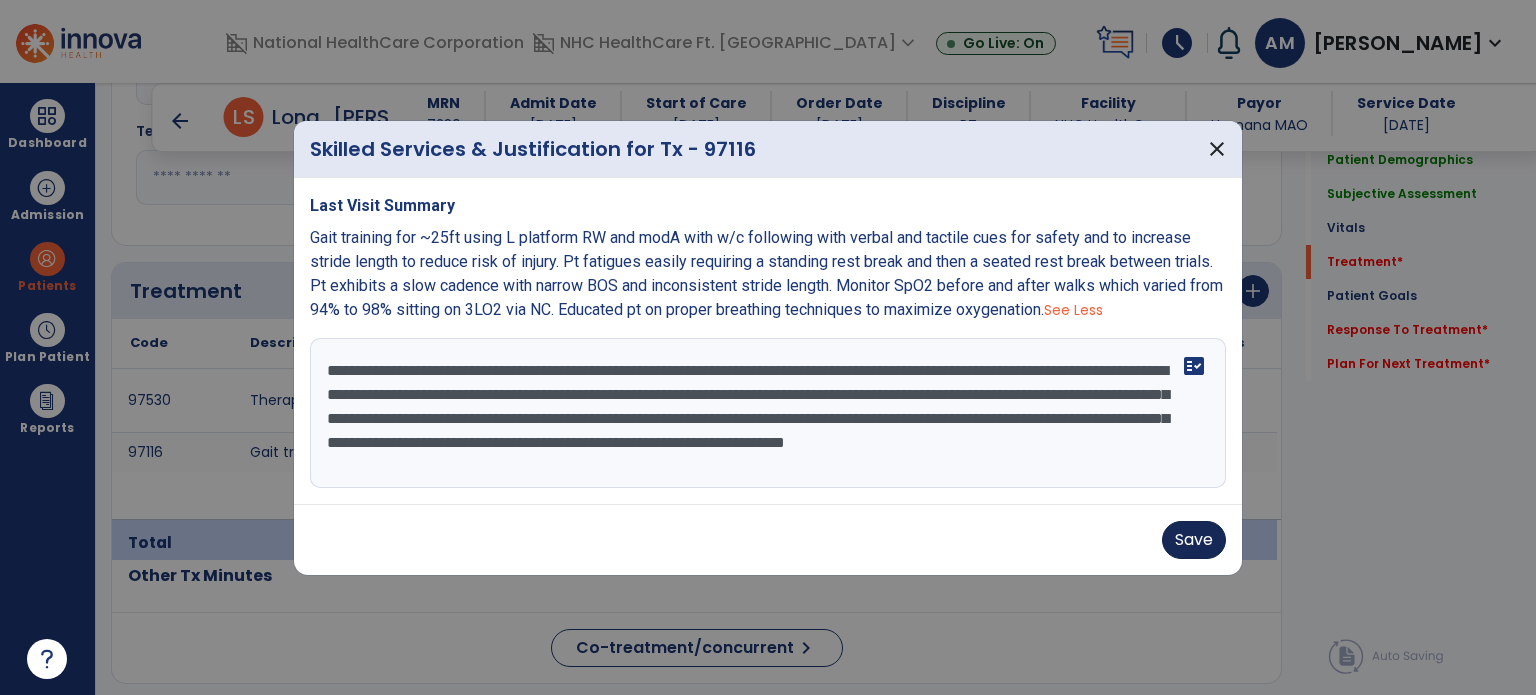 type on "**********" 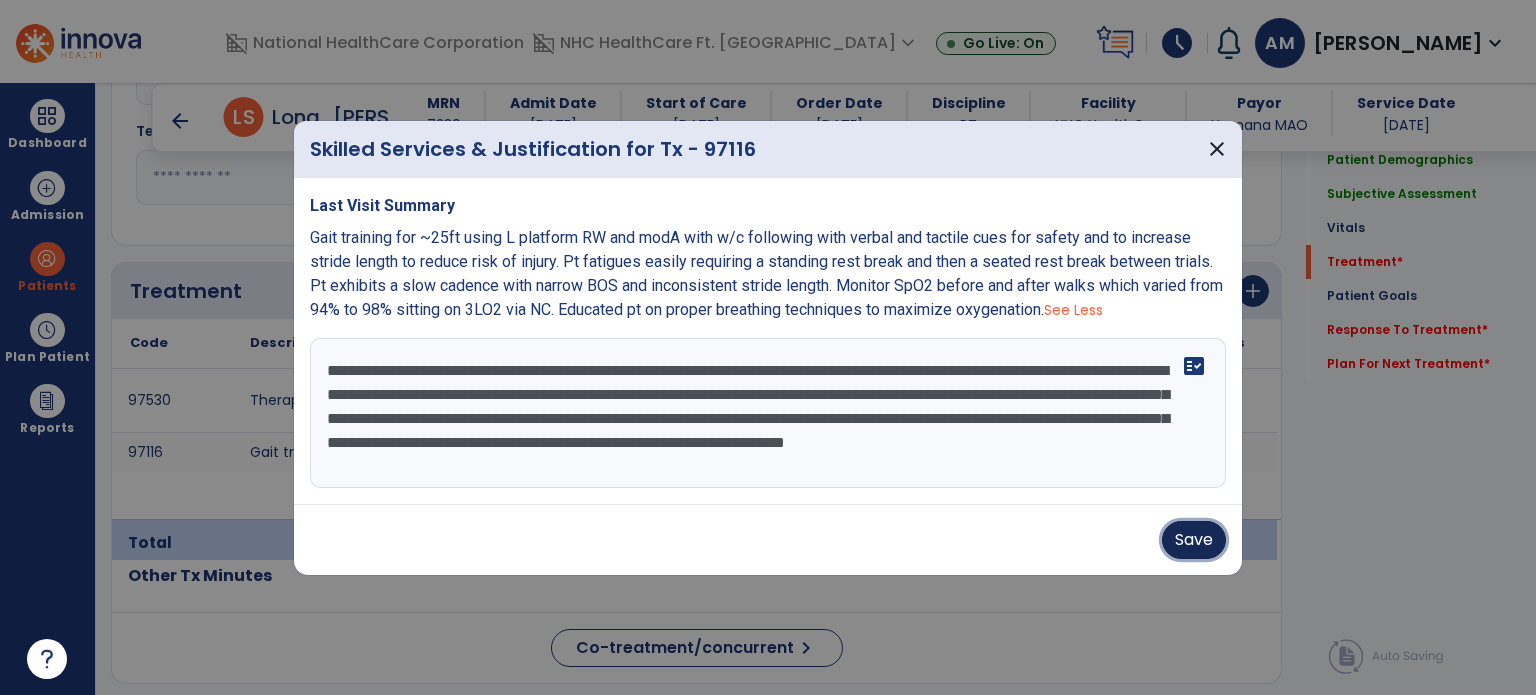 click on "Save" at bounding box center [1194, 540] 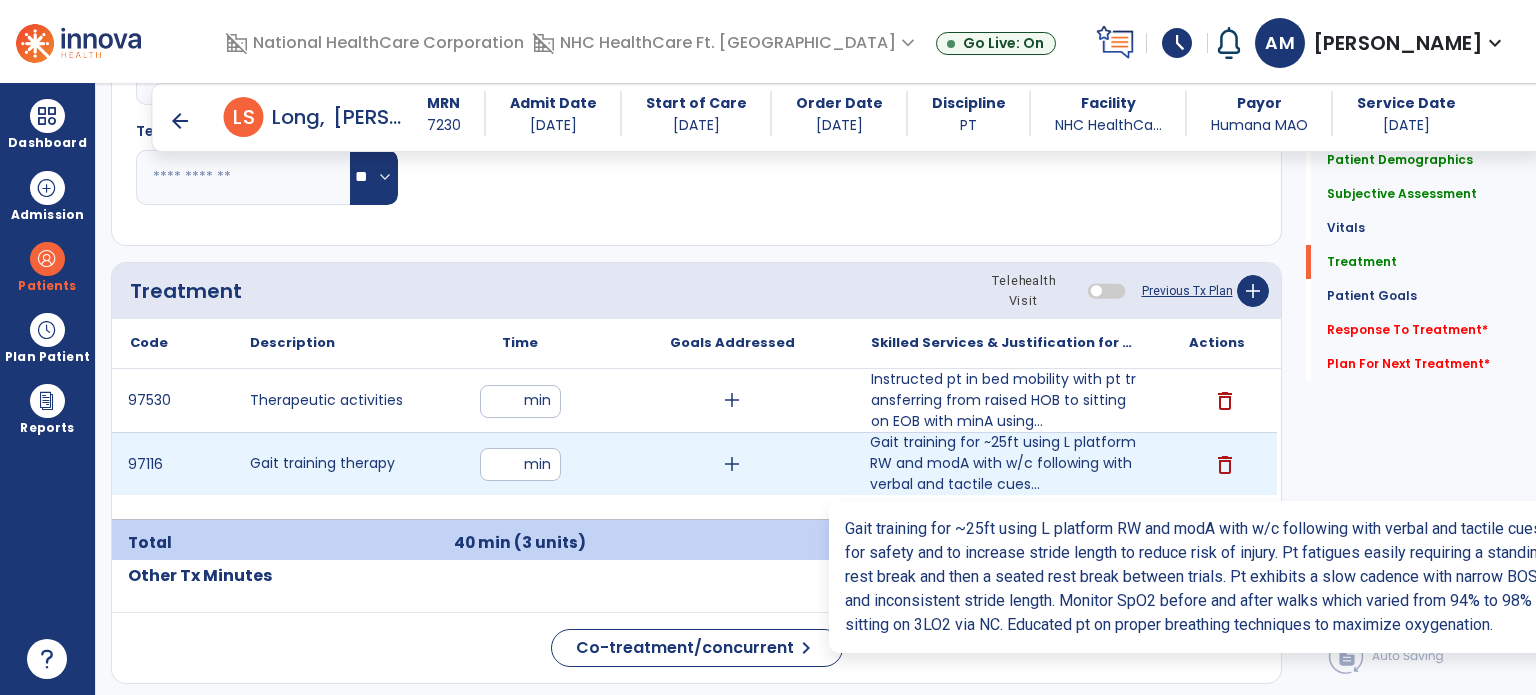 click on "Gait training for ~25ft using L platform RW and modA with w/c following with verbal and tactile cues..." at bounding box center (1004, 463) 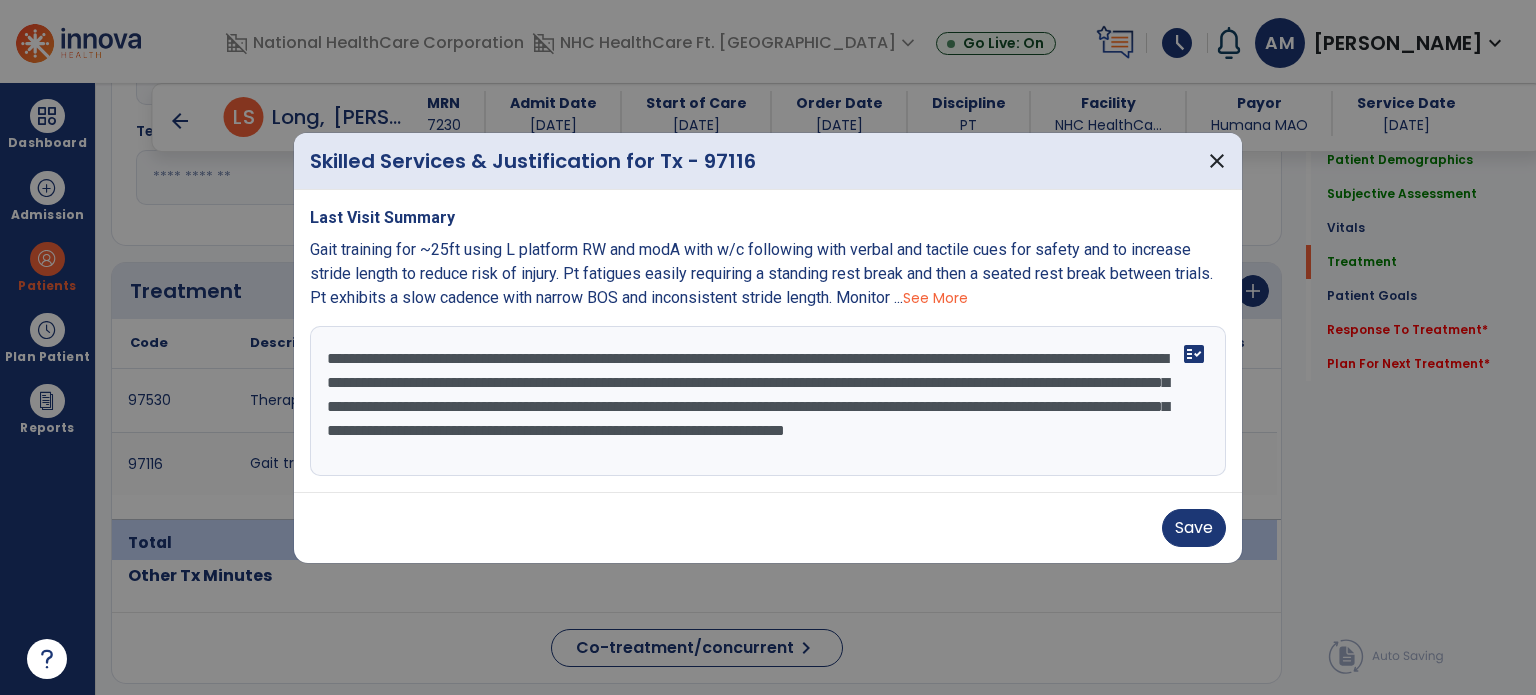 click on "**********" at bounding box center [768, 401] 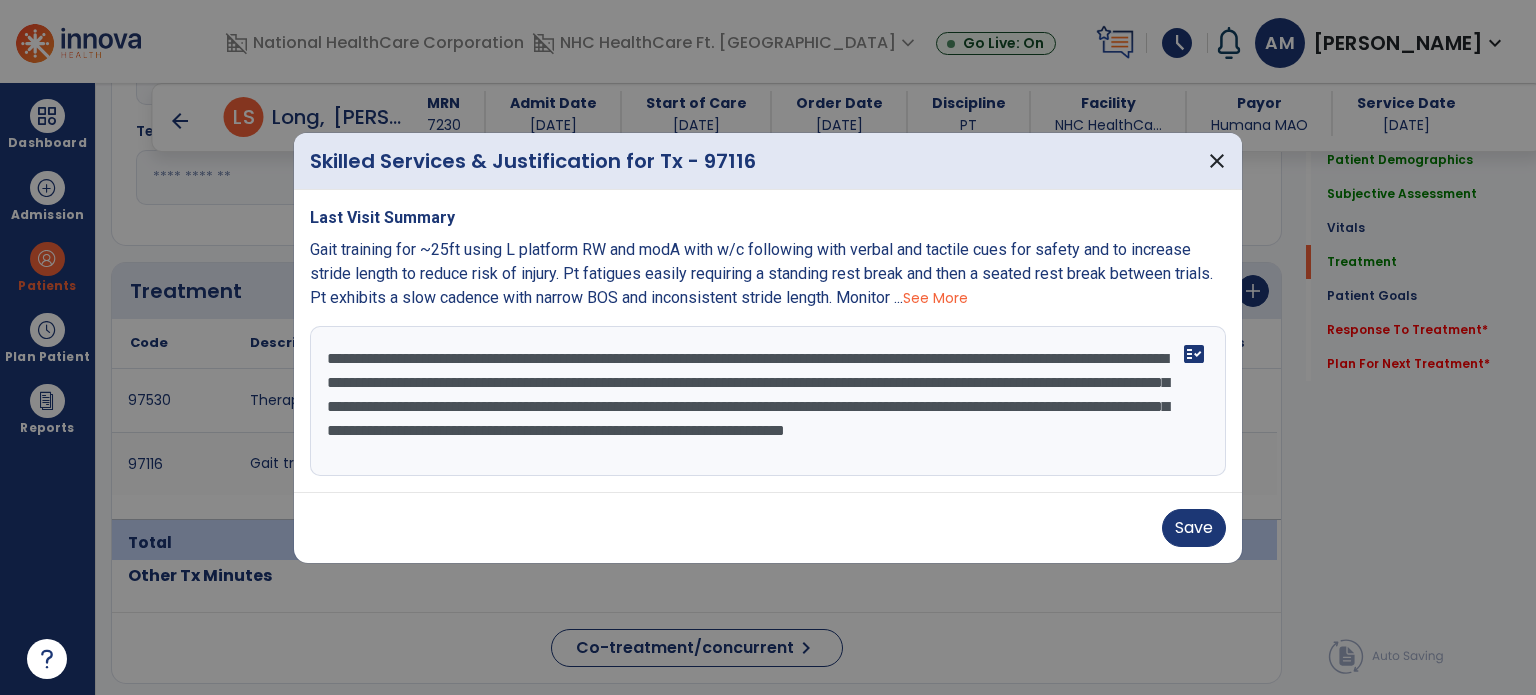 click on "**********" at bounding box center [768, 401] 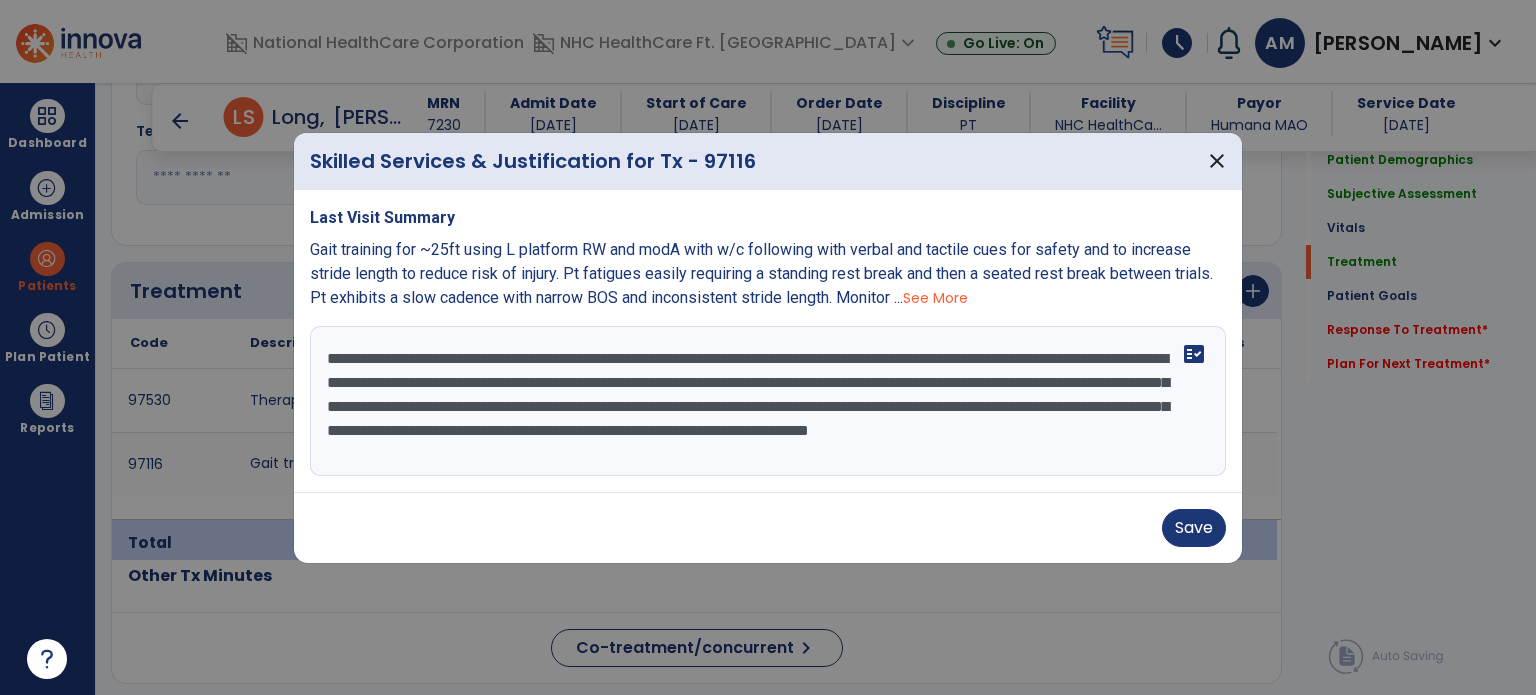 click on "**********" at bounding box center (768, 401) 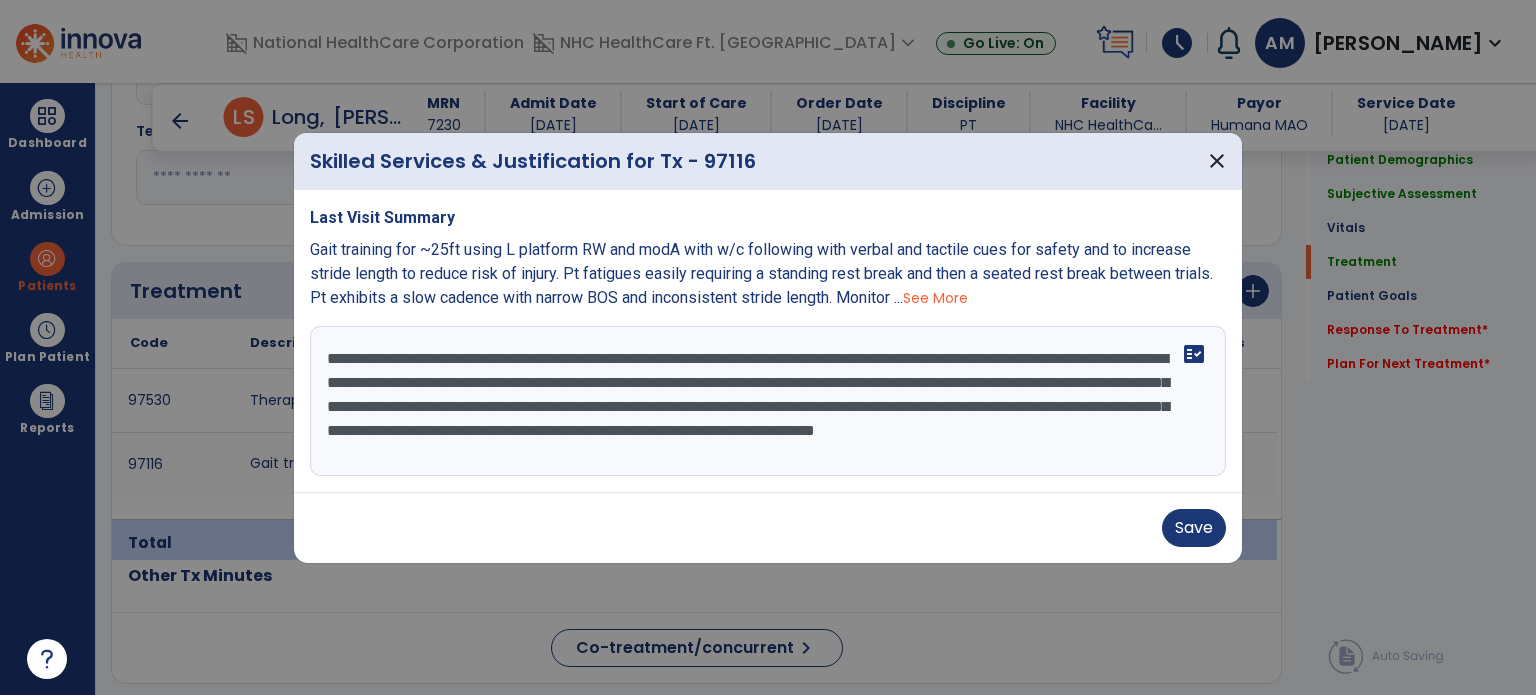 click on "**********" at bounding box center [768, 401] 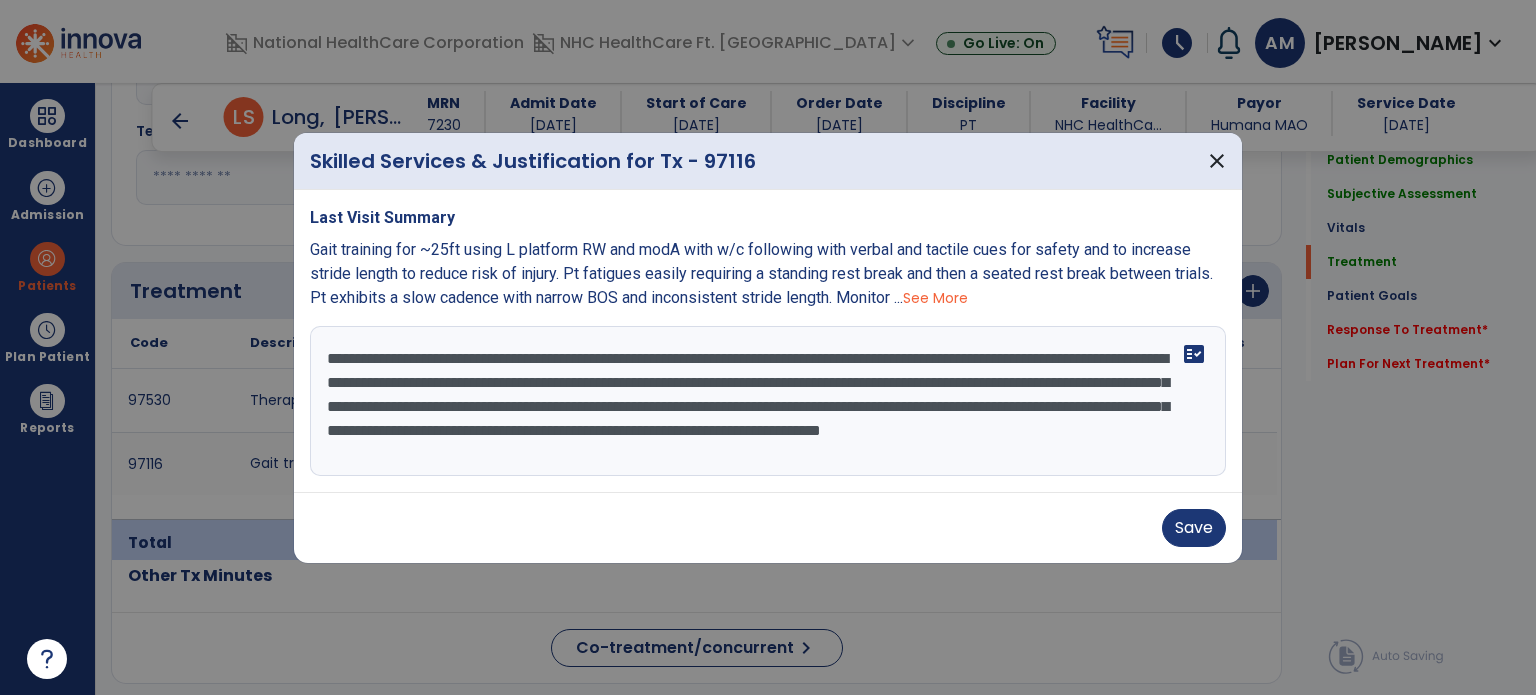 click on "**********" at bounding box center [768, 401] 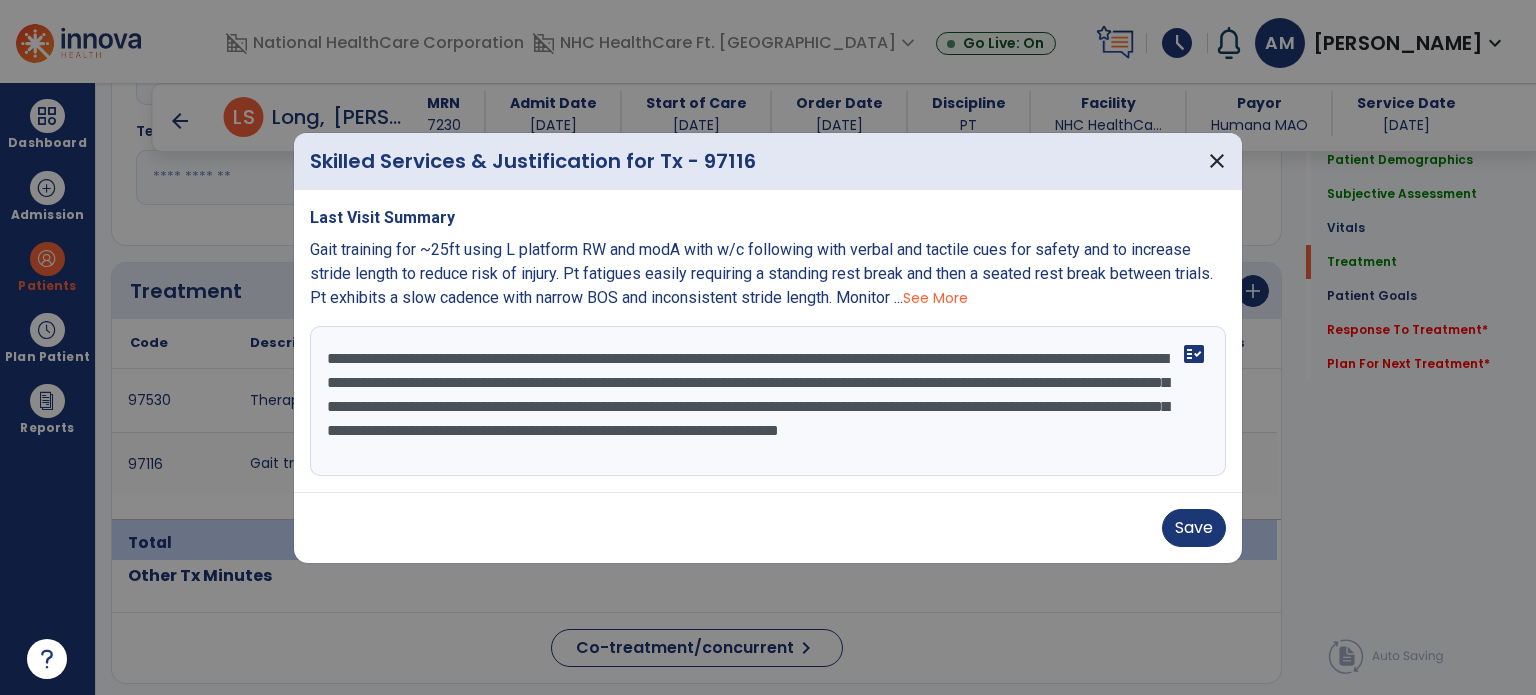 click on "**********" at bounding box center [768, 401] 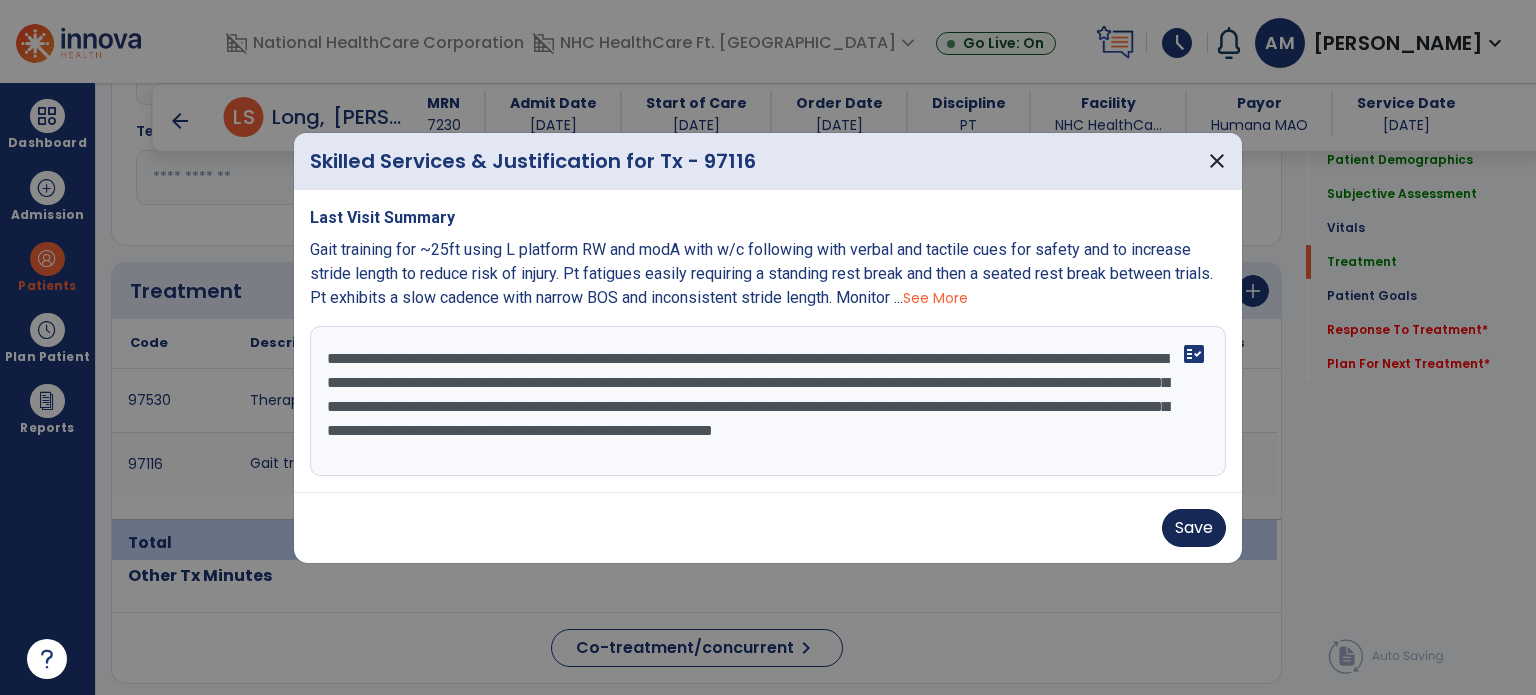type on "**********" 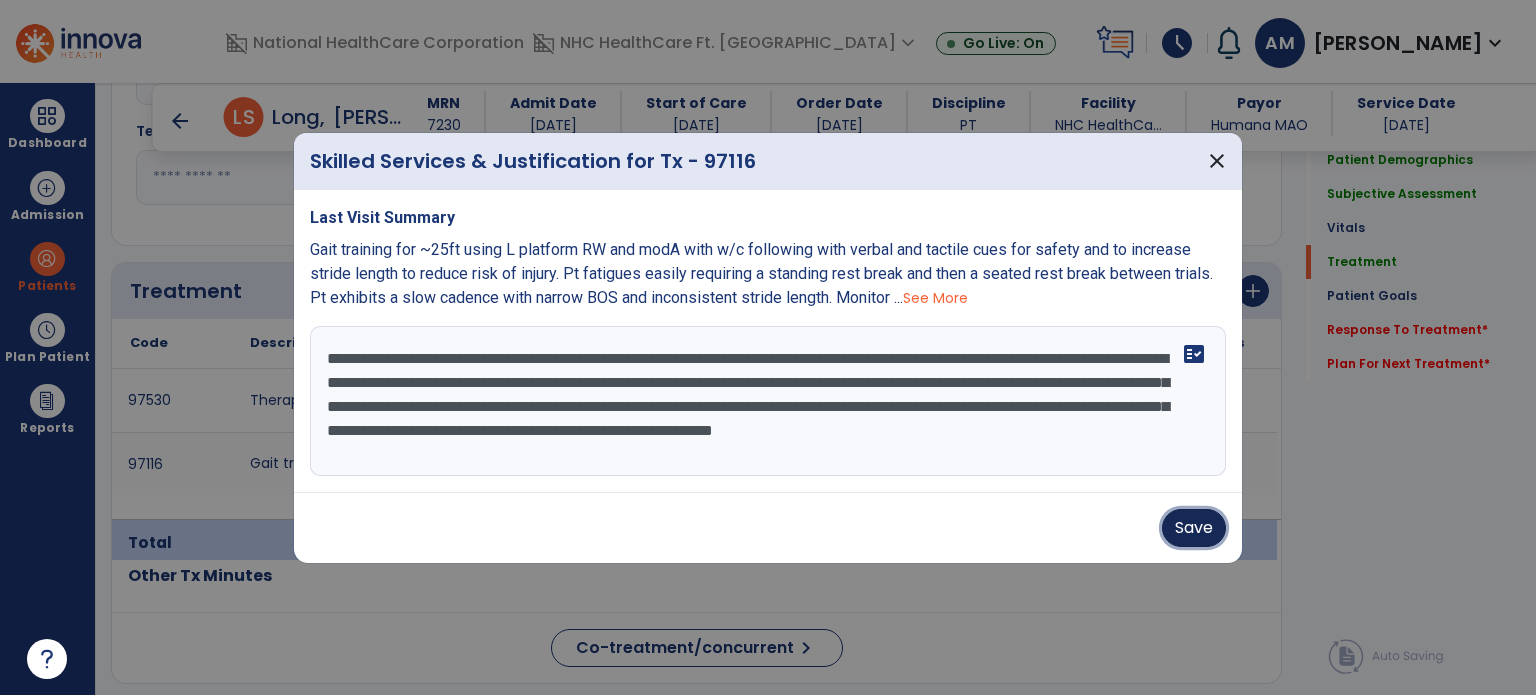click on "Save" at bounding box center [1194, 528] 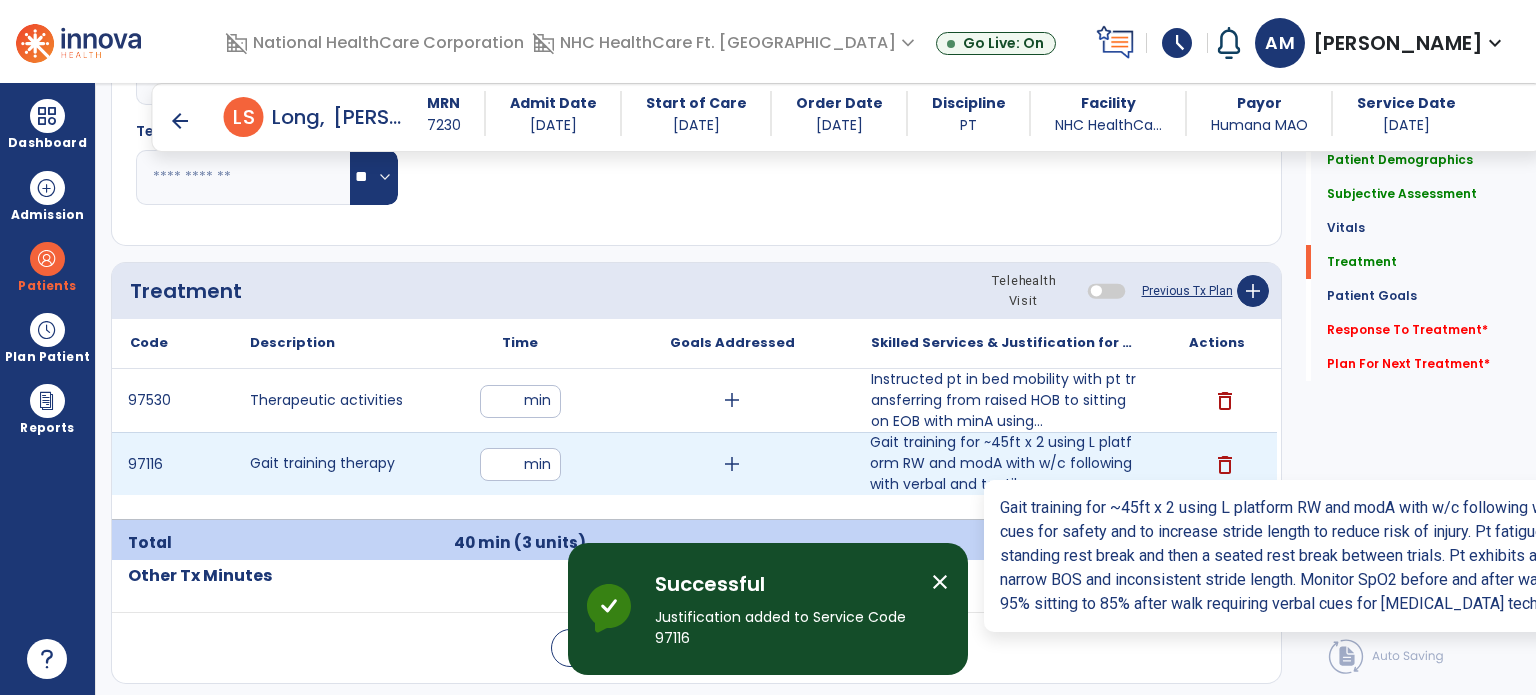 click on "Gait training for ~45ft x 2 using L platform RW and modA with w/c following with verbal and tactile ..." at bounding box center [1004, 463] 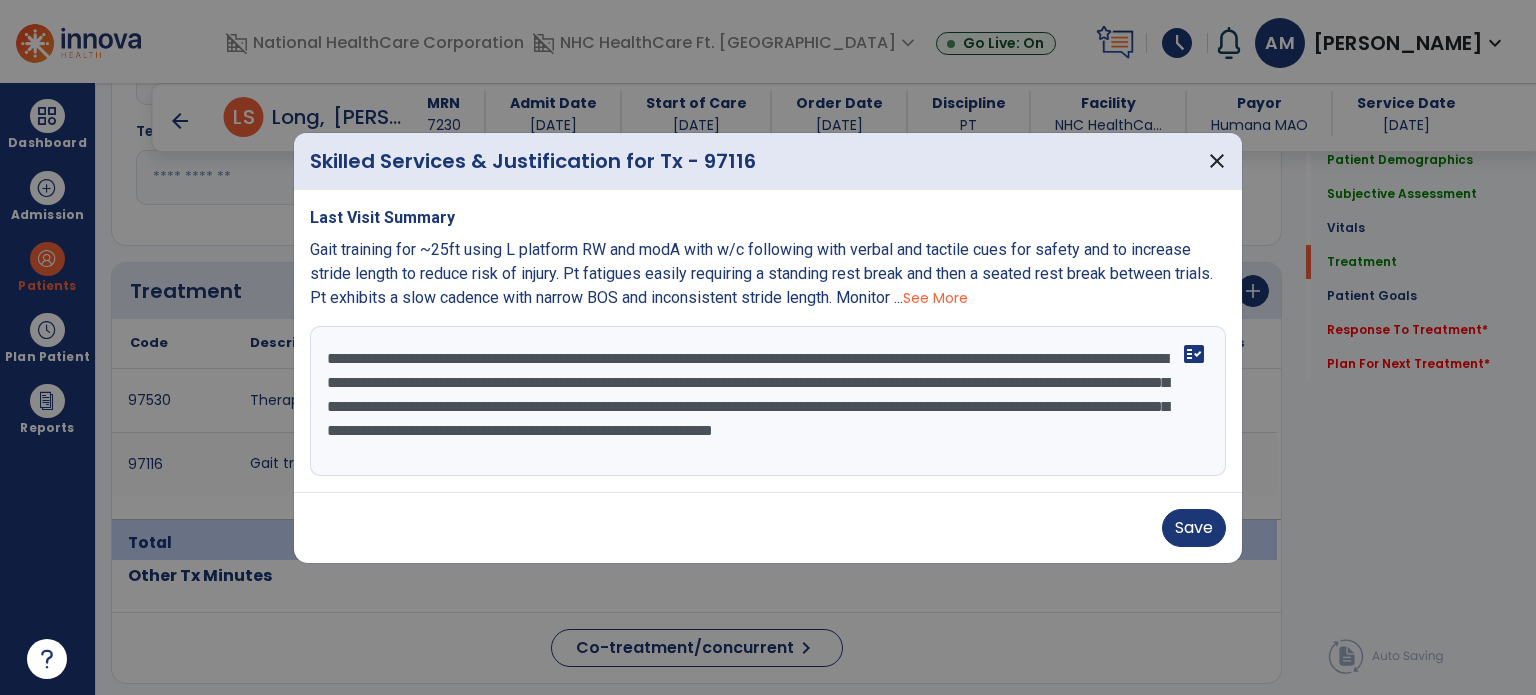 click on "**********" at bounding box center [768, 401] 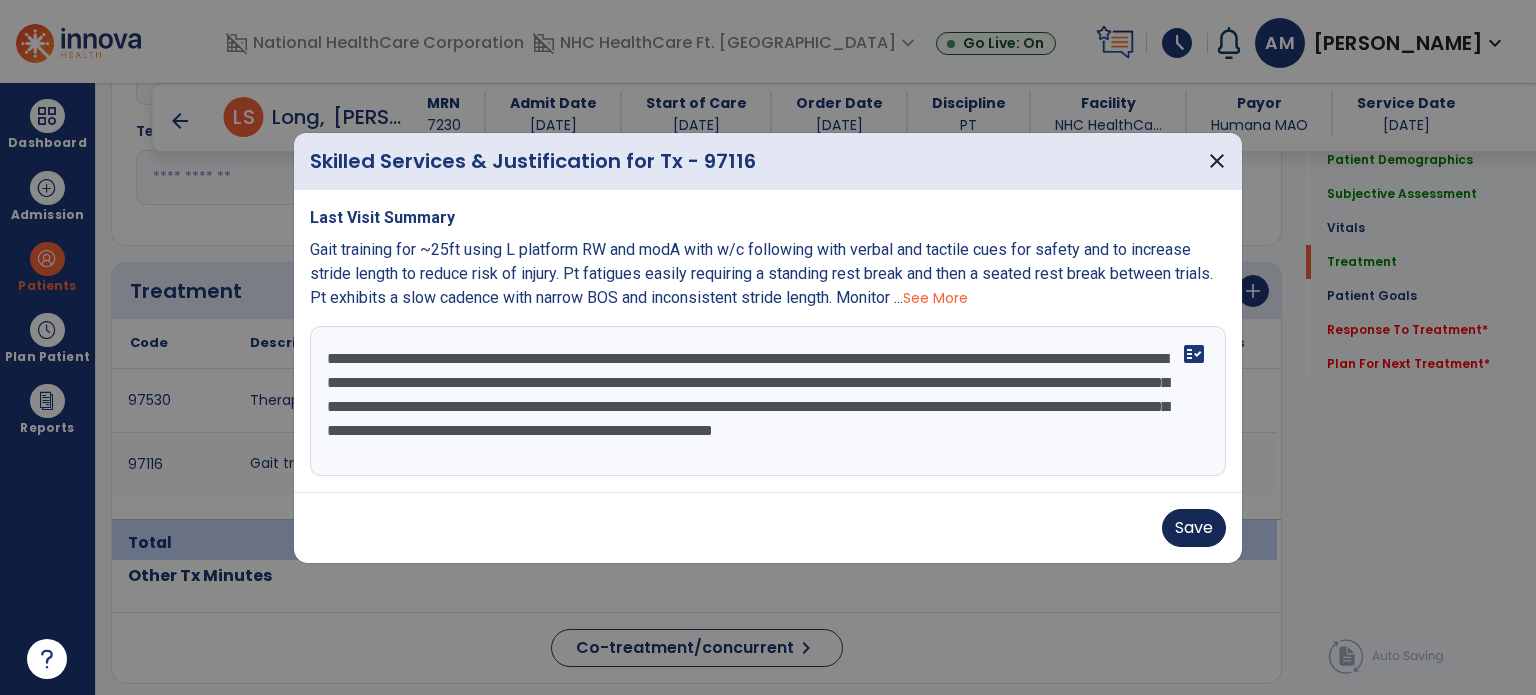 type on "**********" 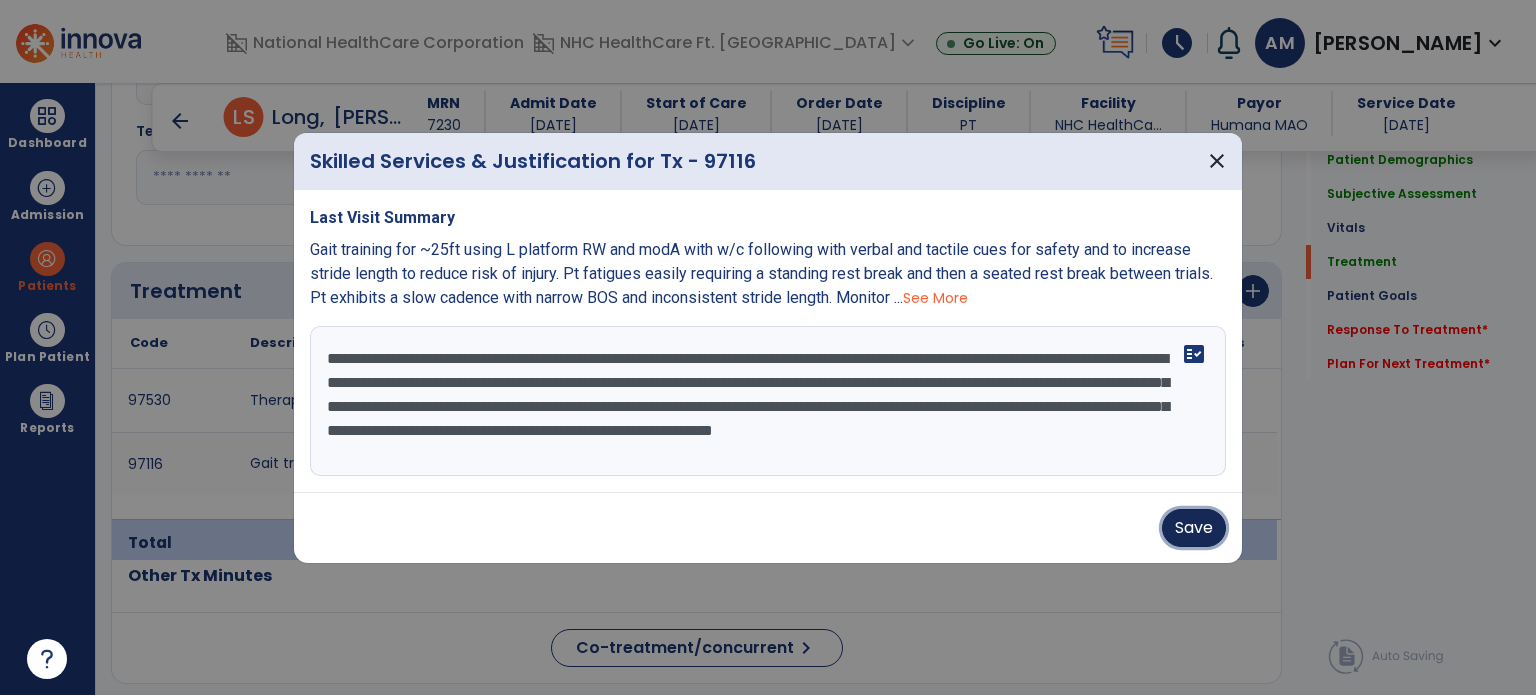 click on "Save" at bounding box center [1194, 528] 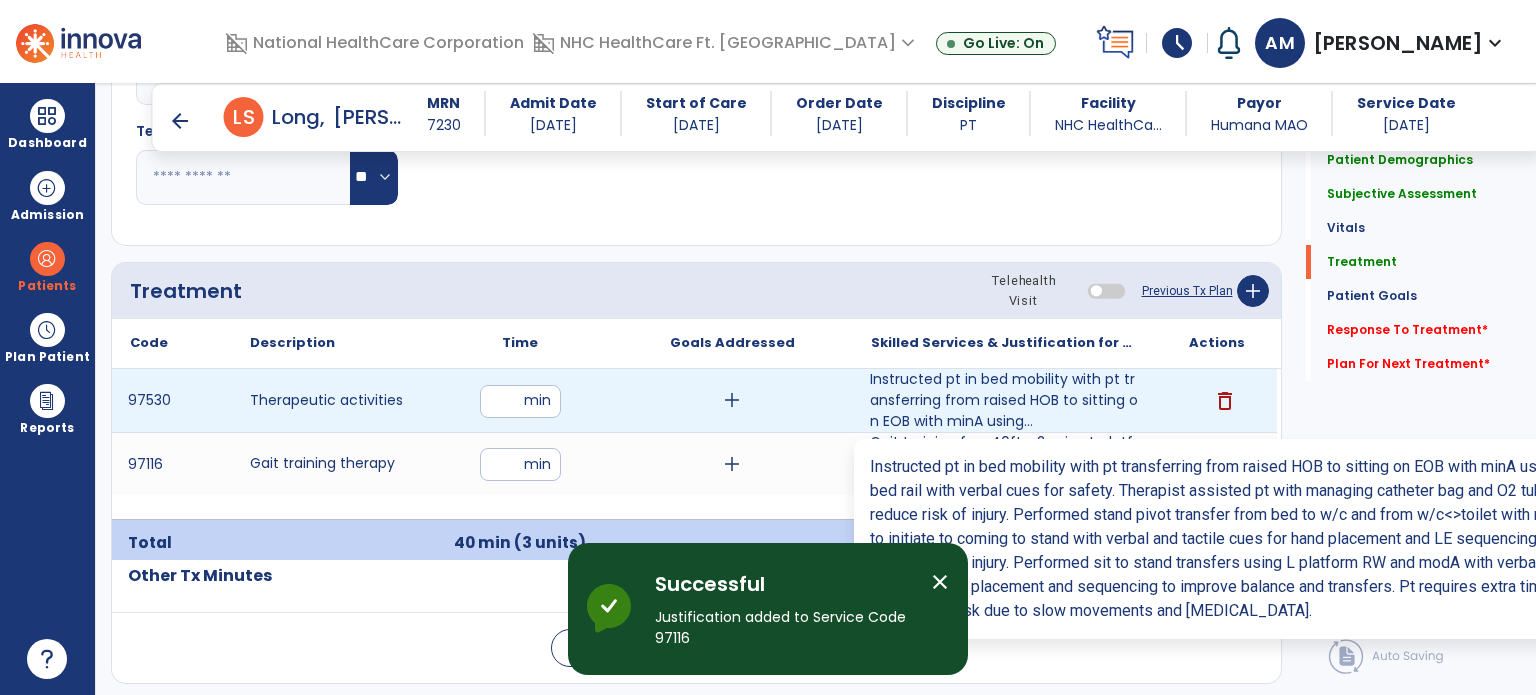 click on "Instructed pt in bed mobility with pt transferring from raised HOB to sitting on EOB with minA using..." at bounding box center (1004, 400) 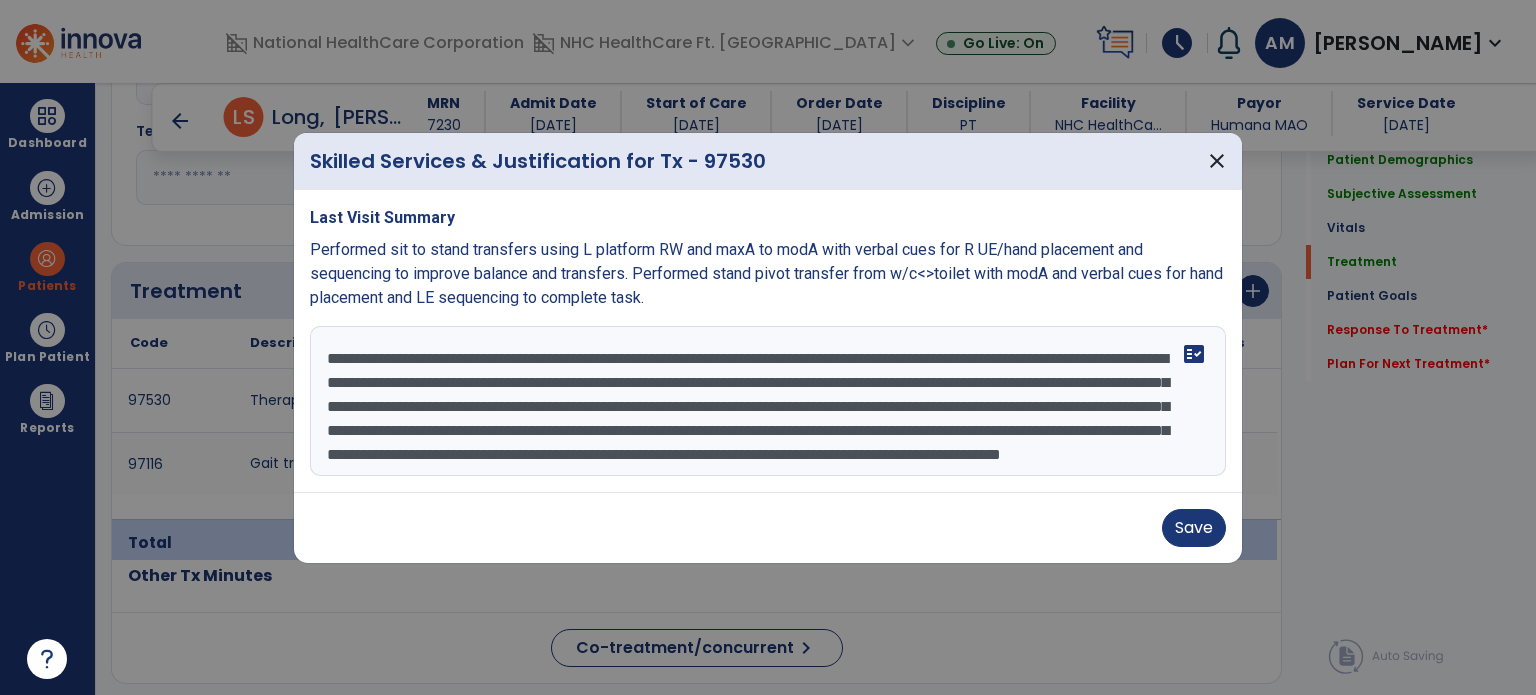 scroll, scrollTop: 32, scrollLeft: 0, axis: vertical 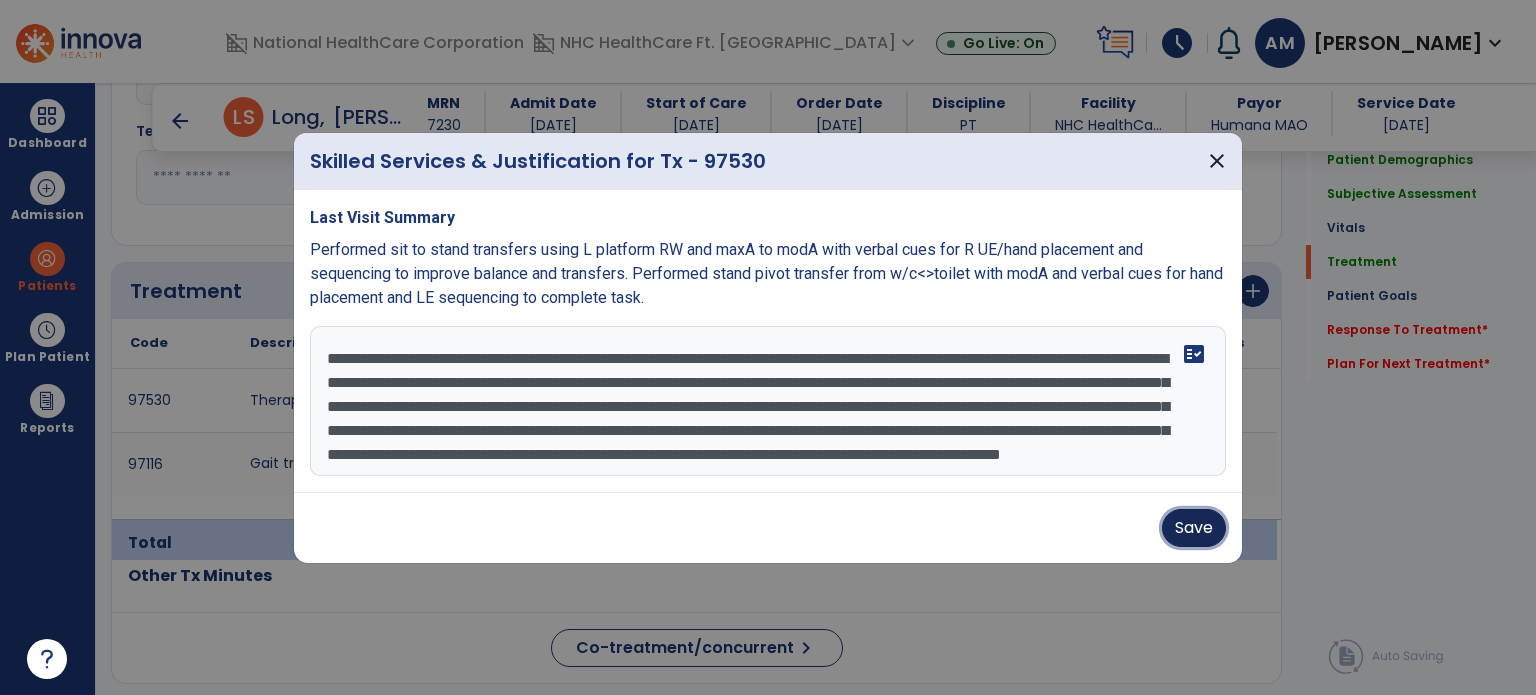 click on "Save" at bounding box center [1194, 528] 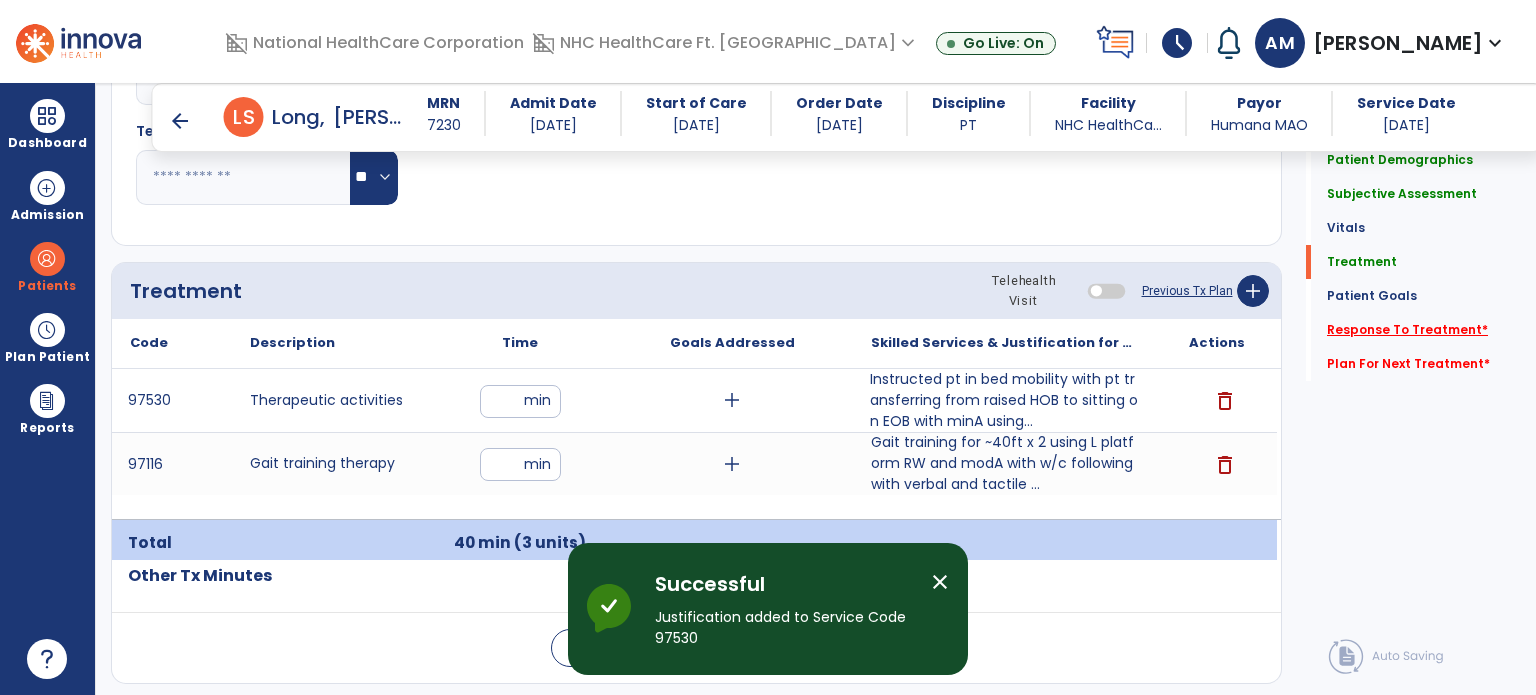 click on "Response To Treatment   *" 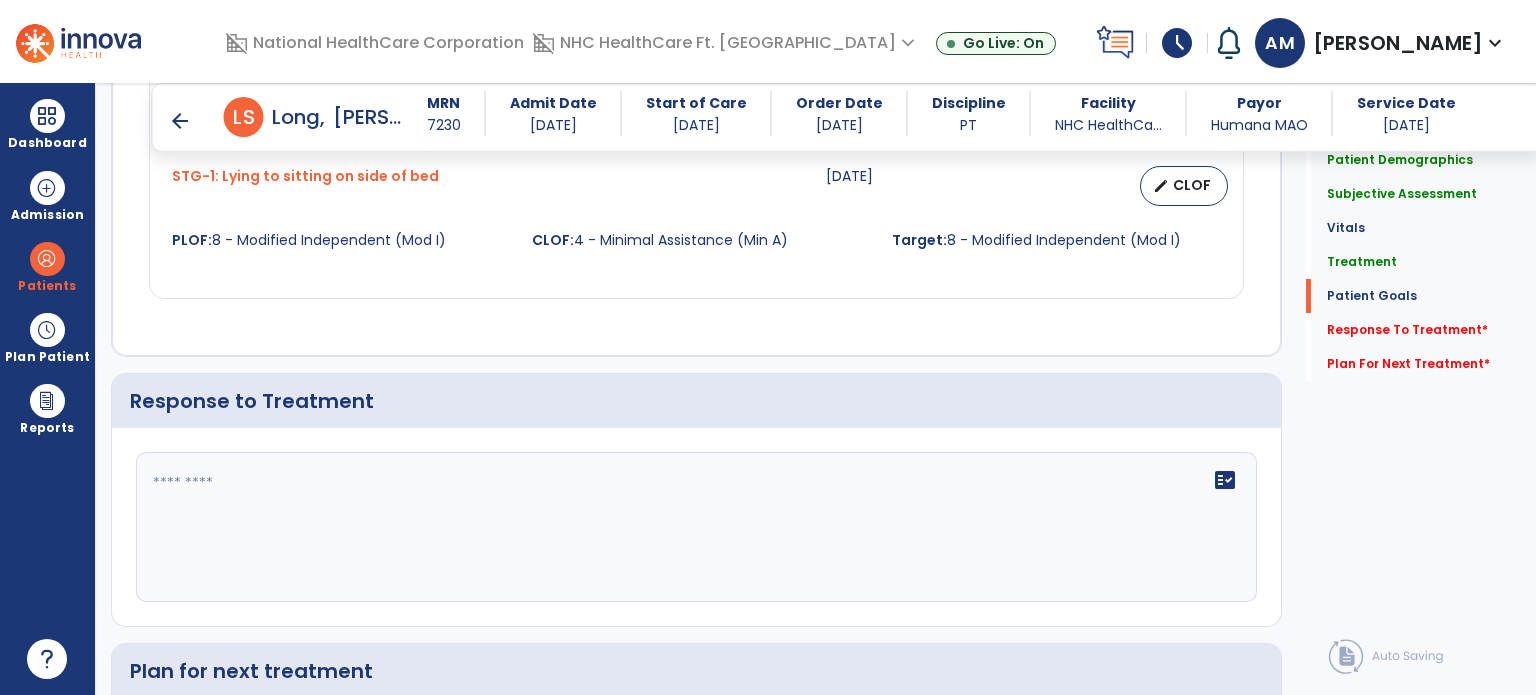 scroll, scrollTop: 2628, scrollLeft: 0, axis: vertical 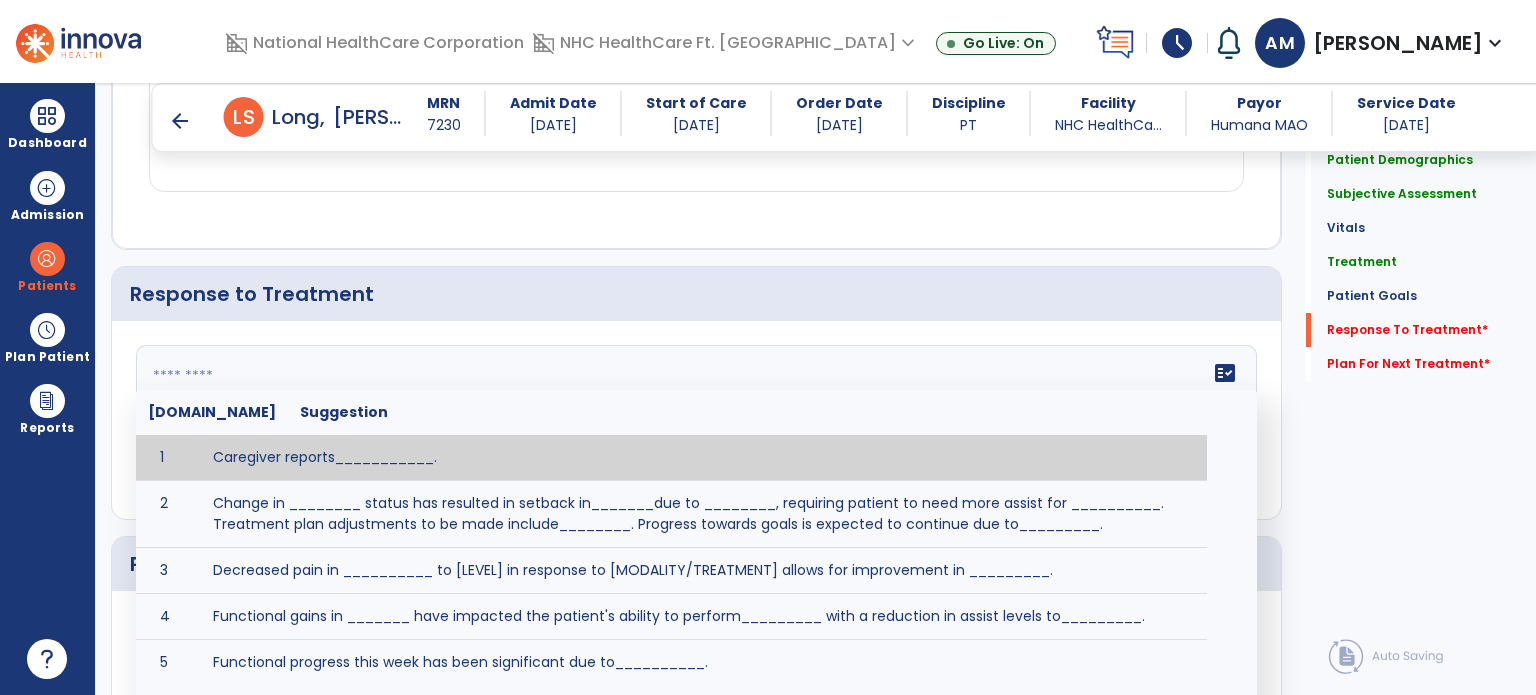 click on "fact_check  [DOMAIN_NAME] Suggestion 1 Caregiver reports___________. 2 Change in ________ status has resulted in setback in_______due to ________, requiring patient to need more assist for __________.   Treatment plan adjustments to be made include________.  Progress towards goals is expected to continue due to_________. 3 Decreased pain in __________ to [LEVEL] in response to [MODALITY/TREATMENT] allows for improvement in _________. 4 Functional gains in _______ have impacted the patient's ability to perform_________ with a reduction in assist levels to_________. 5 Functional progress this week has been significant due to__________. 6 Gains in ________ have improved the patient's ability to perform ______with decreased levels of assist to___________. 7 Improvement in ________allows patient to tolerate higher levels of challenges in_________. 8 Pain in [AREA] has decreased to [LEVEL] in response to [TREATMENT/MODALITY], allowing fore ease in completing__________. 9 10 11 12 13 14 15 16 17 18 19 20 21" 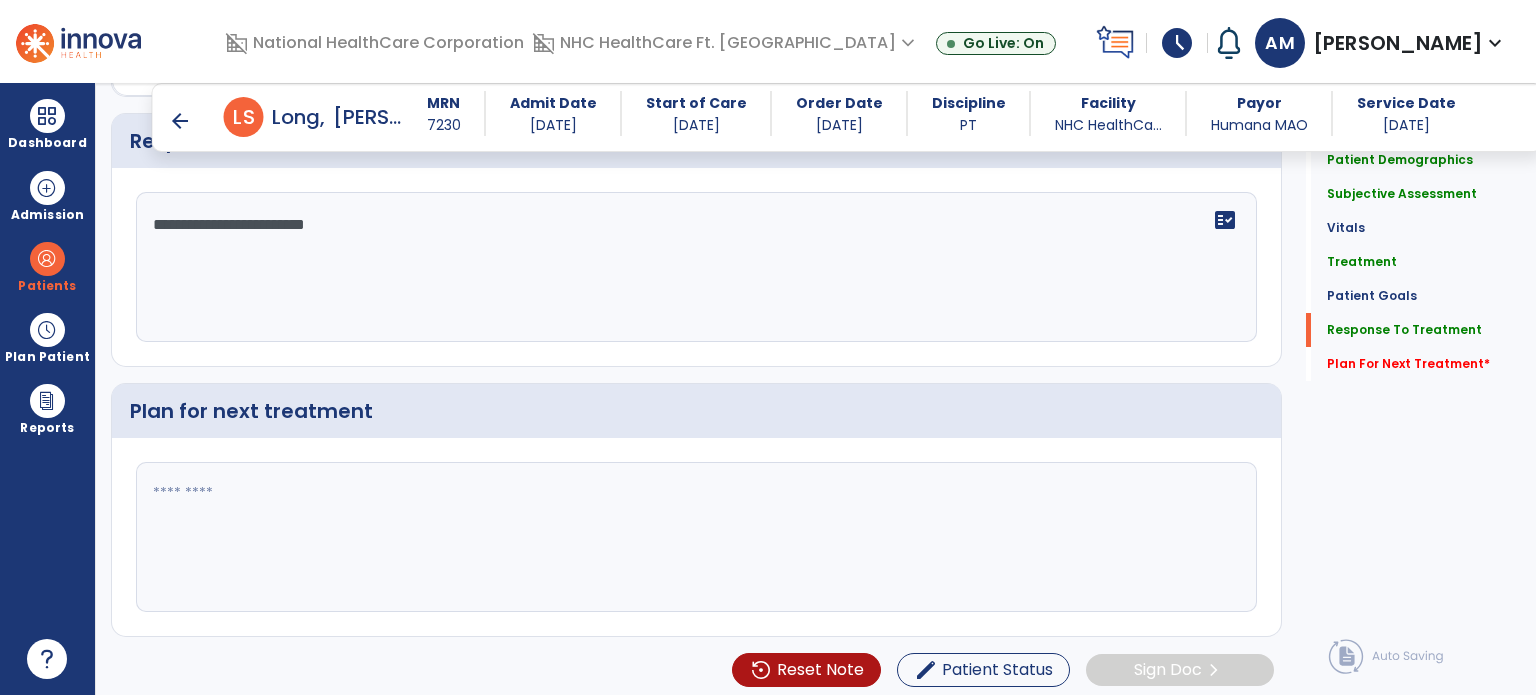 scroll, scrollTop: 2782, scrollLeft: 0, axis: vertical 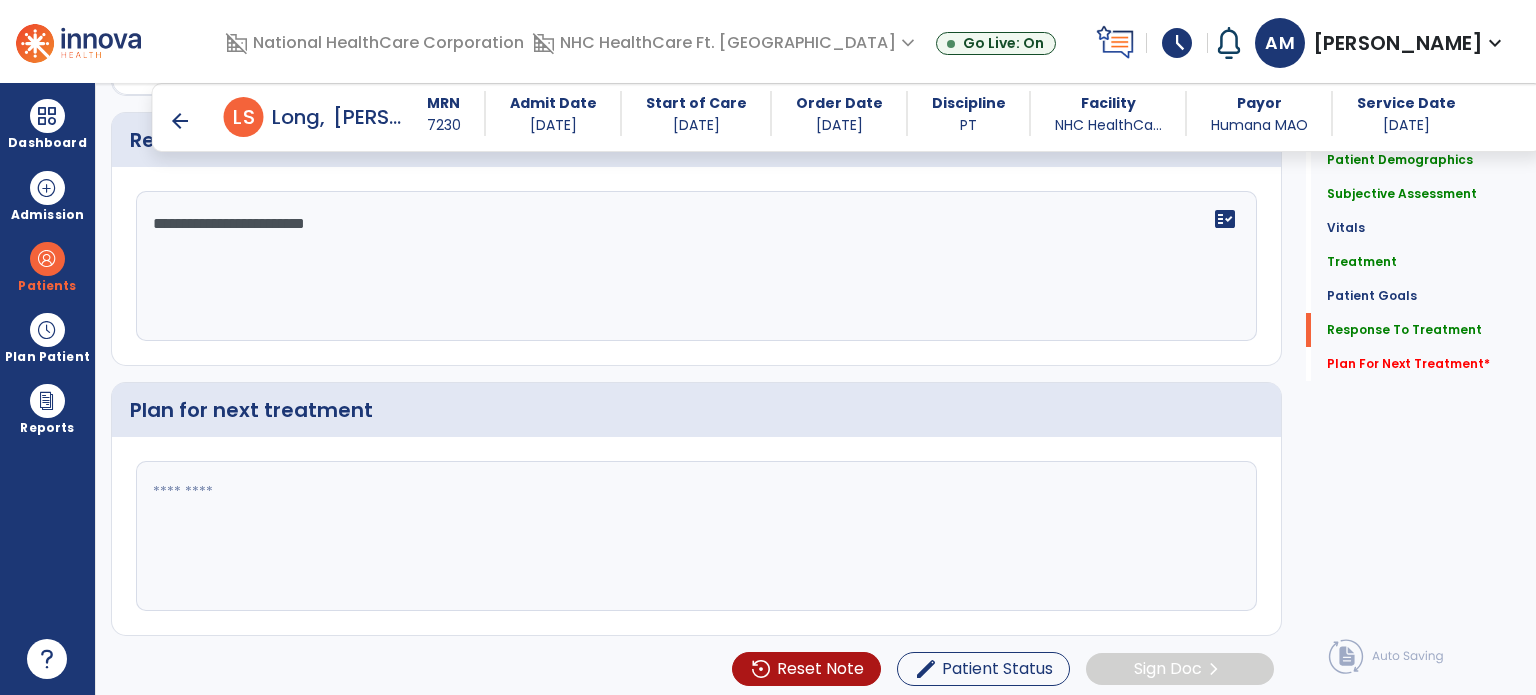 type on "**********" 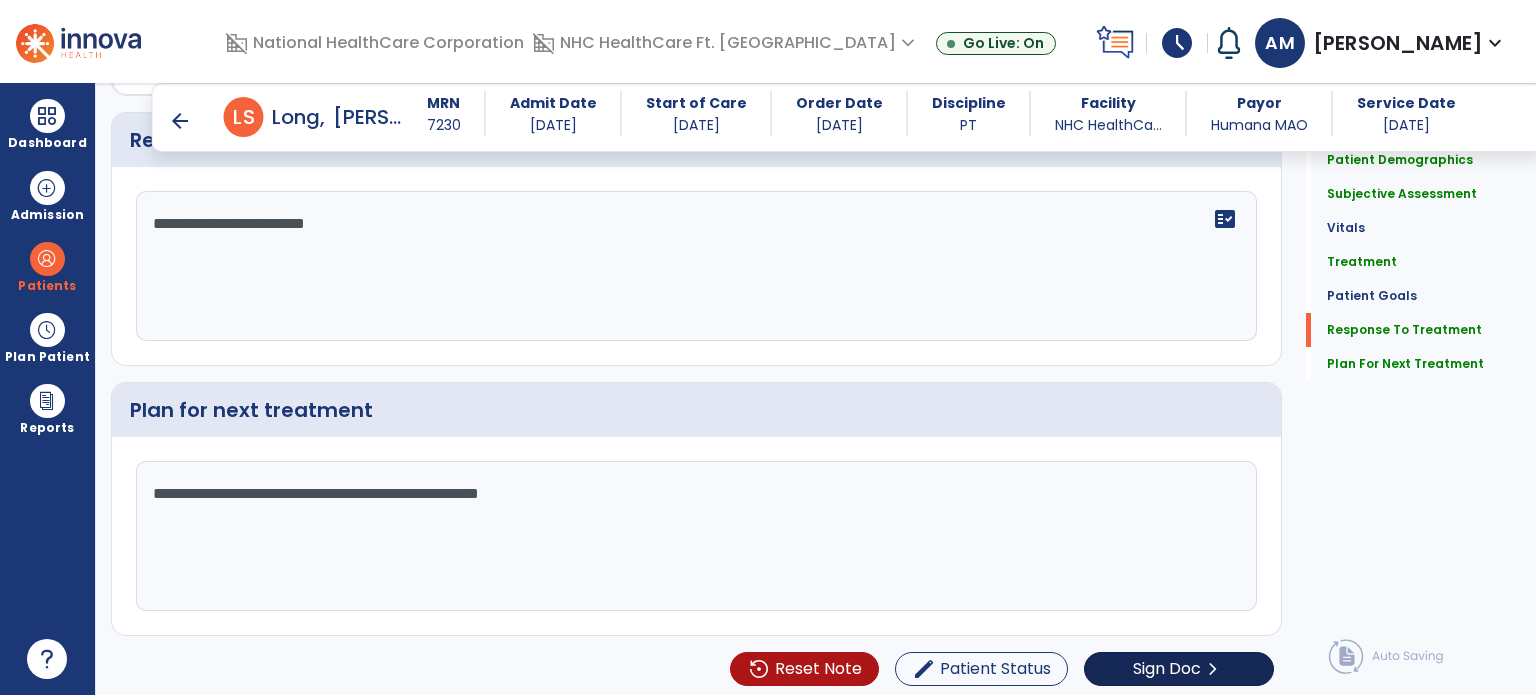 type on "**********" 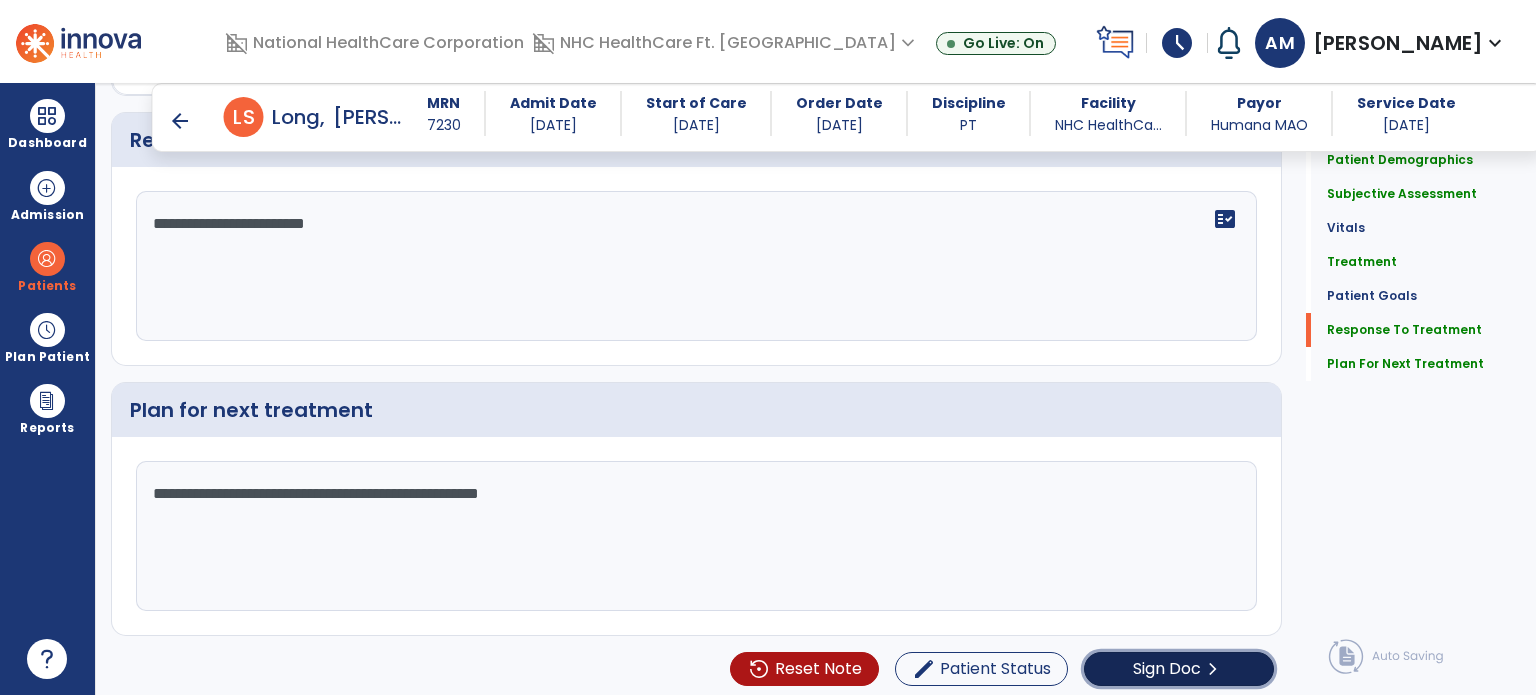 click on "Sign Doc  chevron_right" 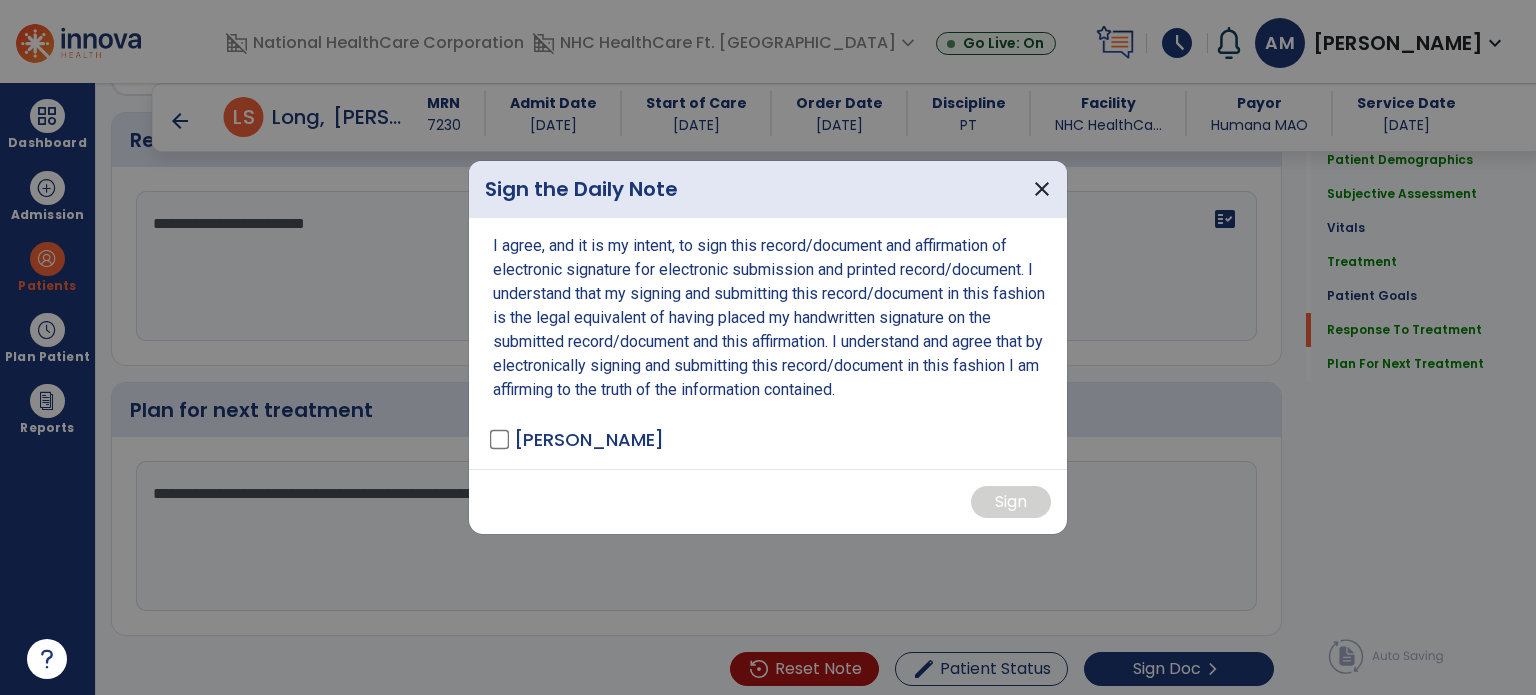 drag, startPoint x: 512, startPoint y: 446, endPoint x: 467, endPoint y: 443, distance: 45.099888 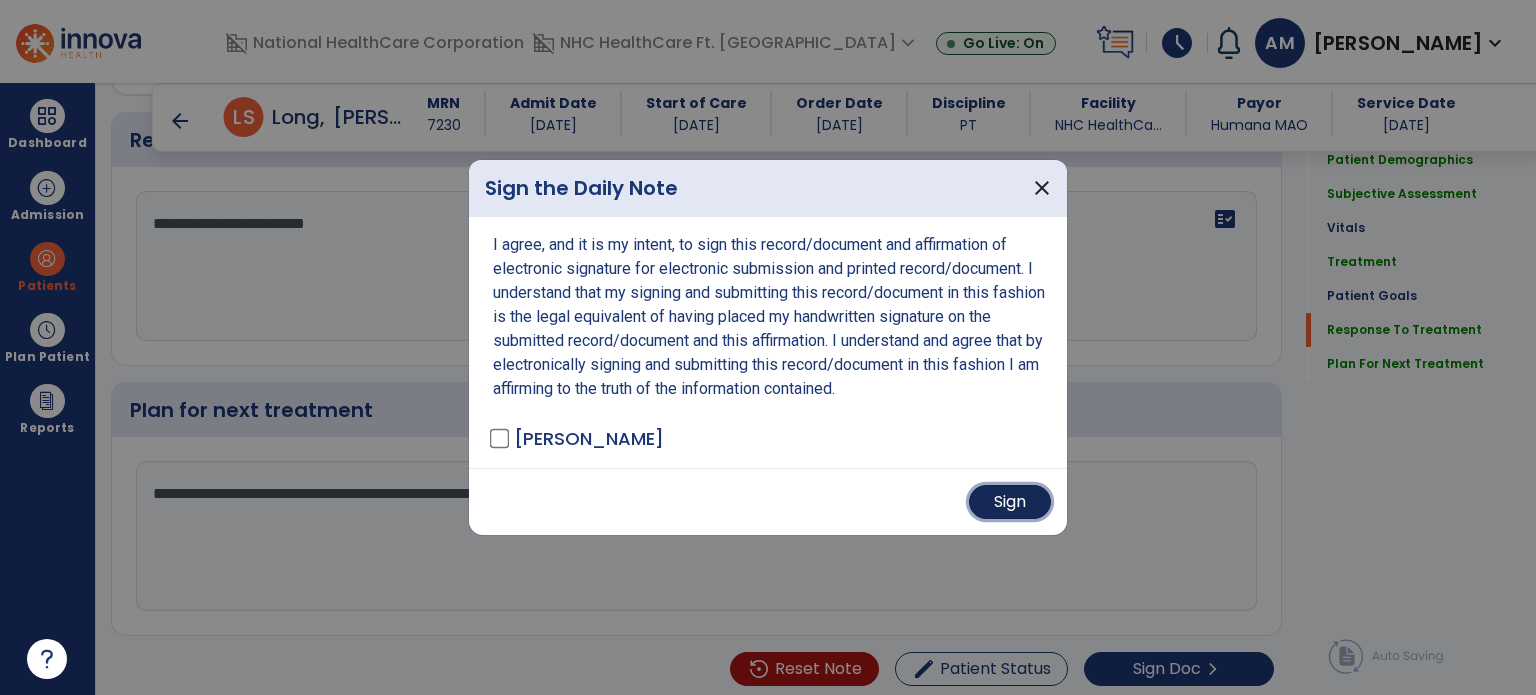 click on "Sign" at bounding box center [1010, 502] 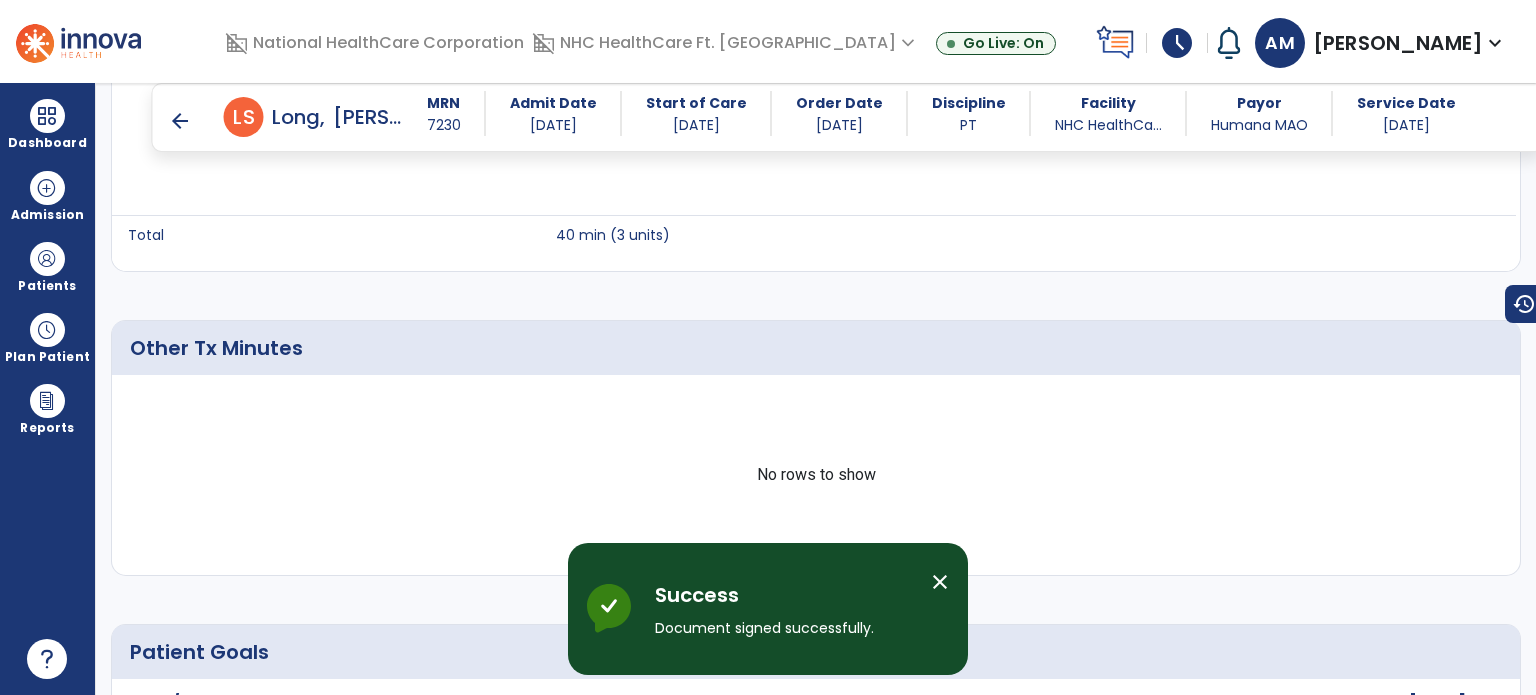 scroll, scrollTop: 5120, scrollLeft: 0, axis: vertical 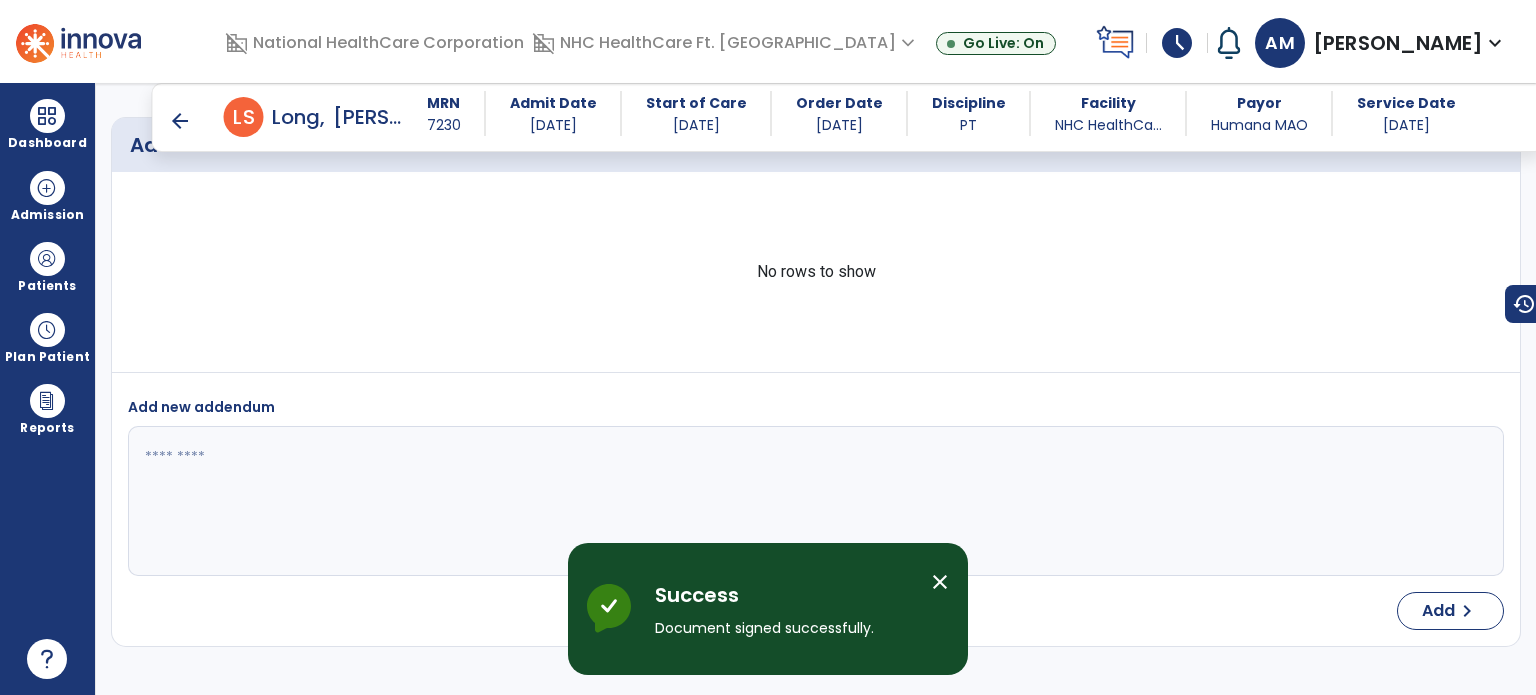 click on "arrow_back" at bounding box center [180, 121] 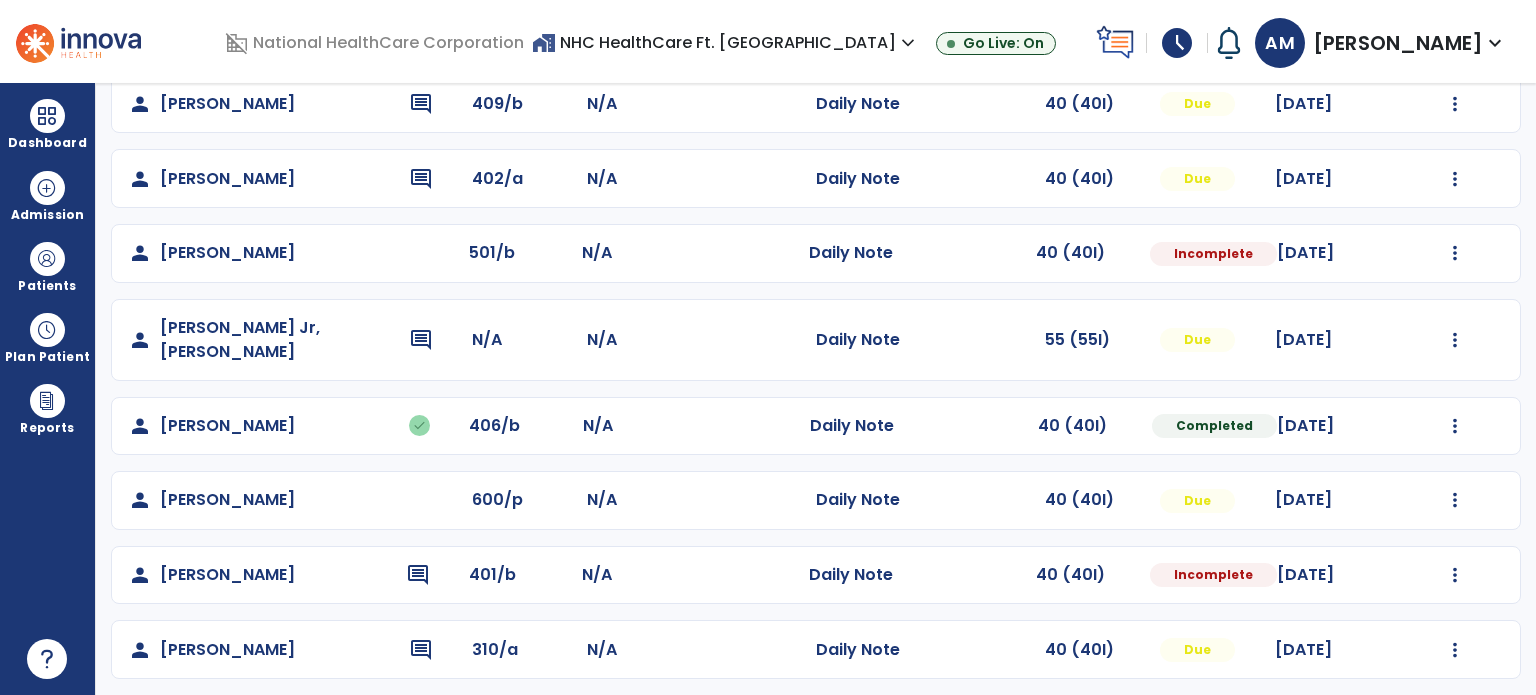 scroll, scrollTop: 393, scrollLeft: 0, axis: vertical 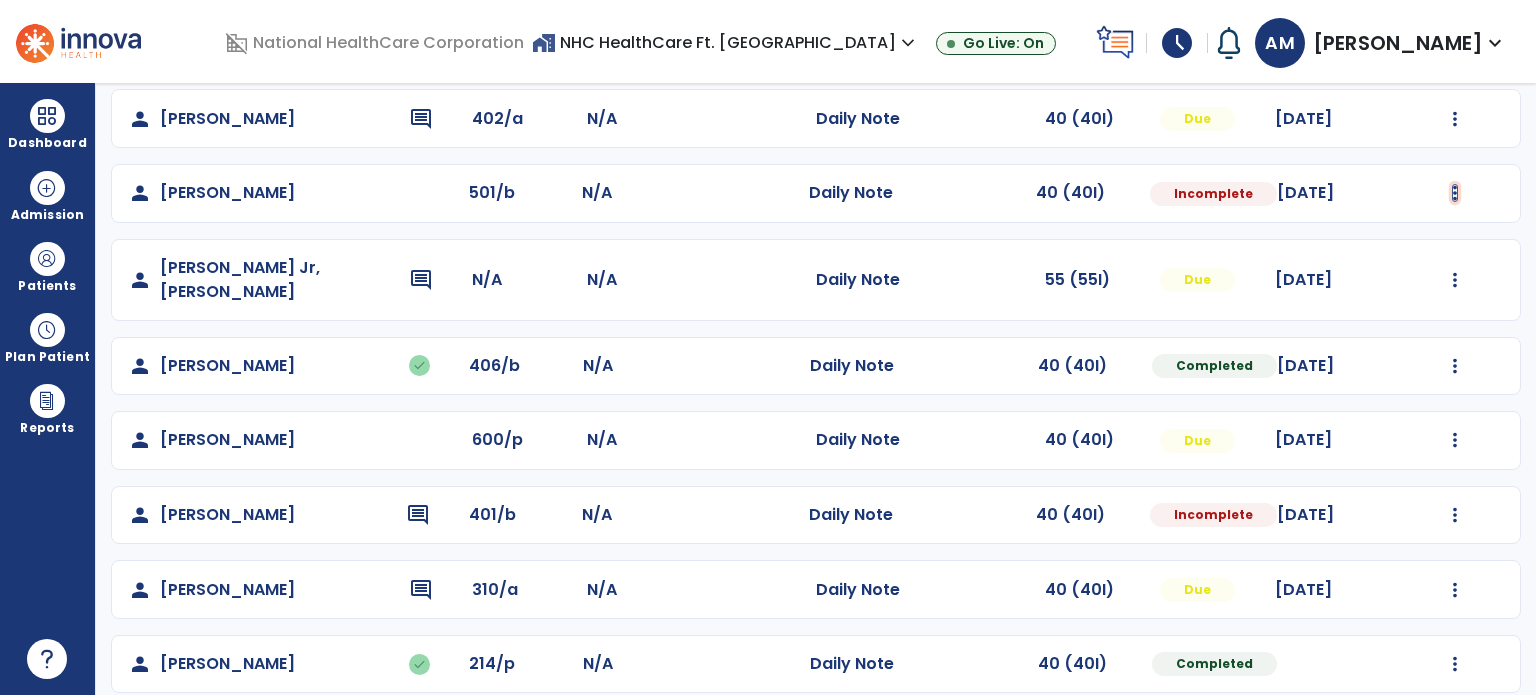 click at bounding box center (1455, -105) 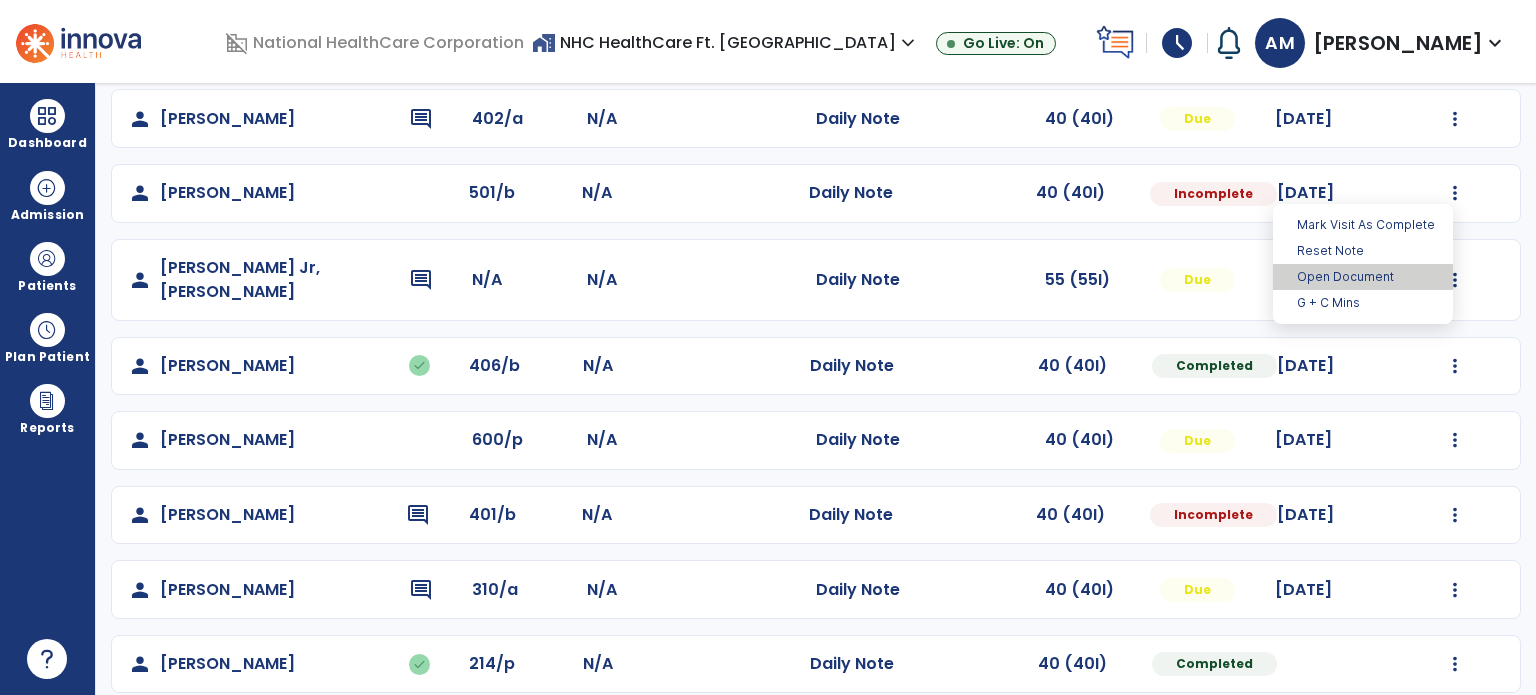 click on "Open Document" at bounding box center (1363, 277) 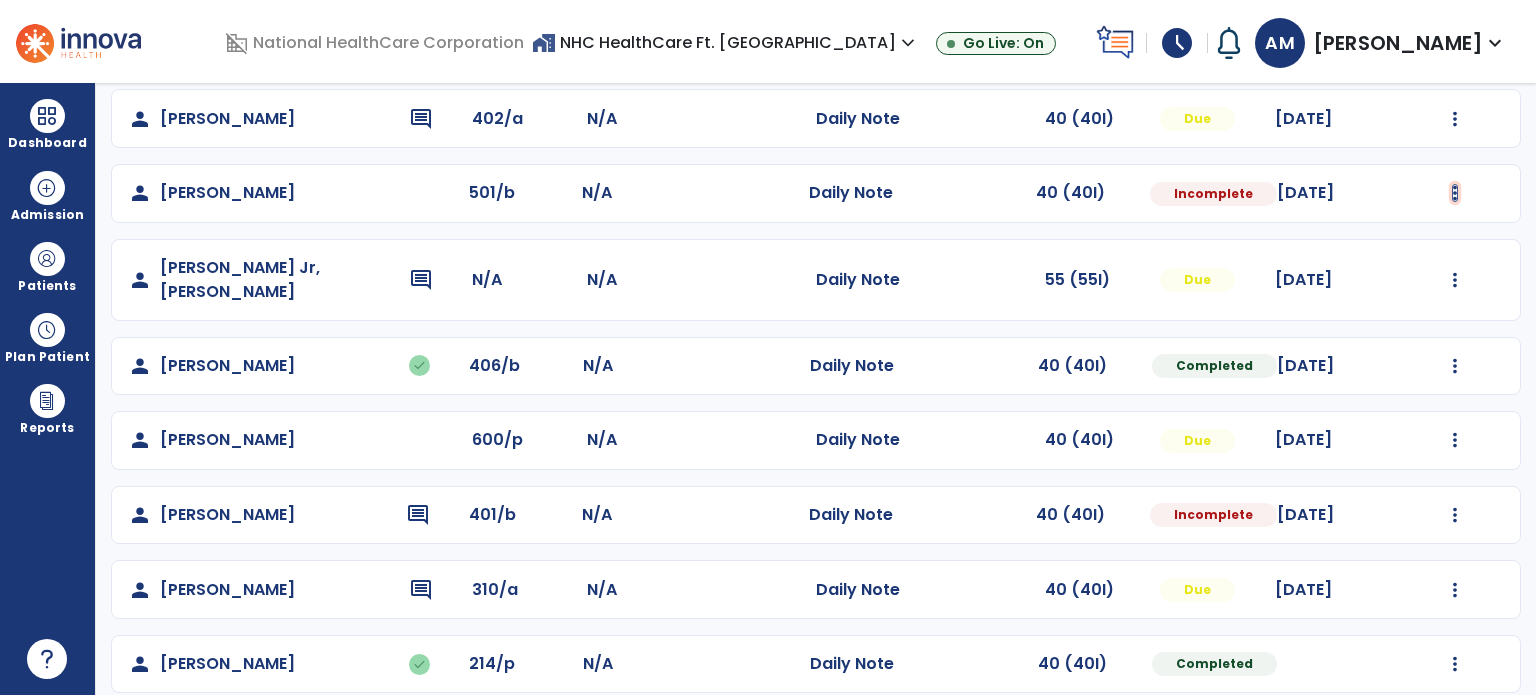 click at bounding box center (1455, -105) 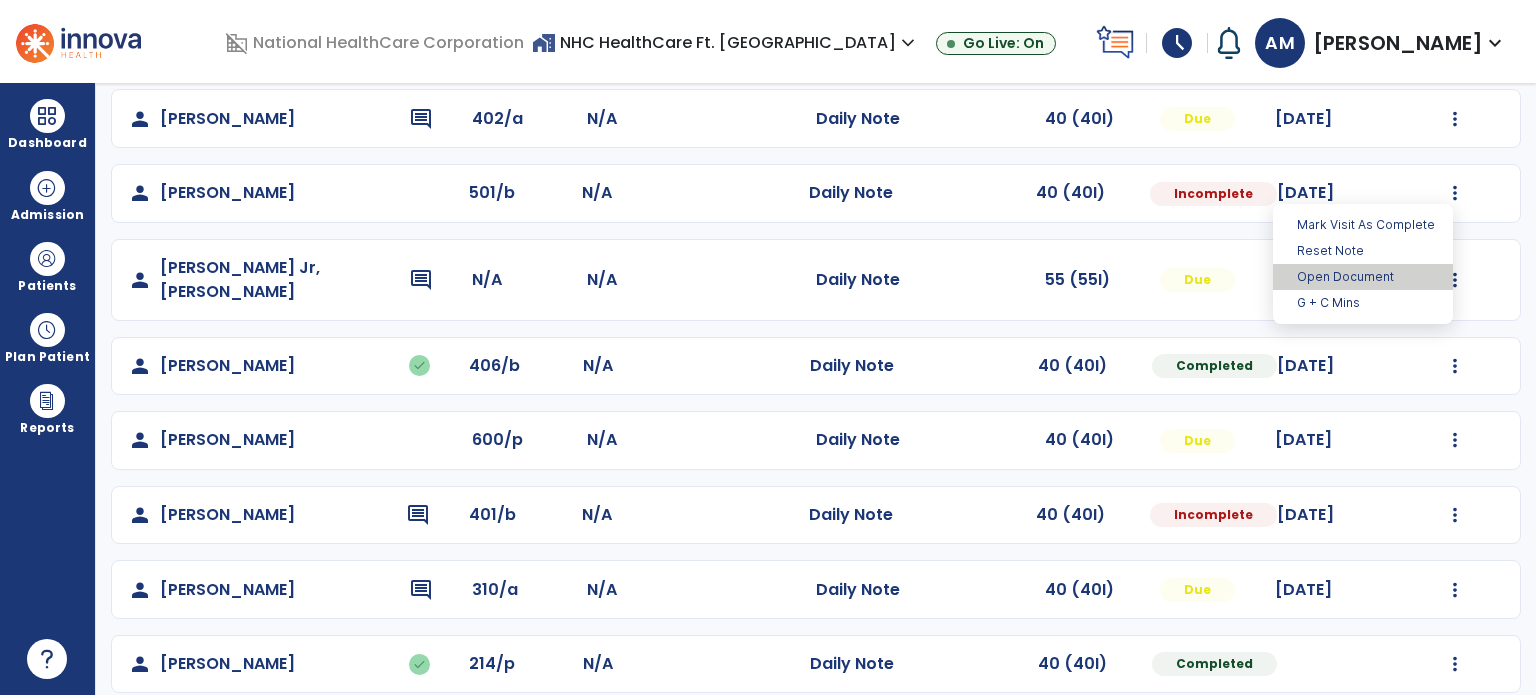select on "*" 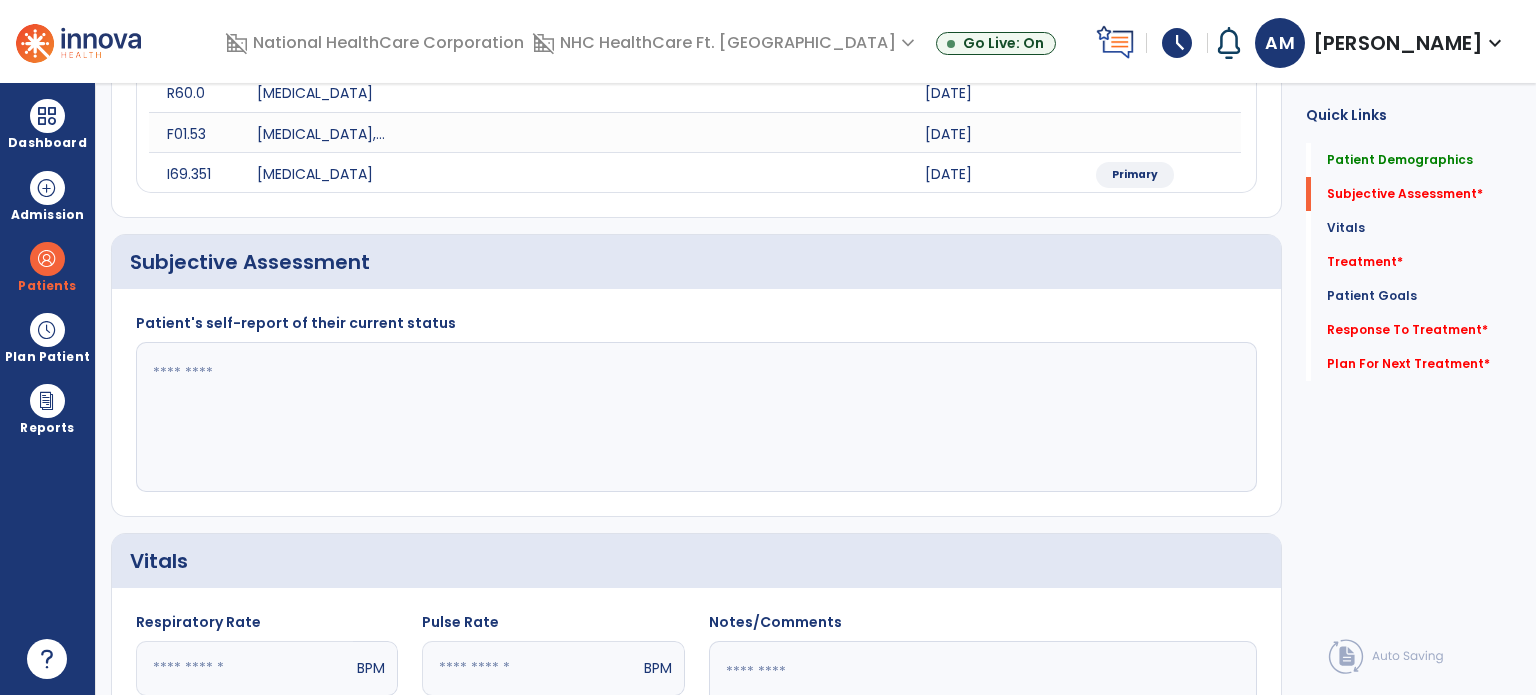 click on "Patient Goals   Patient Goals" 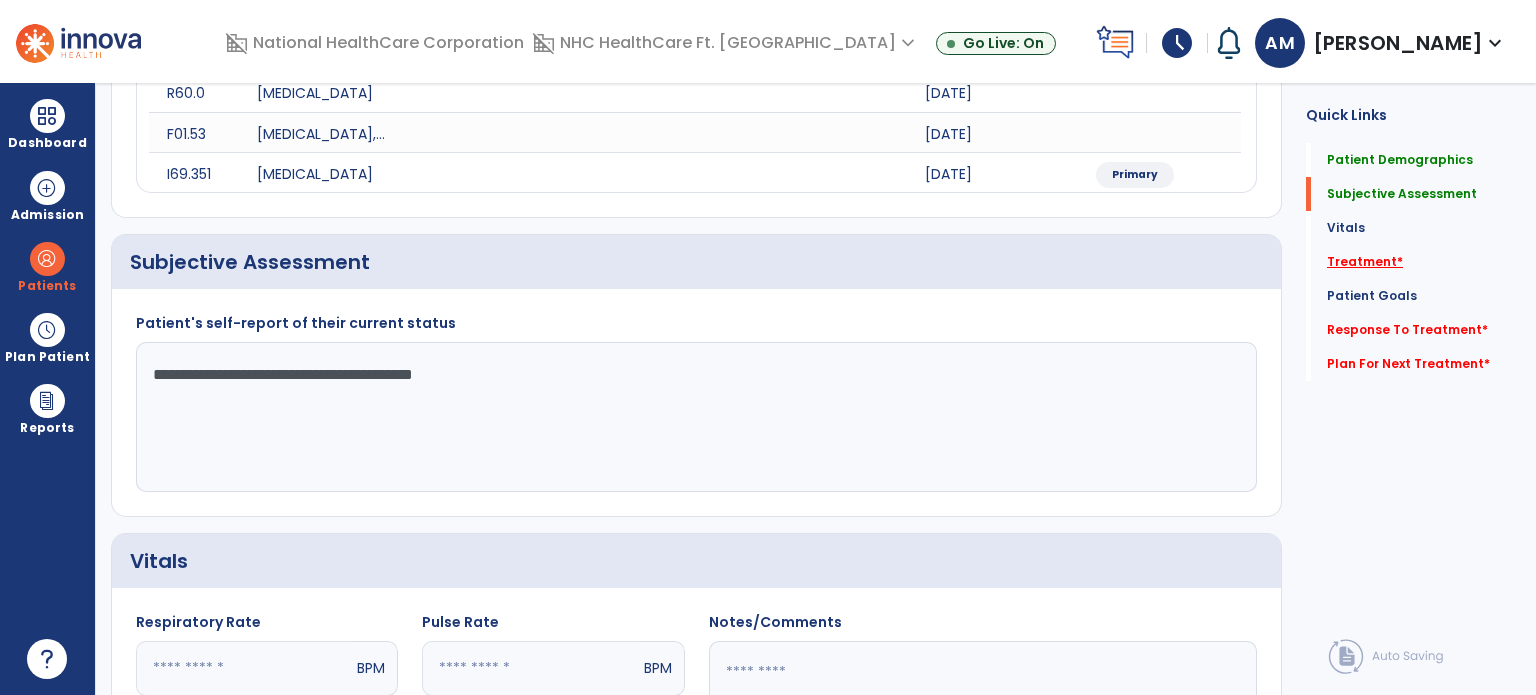 type on "**********" 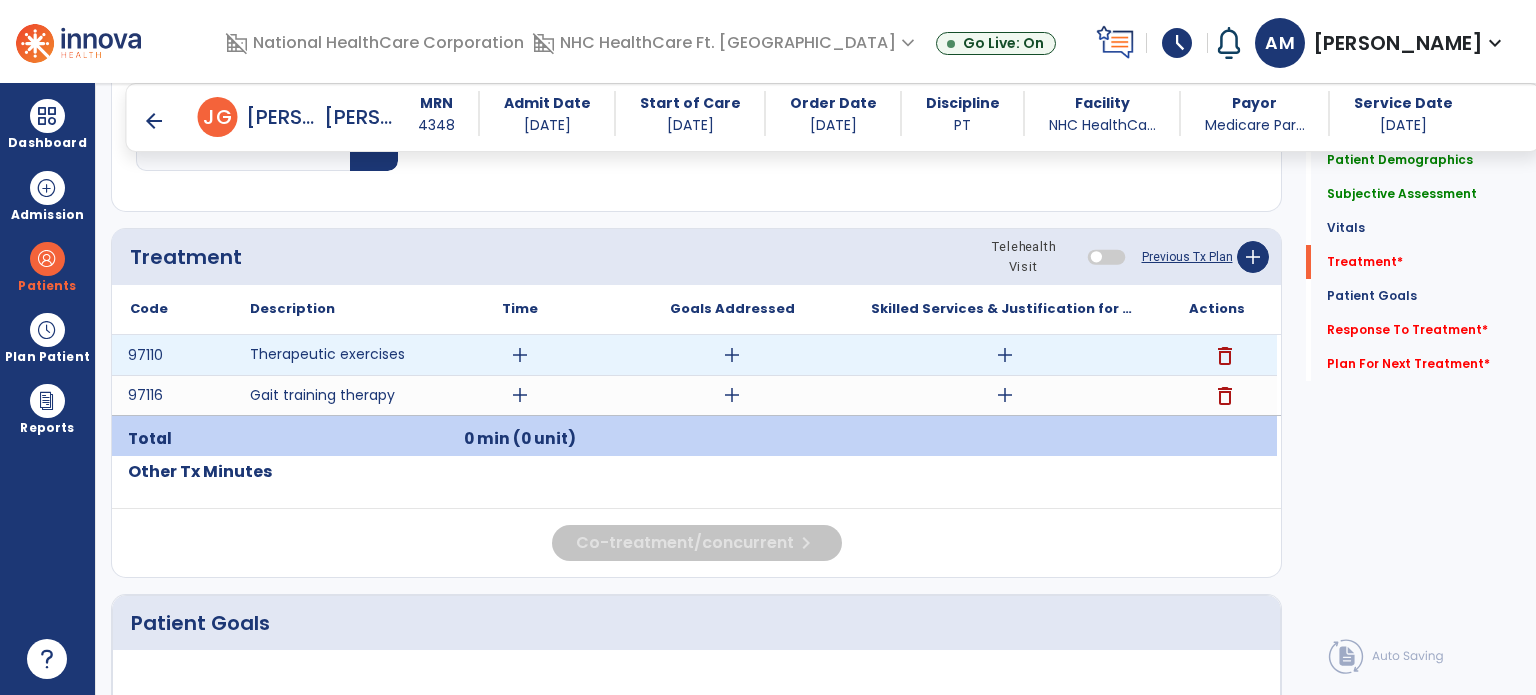 scroll, scrollTop: 1132, scrollLeft: 0, axis: vertical 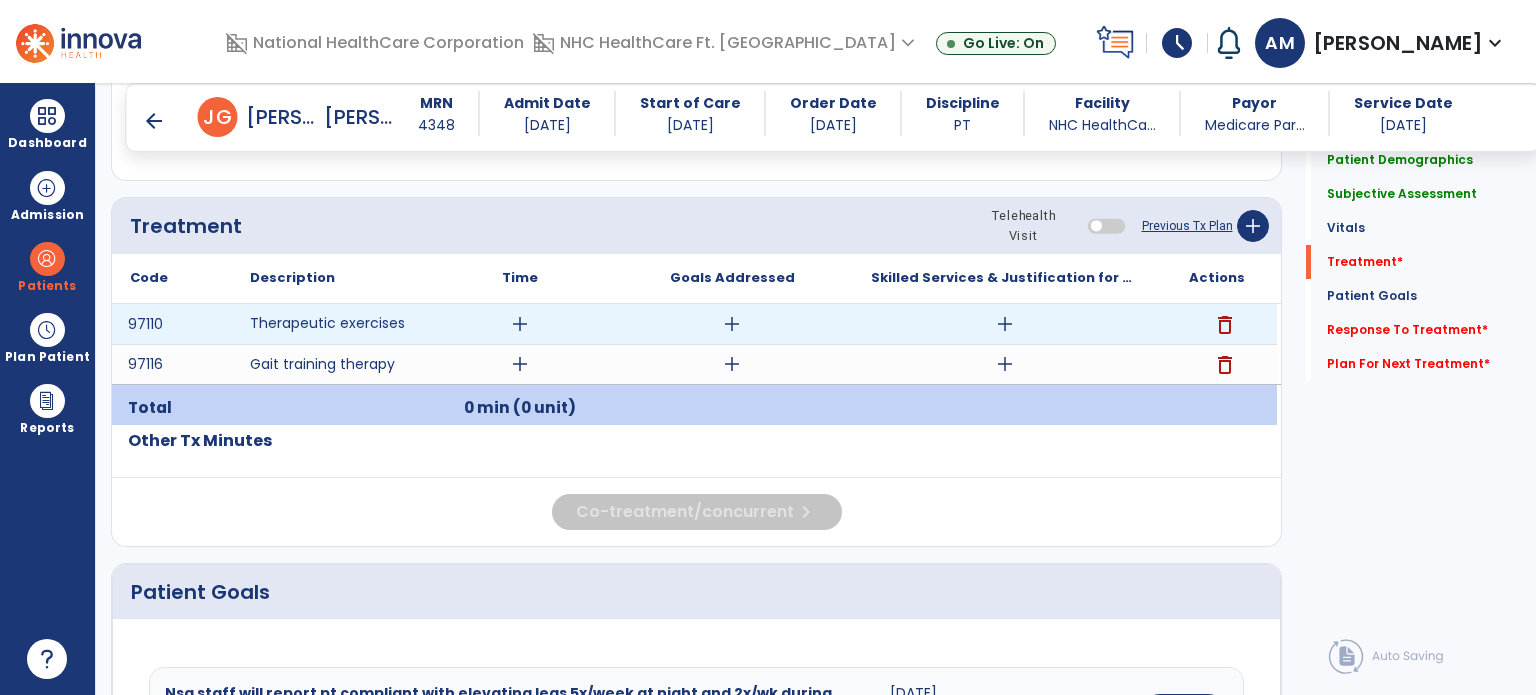 click on "add" at bounding box center [520, 324] 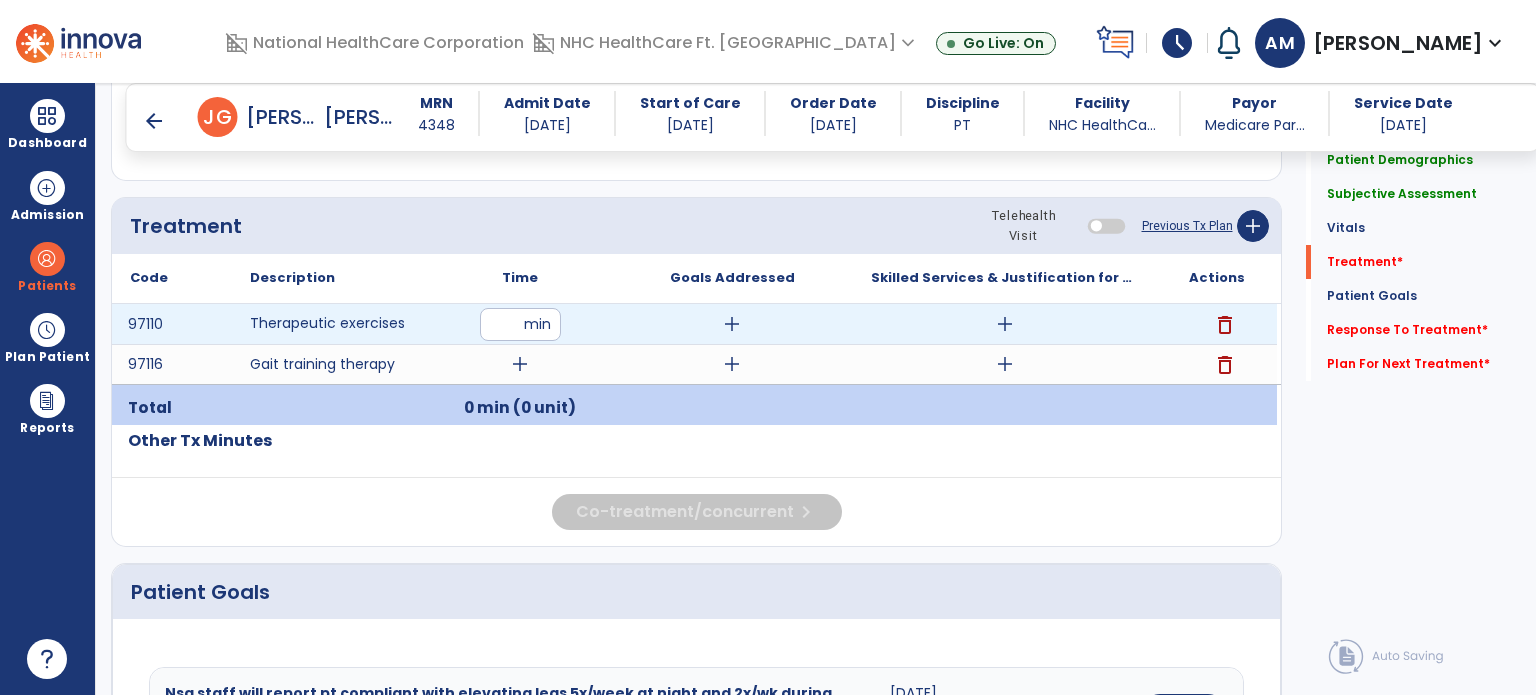 type on "**" 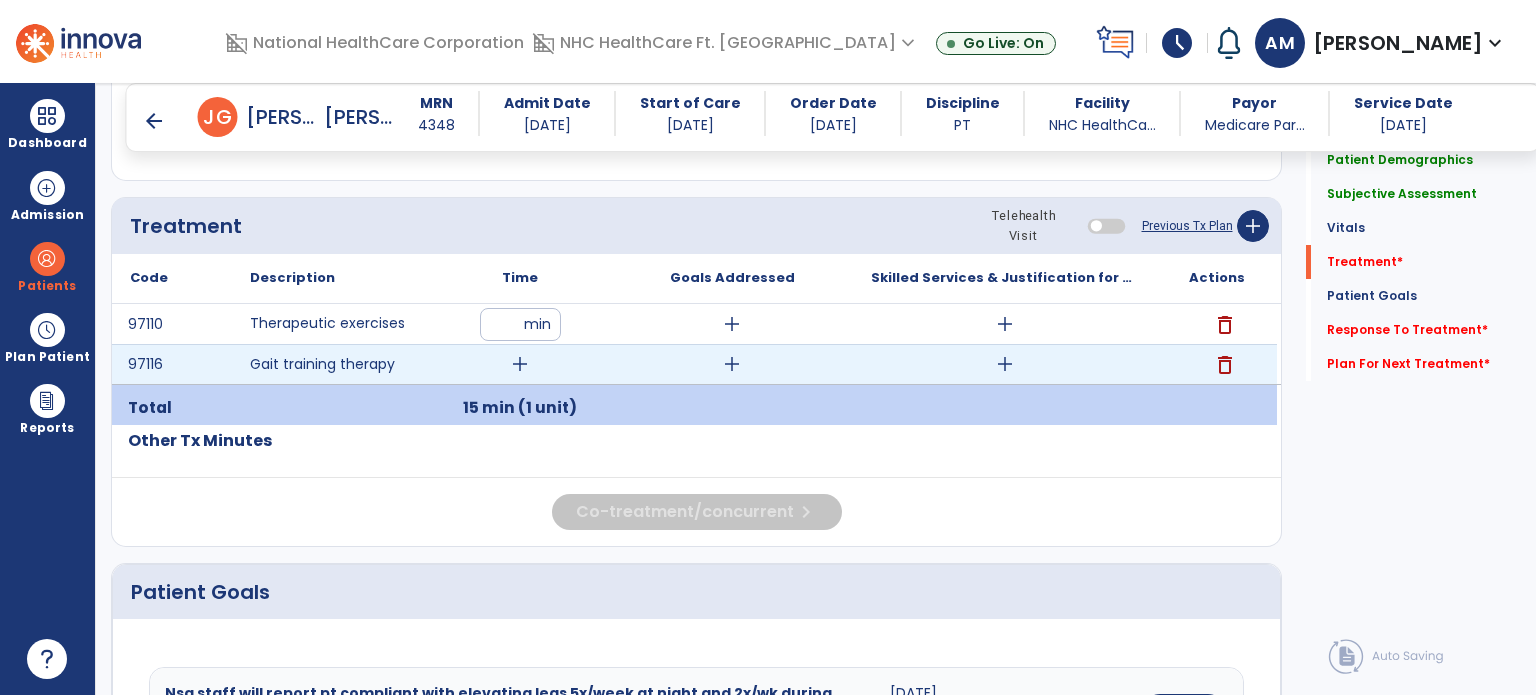 click on "add" at bounding box center [520, 364] 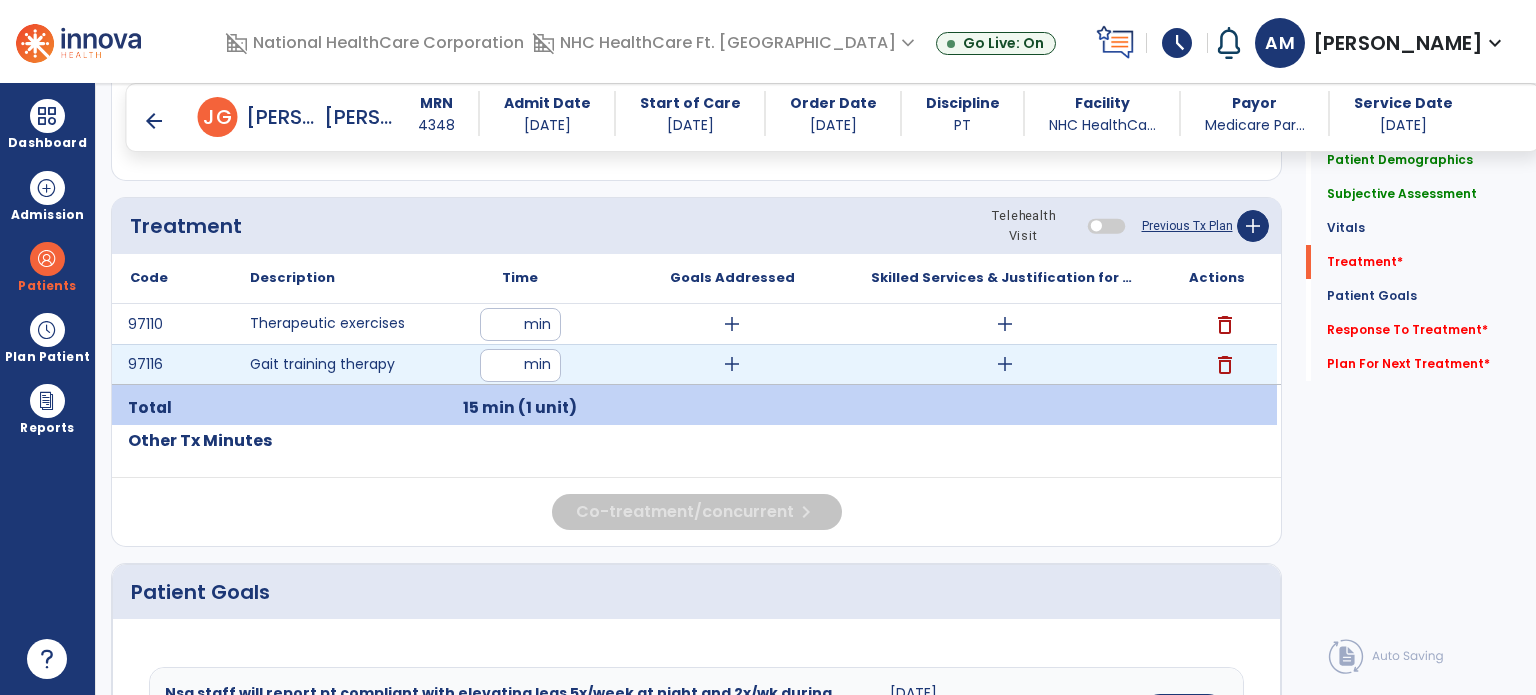 type on "**" 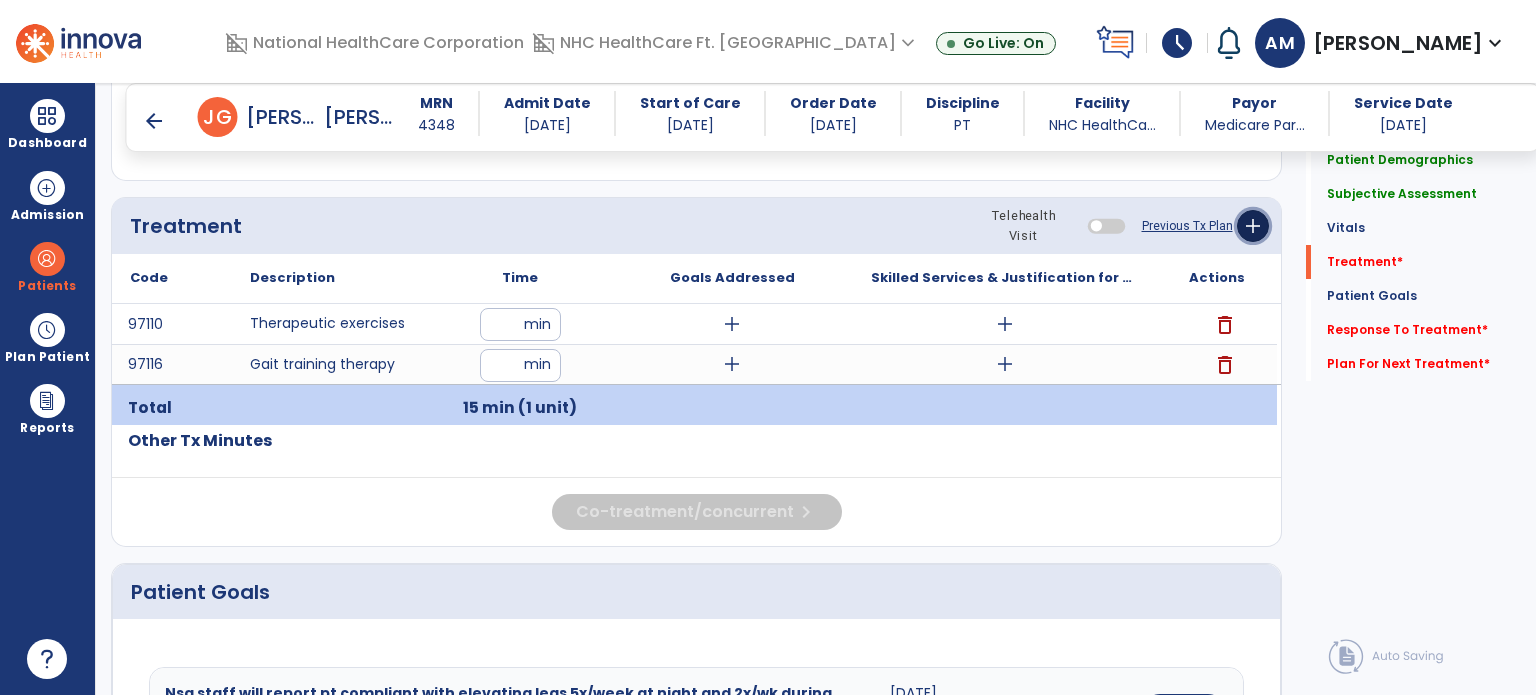 click on "add" 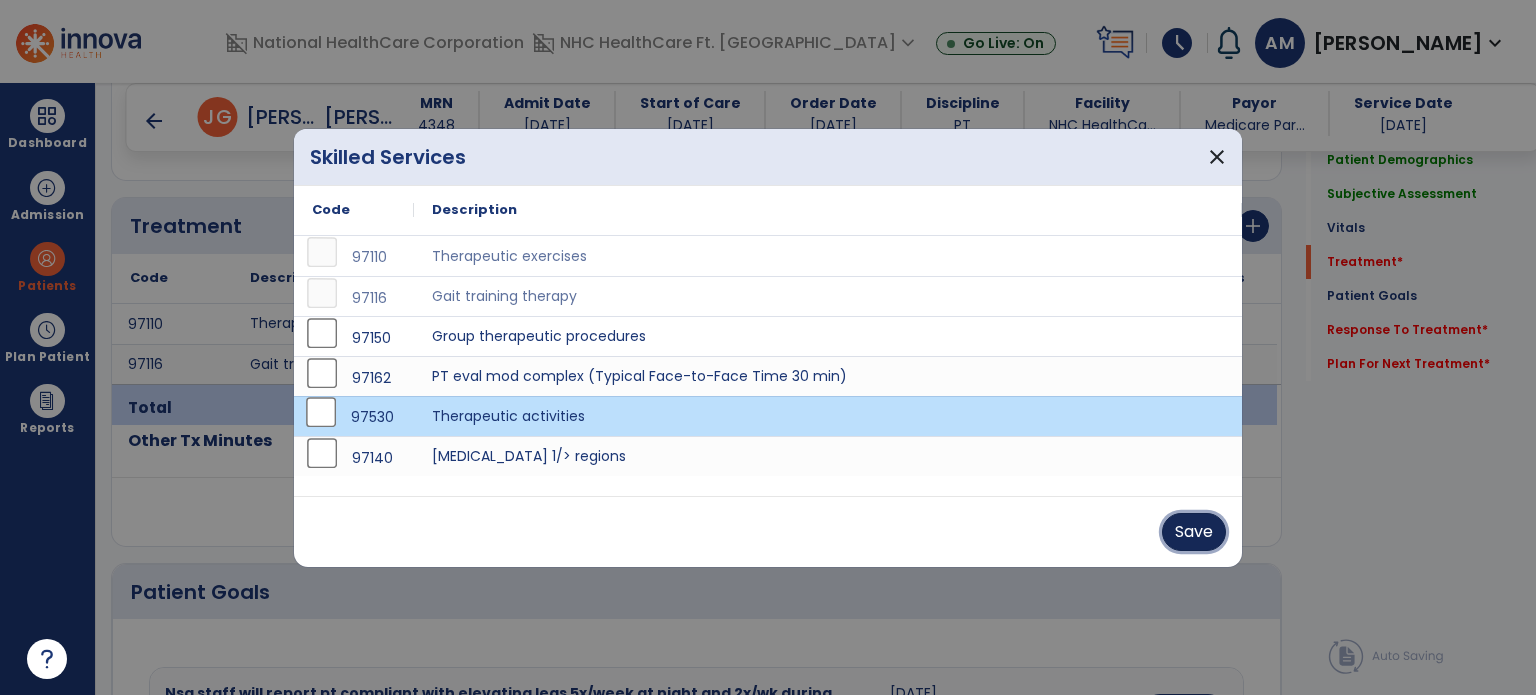 click on "Save" at bounding box center [1194, 532] 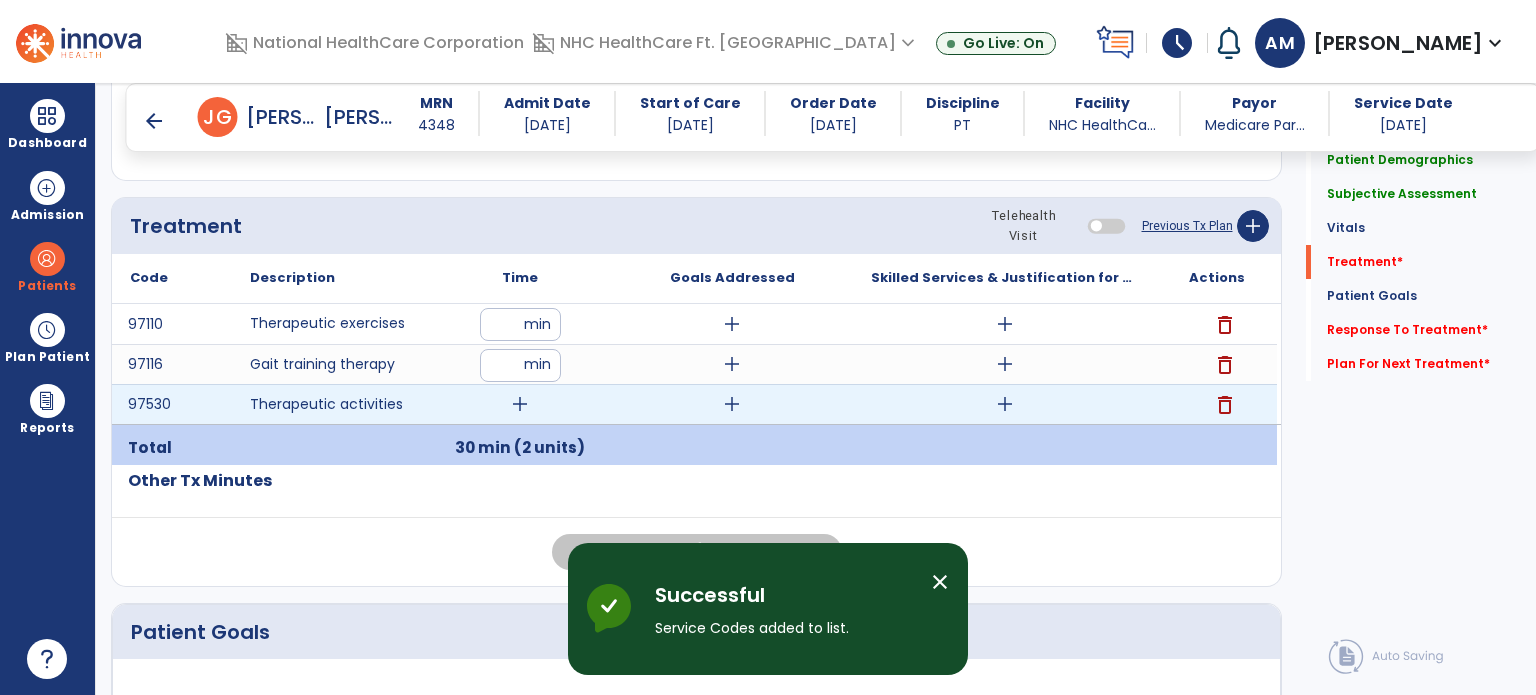 click on "add" at bounding box center [520, 404] 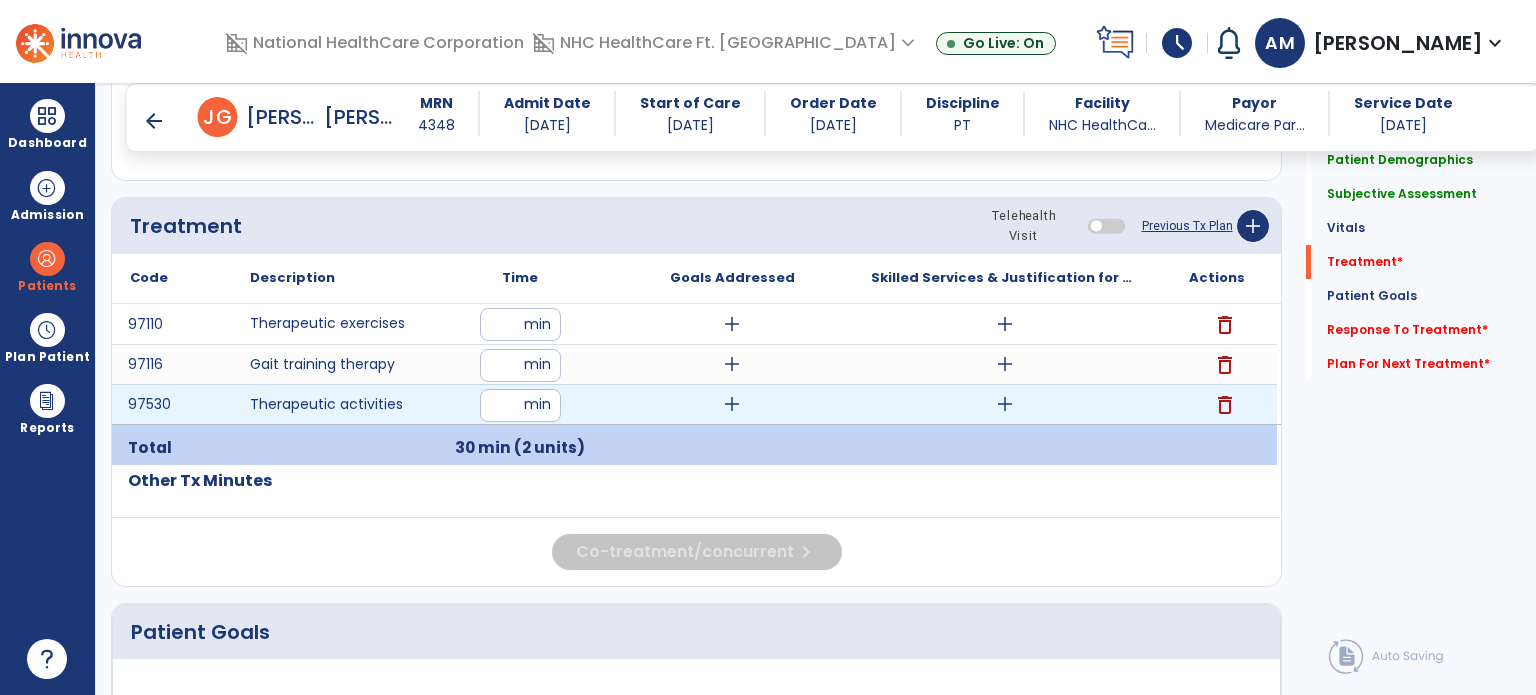 type on "**" 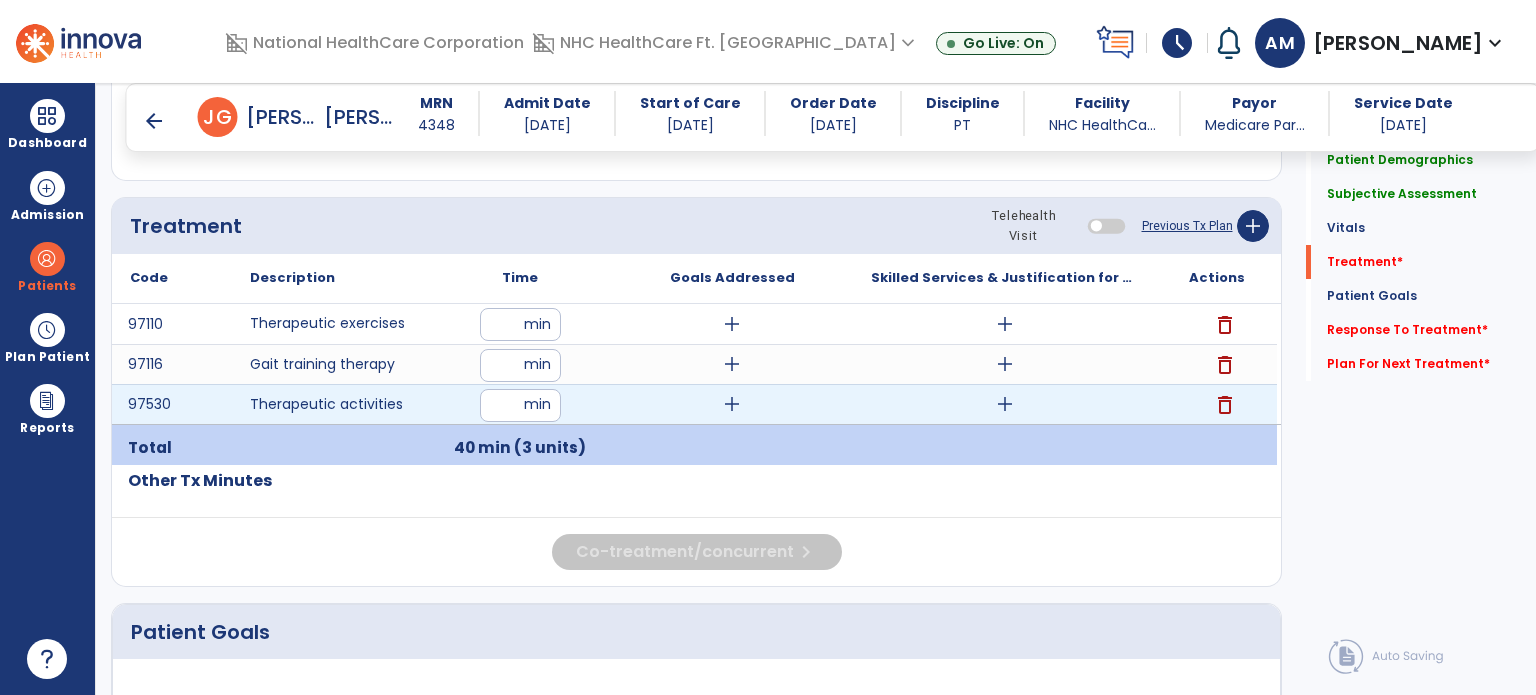 click on "add" at bounding box center (1005, 404) 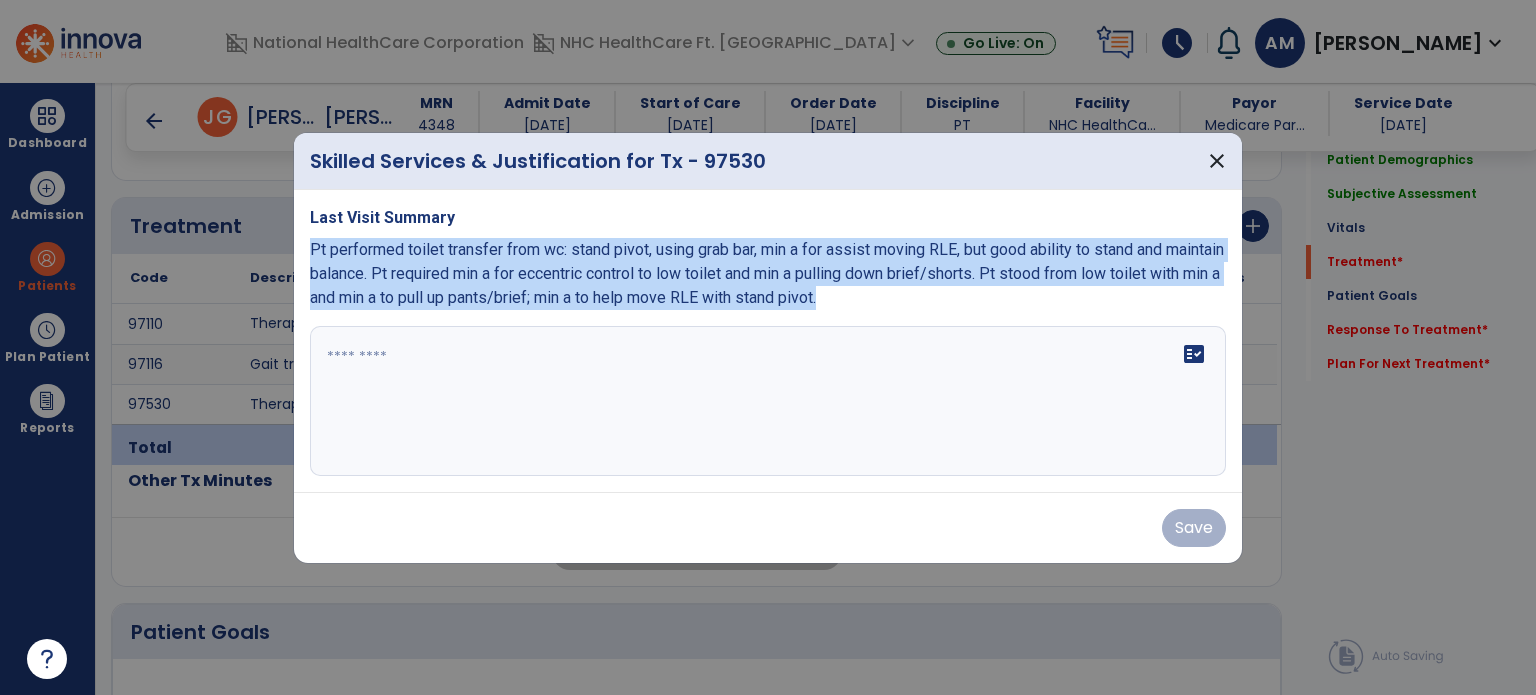 drag, startPoint x: 312, startPoint y: 249, endPoint x: 845, endPoint y: 326, distance: 538.5332 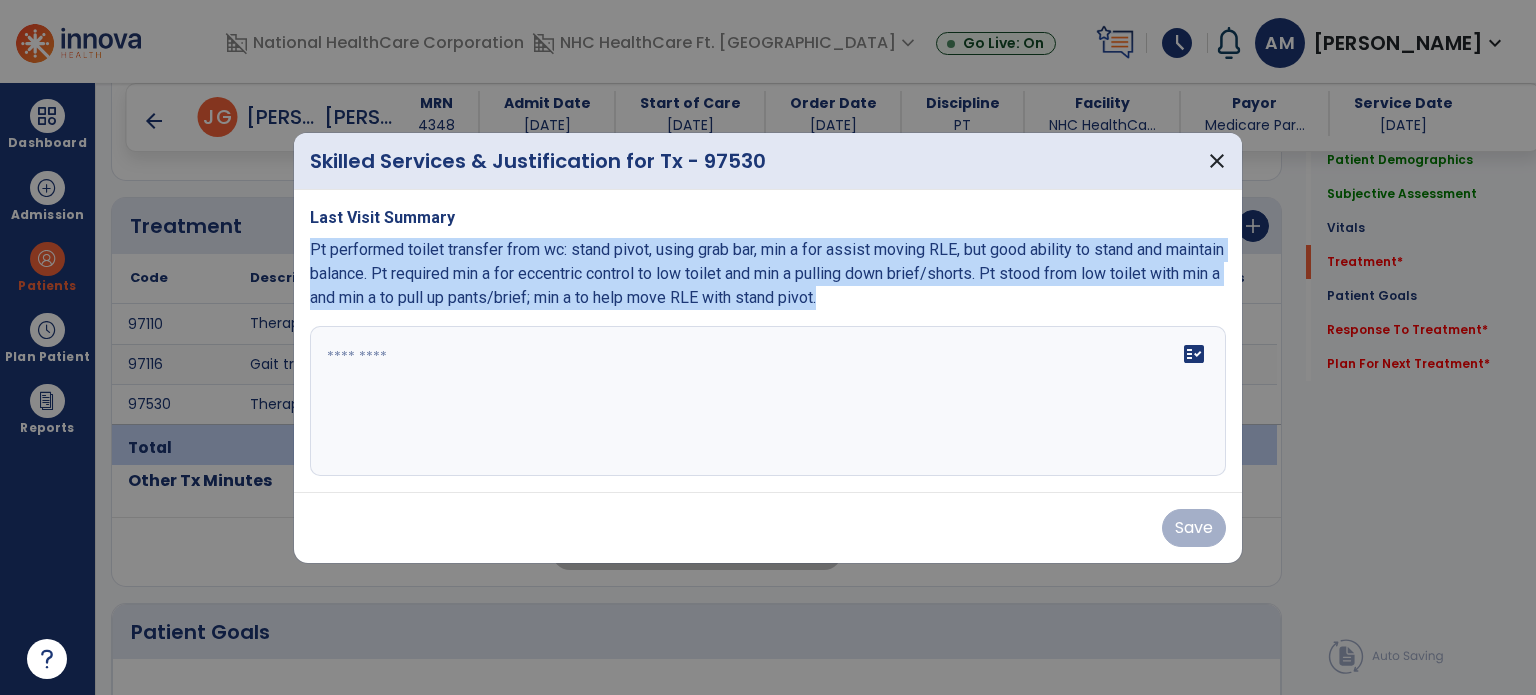 click on "Last Visit Summary Pt performed toilet transfer from wc: stand pivot, using grab bar, min a for assist moving RLE, but good ability to stand and maintain balance. Pt required min a for eccentric control to low toilet and min a pulling down brief/shorts. Pt stood from low toilet with min a and min a to pull up pants/brief; min a to help move RLE with stand pivot.    fact_check" at bounding box center [768, 341] 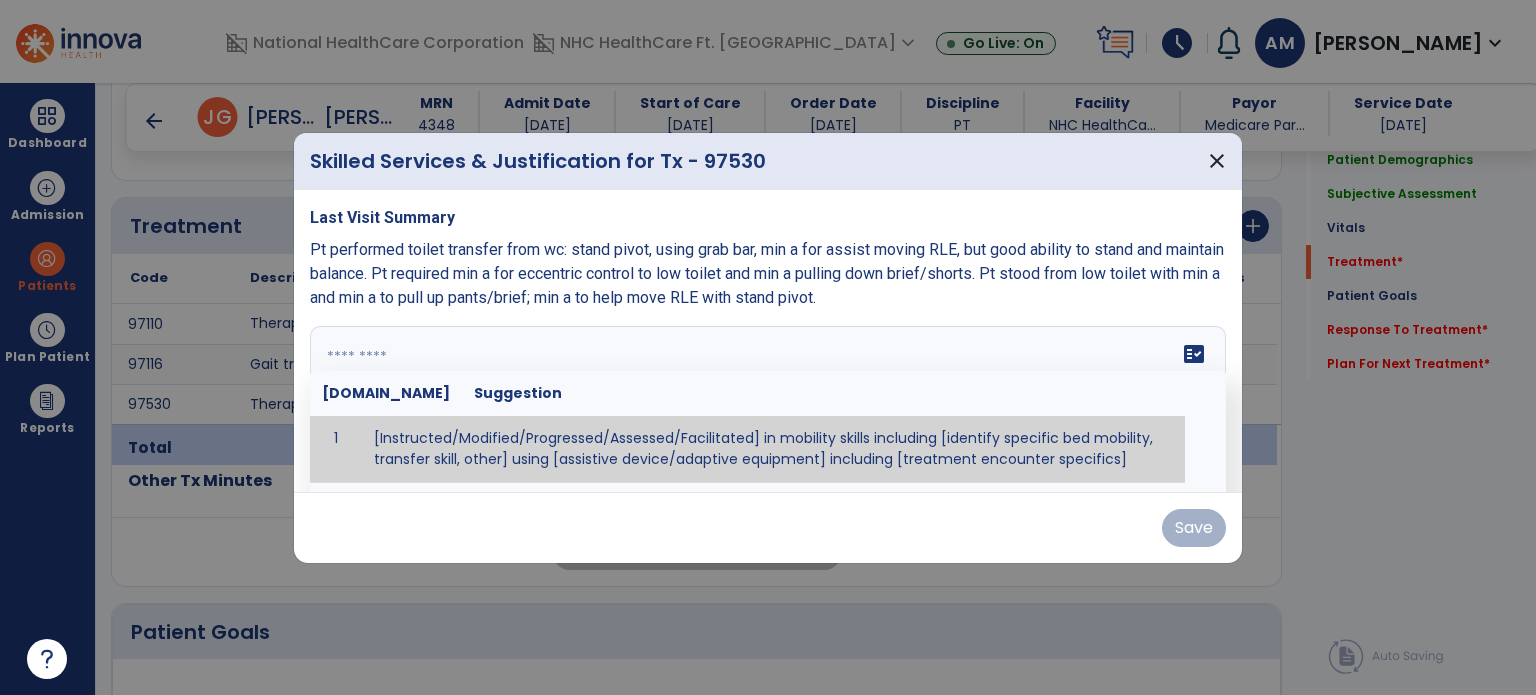 click on "fact_check  [DOMAIN_NAME] Suggestion 1 [Instructed/Modified/Progressed/Assessed/Facilitated] in mobility skills including [identify specific bed mobility, transfer skill, other] using [assistive device/adaptive equipment] including [treatment encounter specifics]" at bounding box center (768, 401) 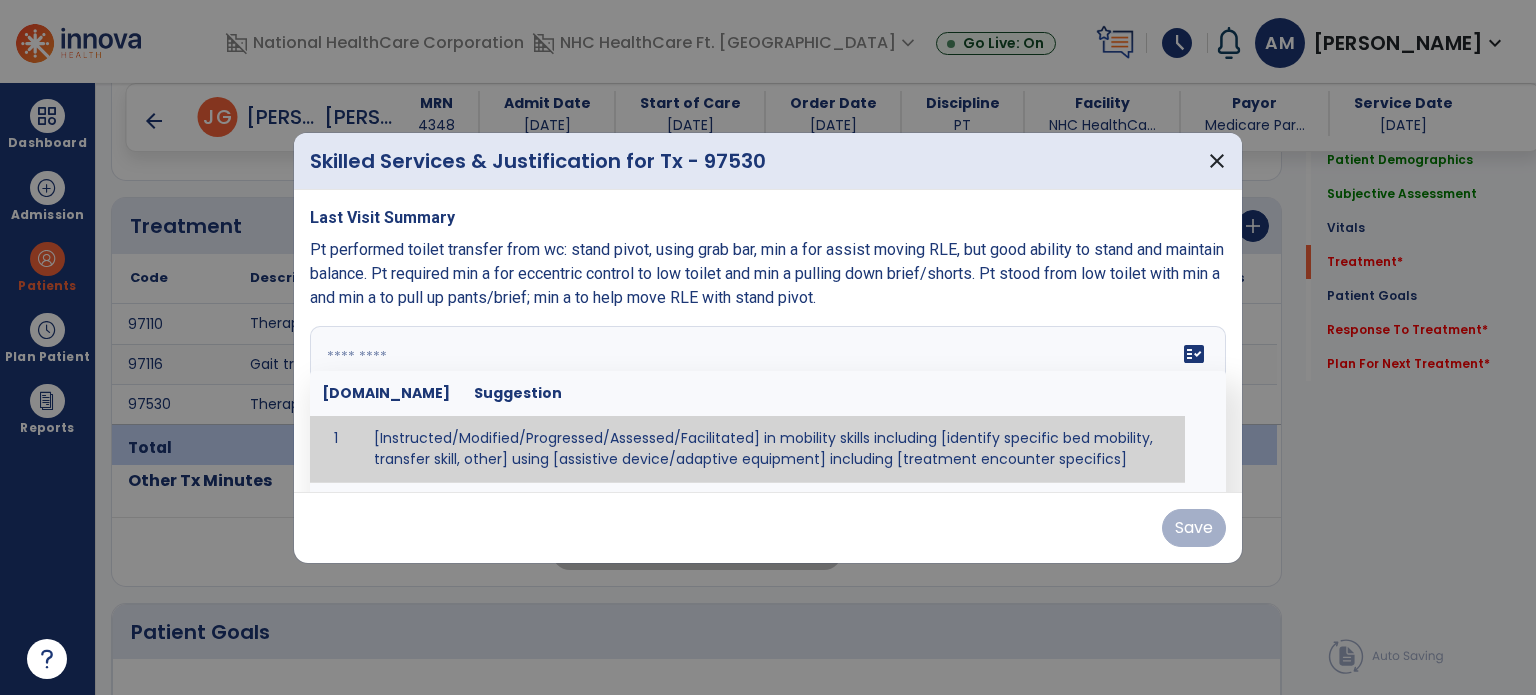 paste on "**********" 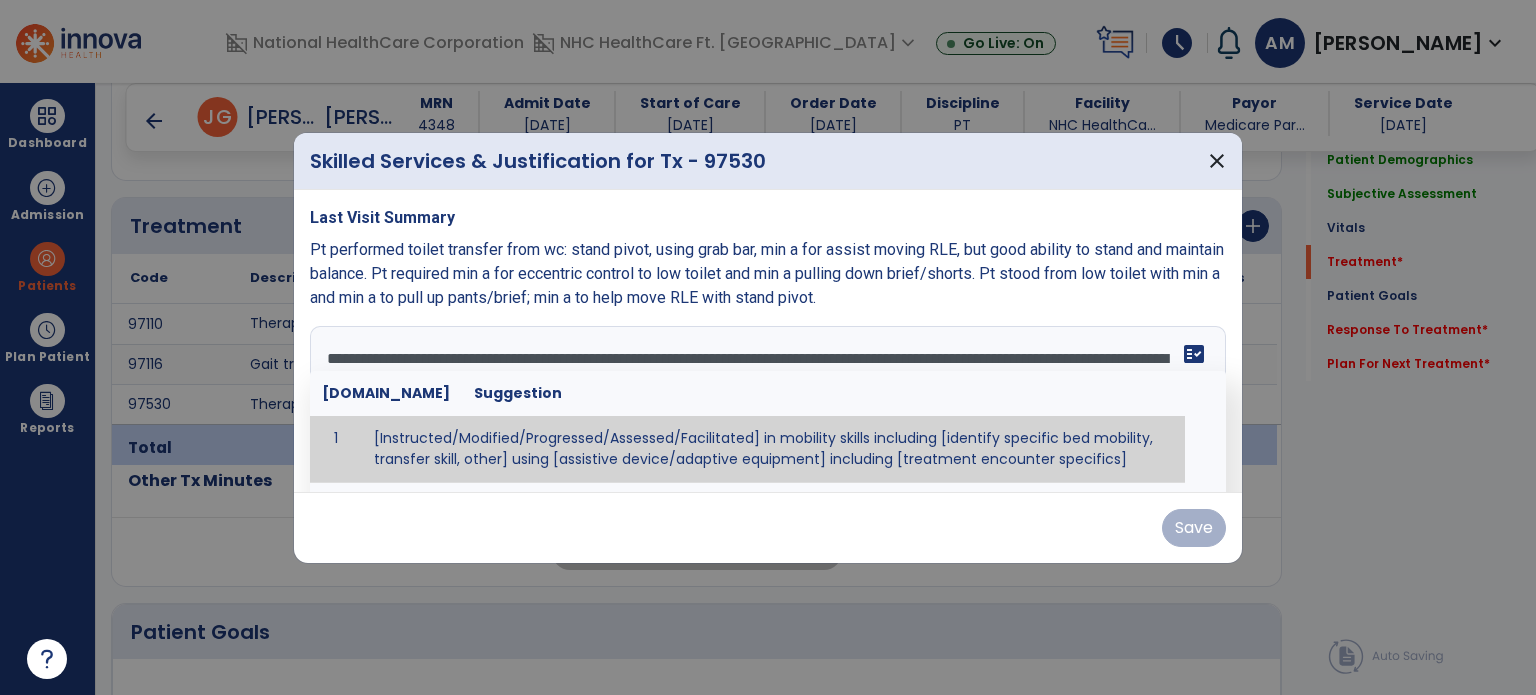 scroll, scrollTop: 15, scrollLeft: 0, axis: vertical 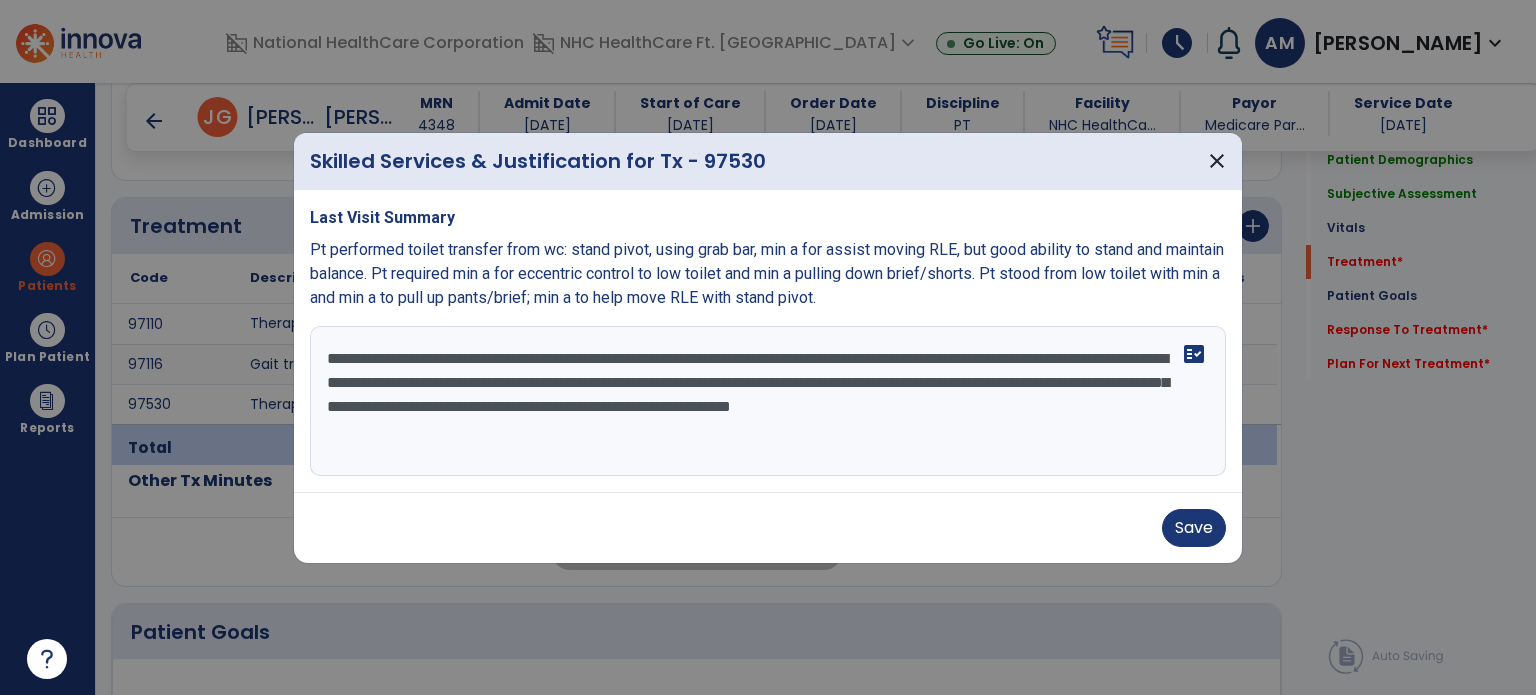 click on "**********" at bounding box center (768, 401) 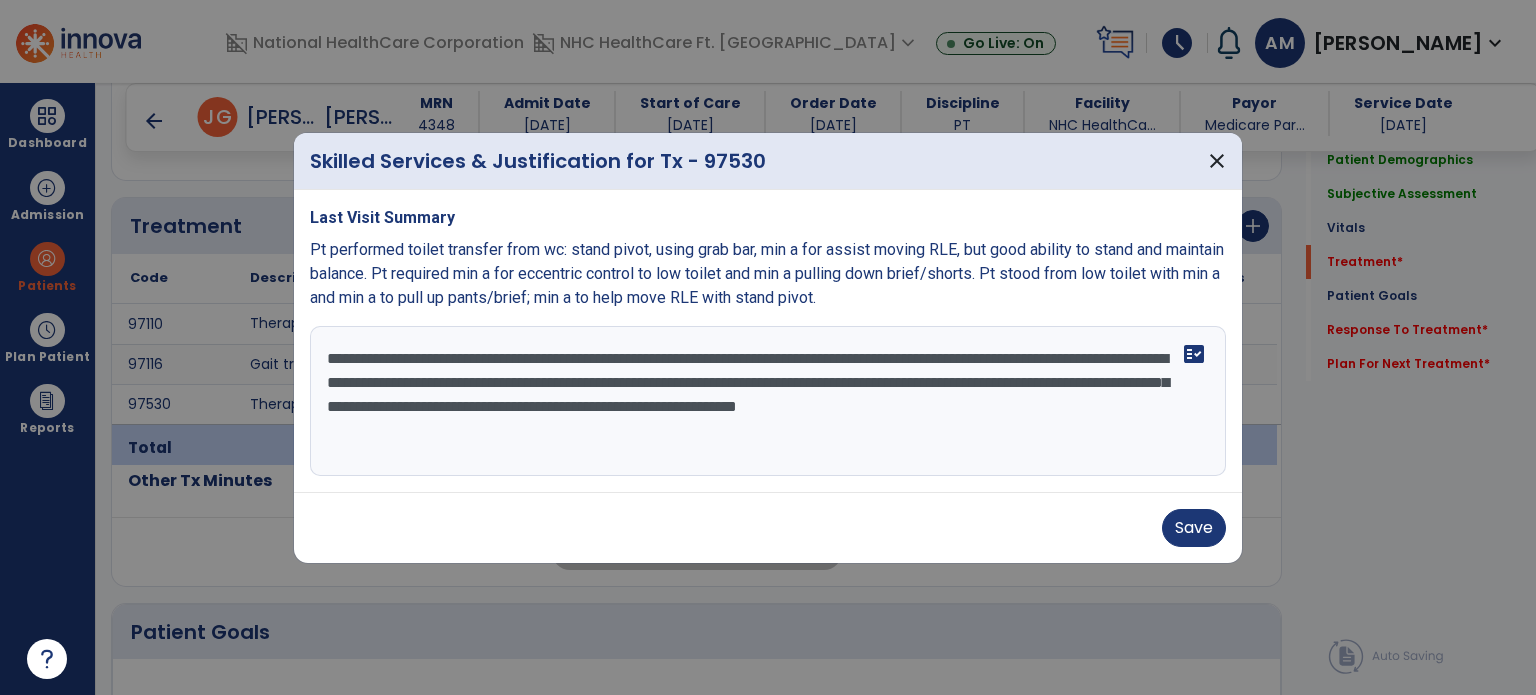 click on "**********" at bounding box center (768, 401) 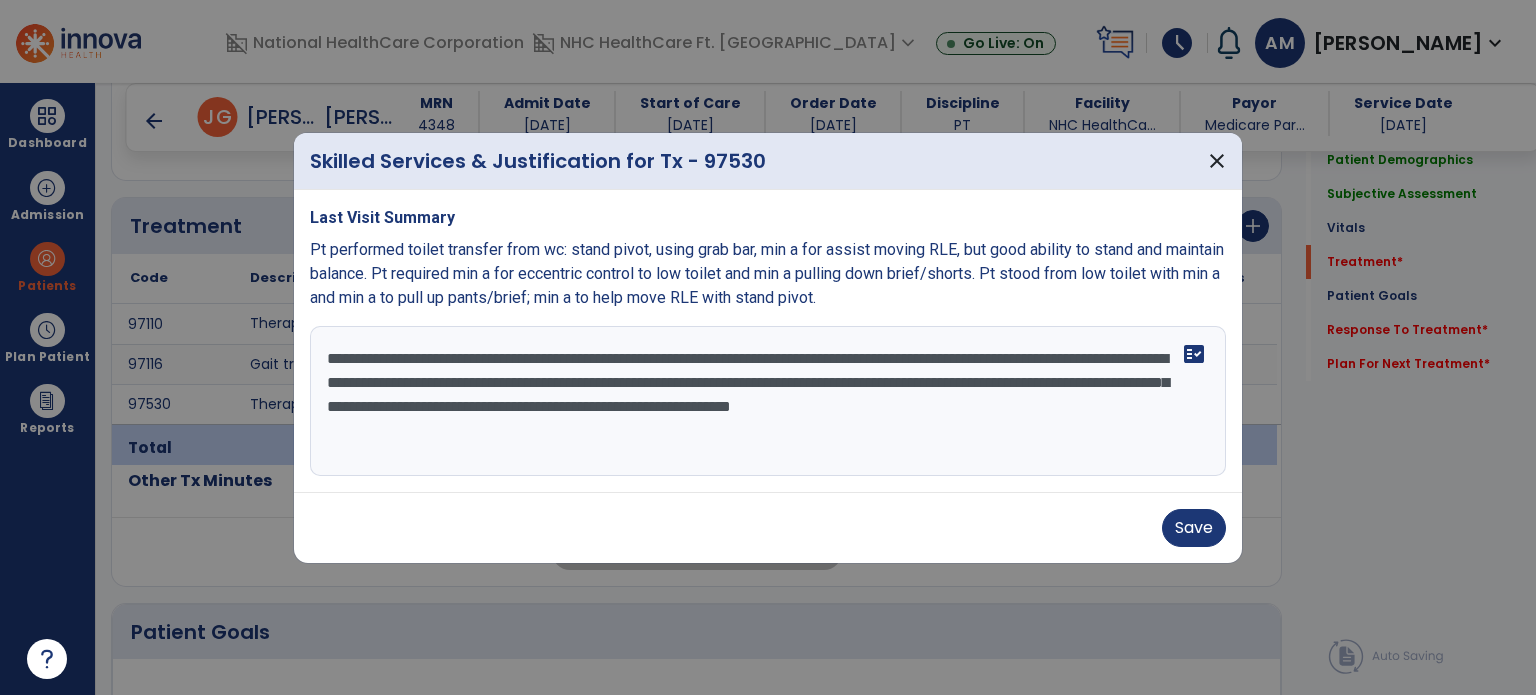click on "**********" at bounding box center (768, 401) 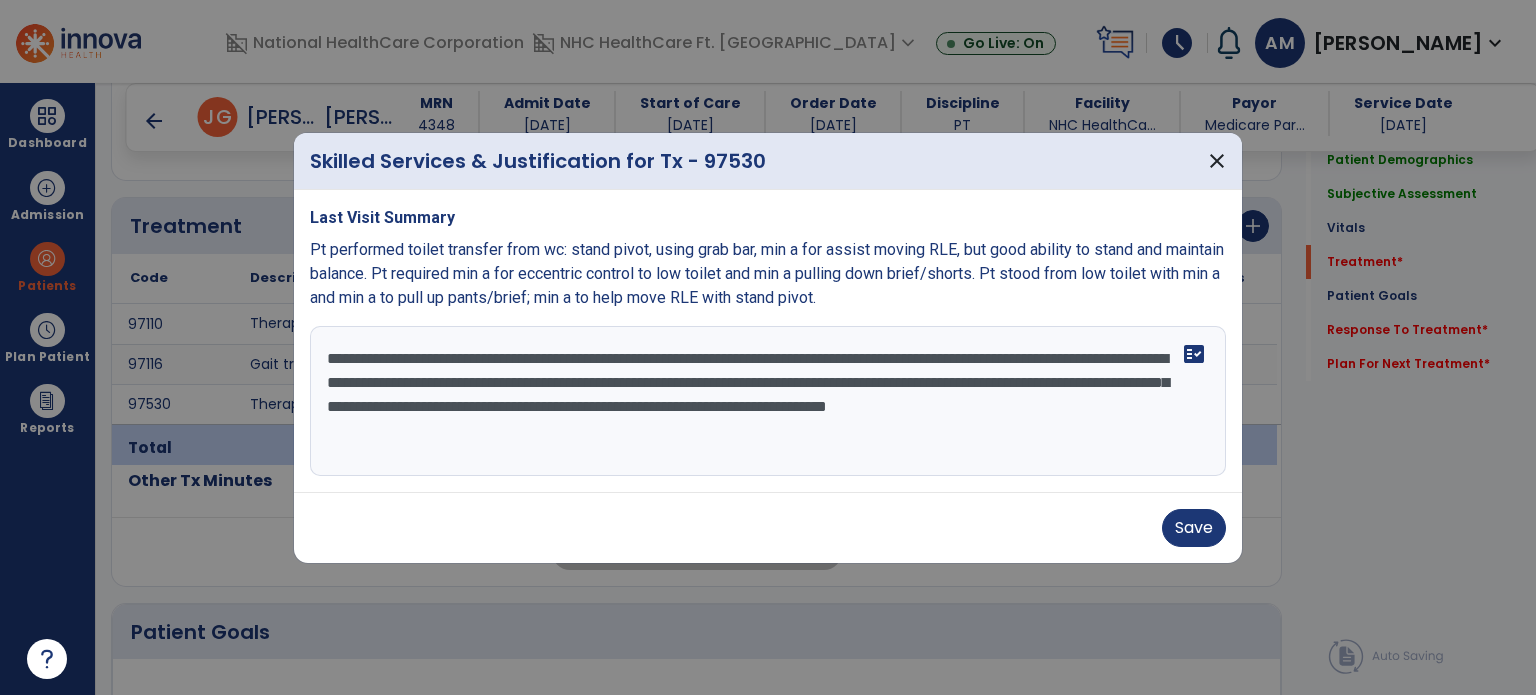 click on "**********" at bounding box center (768, 401) 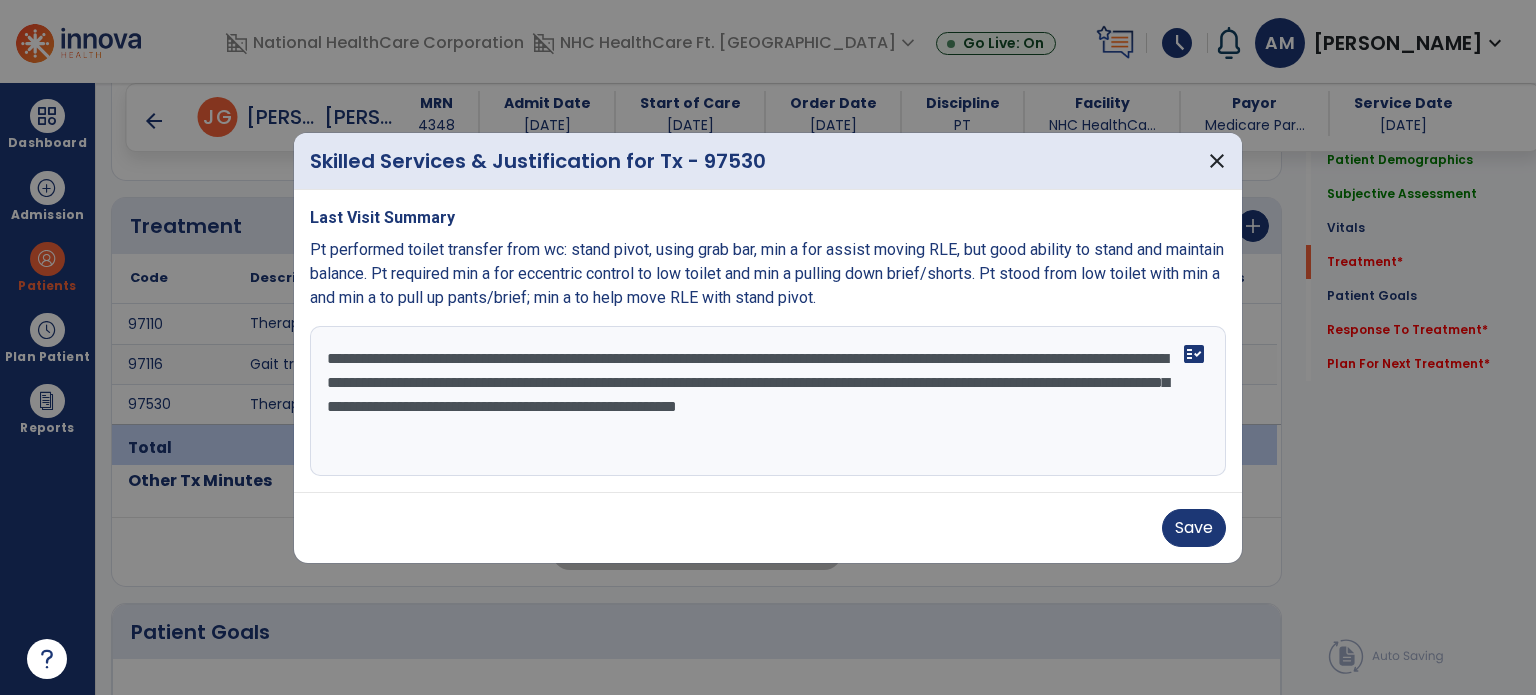 click on "**********" at bounding box center (768, 401) 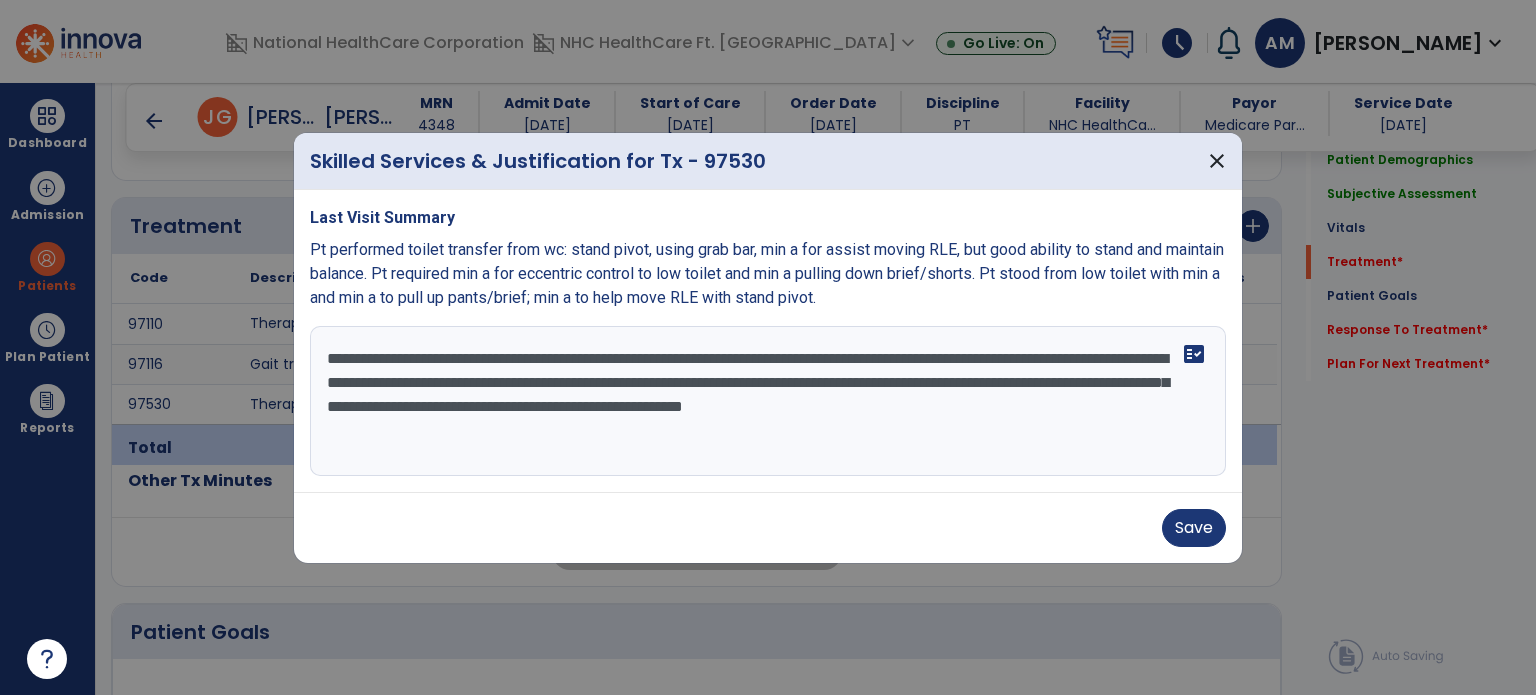 click on "**********" at bounding box center (768, 401) 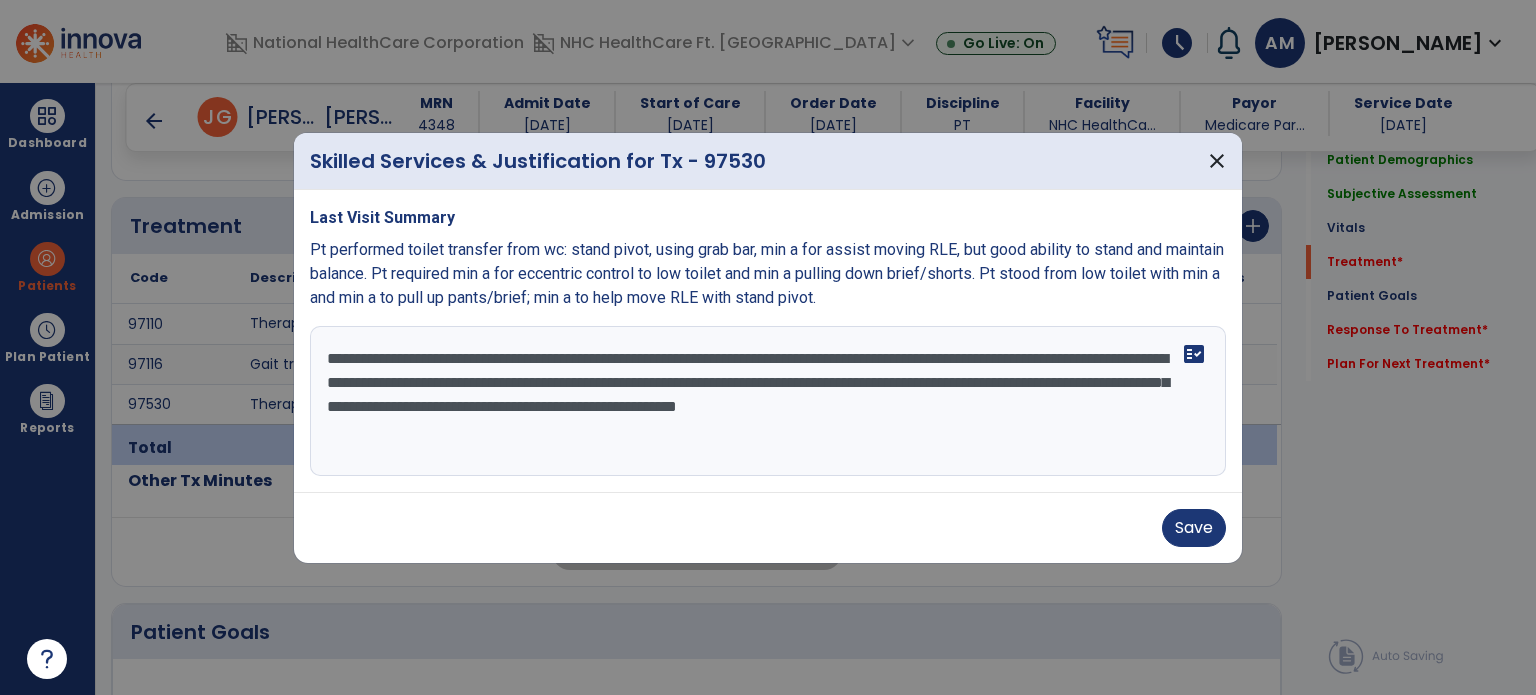 click on "**********" at bounding box center (768, 401) 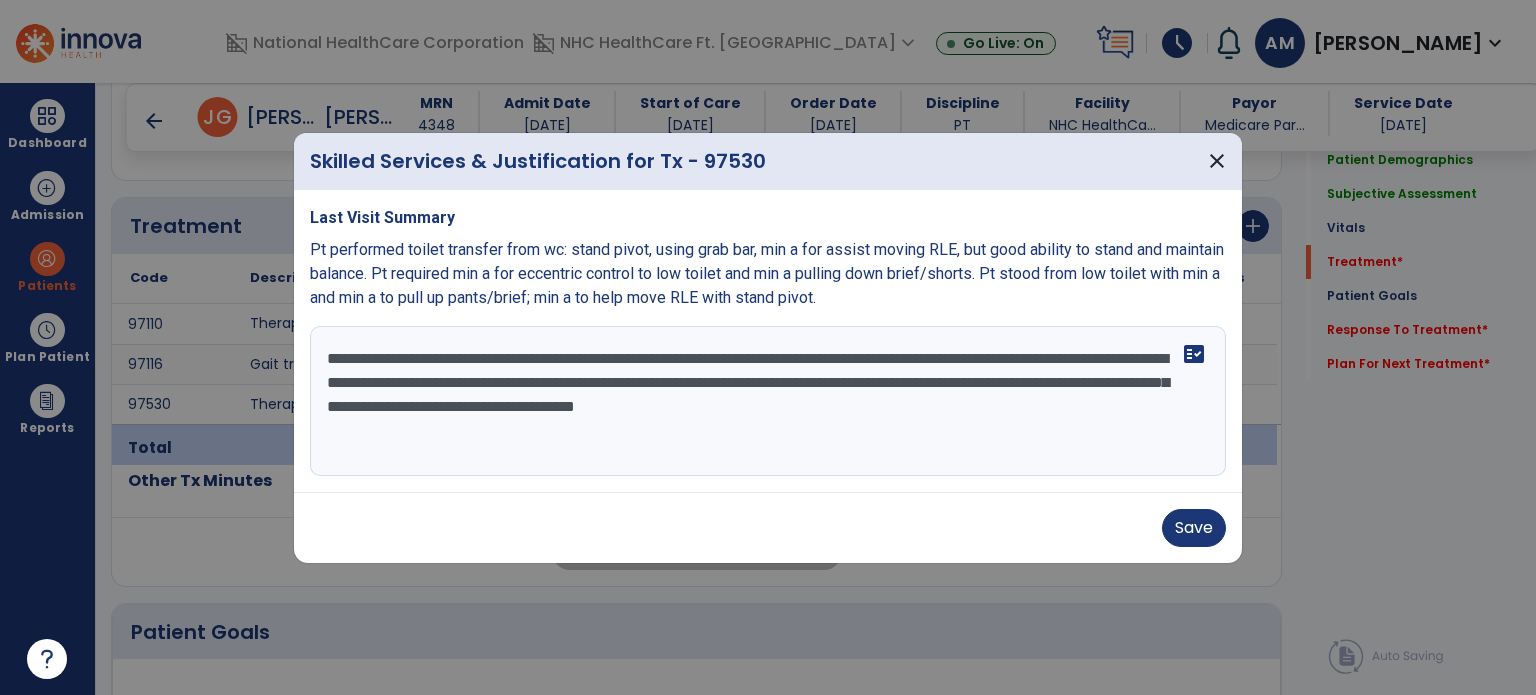 scroll, scrollTop: 0, scrollLeft: 0, axis: both 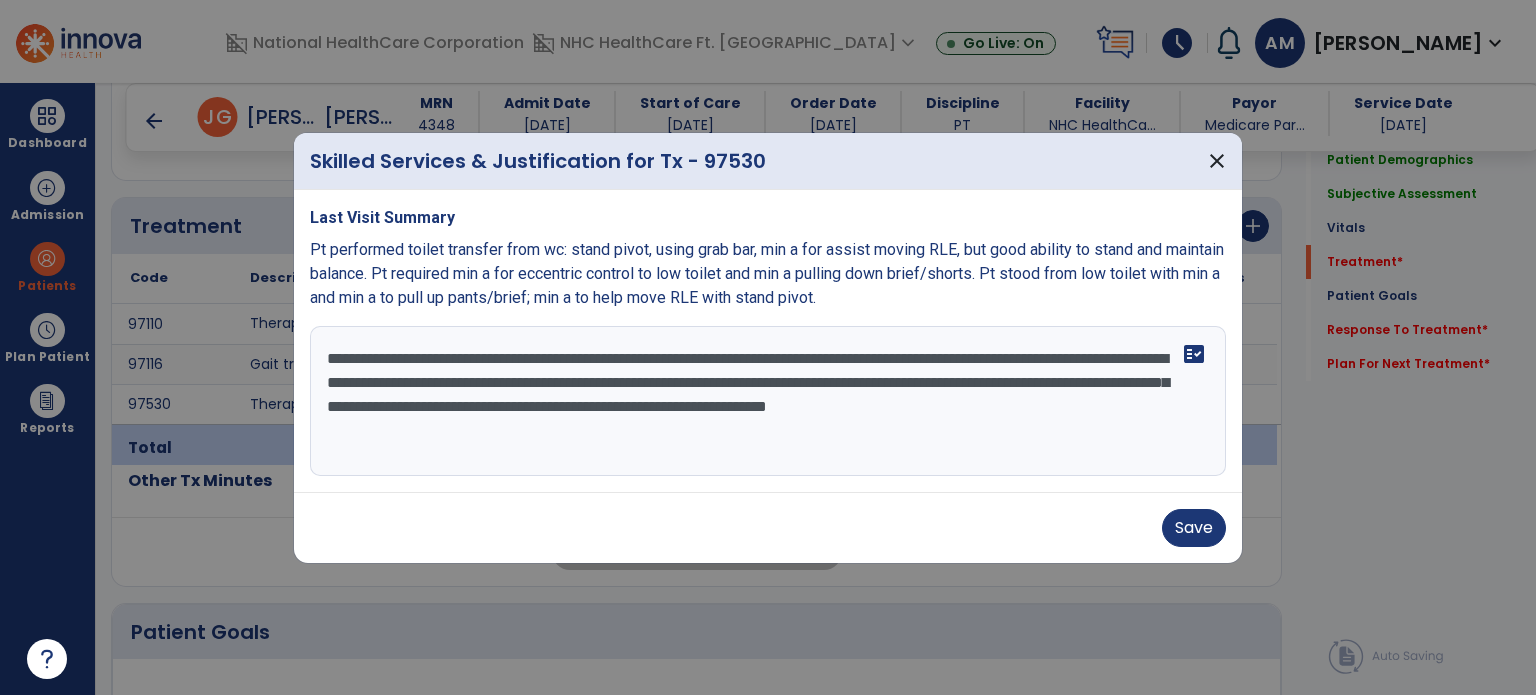 drag, startPoint x: 630, startPoint y: 408, endPoint x: 754, endPoint y: 463, distance: 135.65028 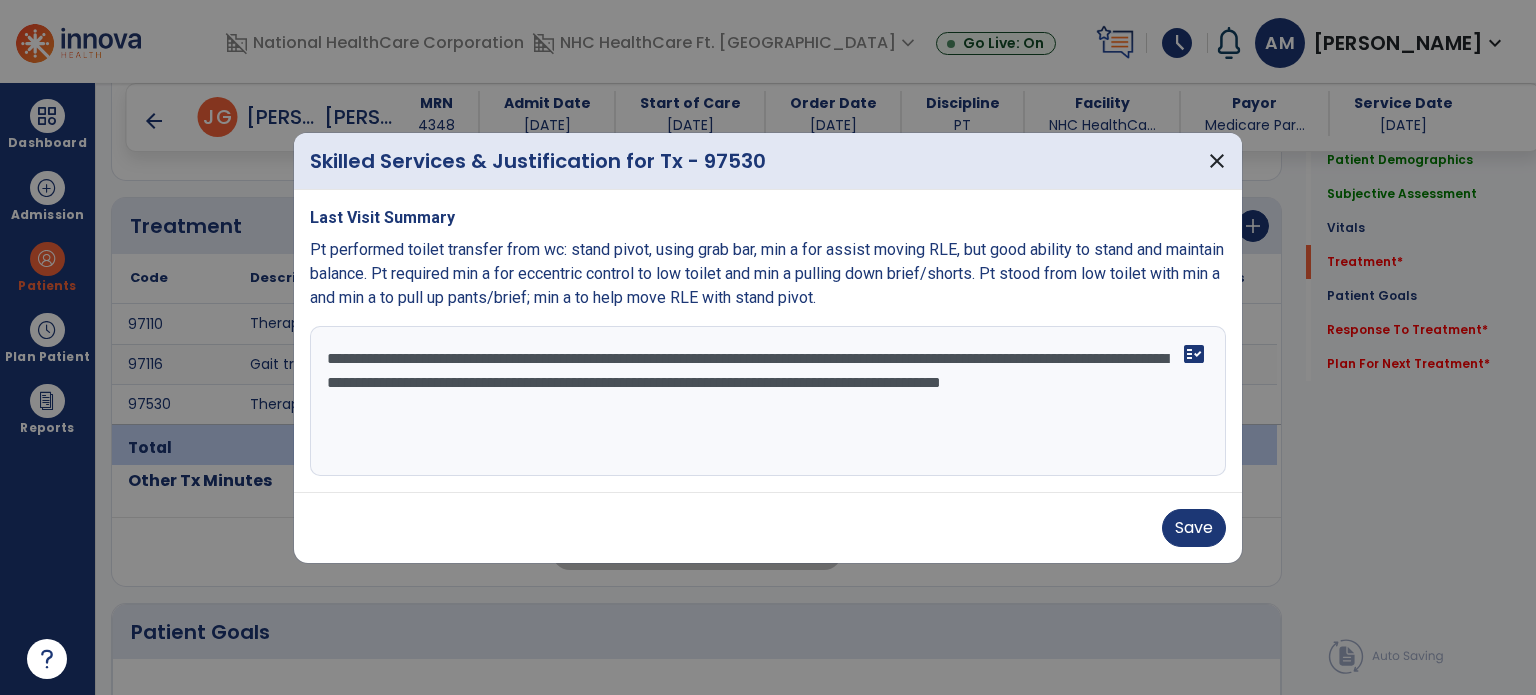 scroll, scrollTop: 0, scrollLeft: 0, axis: both 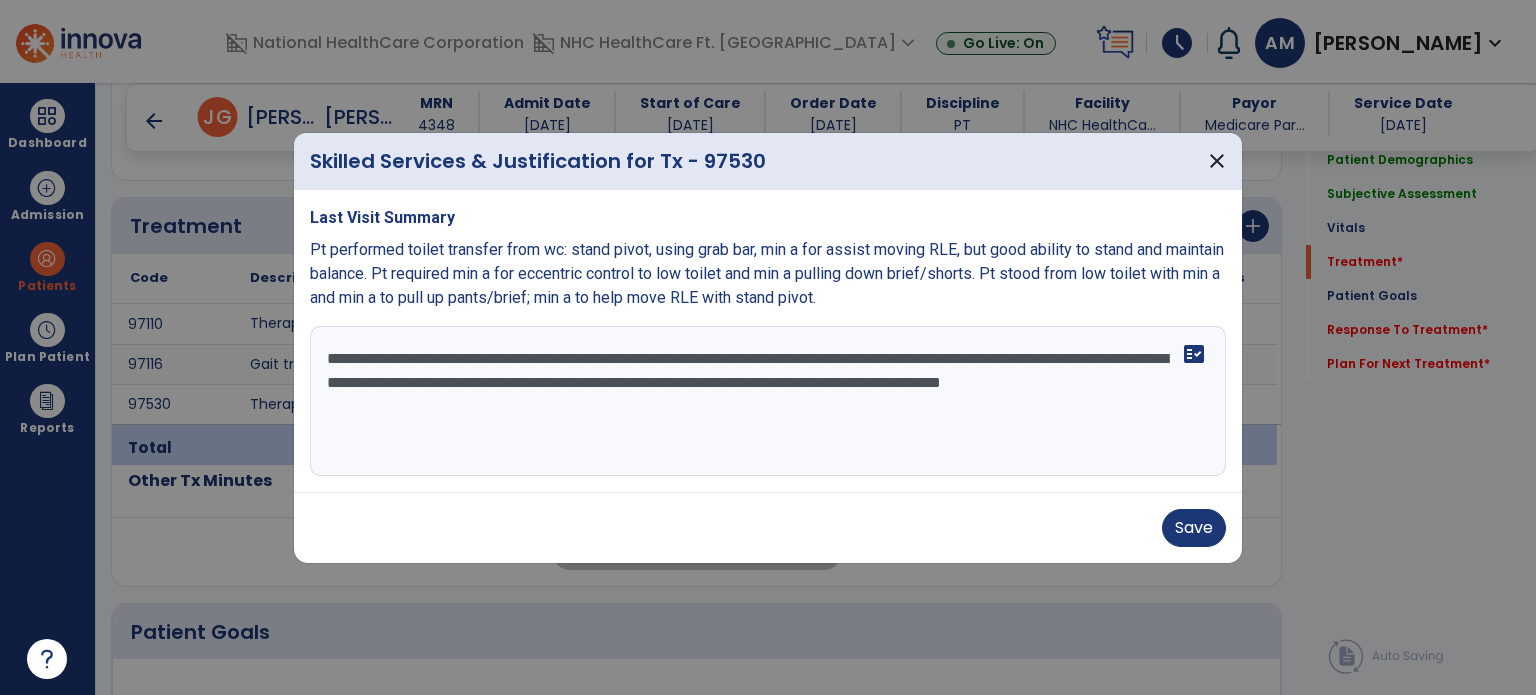 type on "**********" 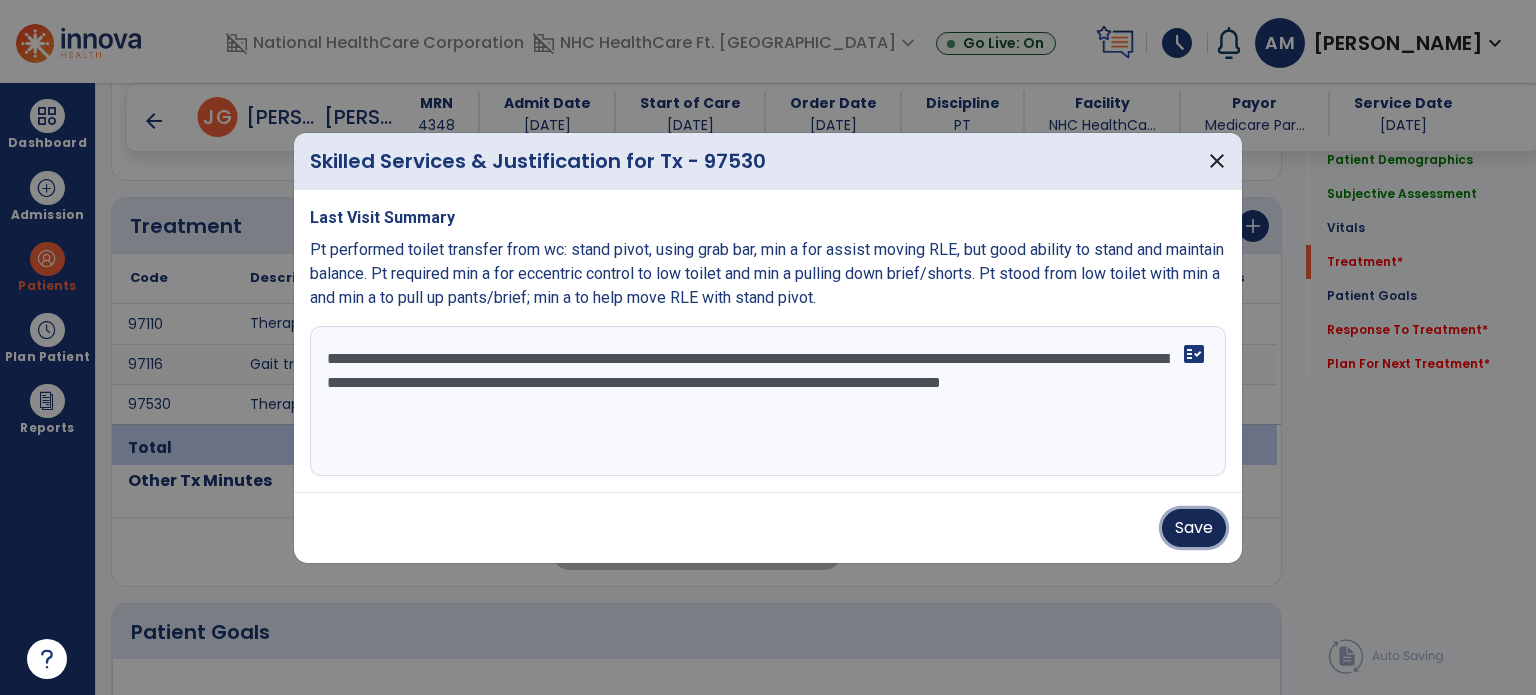 click on "Save" at bounding box center [1194, 528] 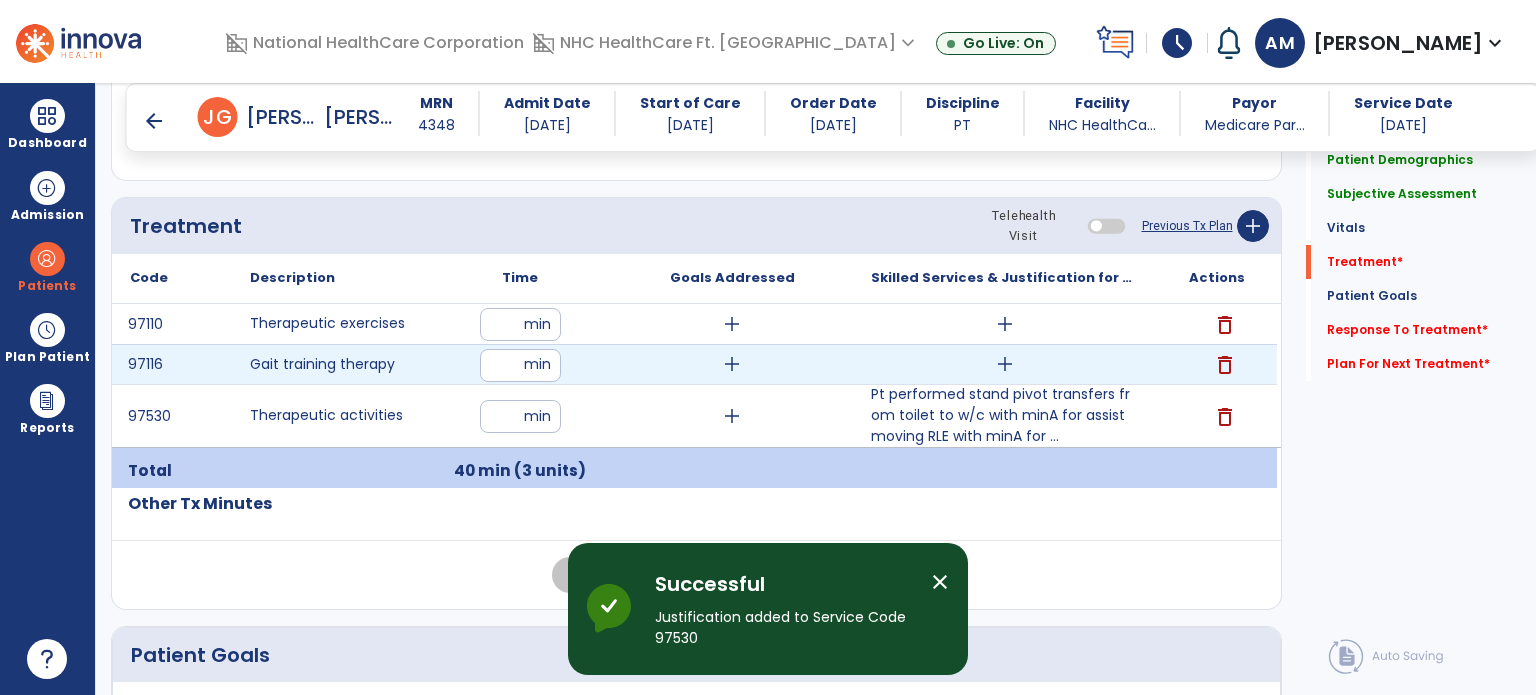 click on "add" at bounding box center (1005, 364) 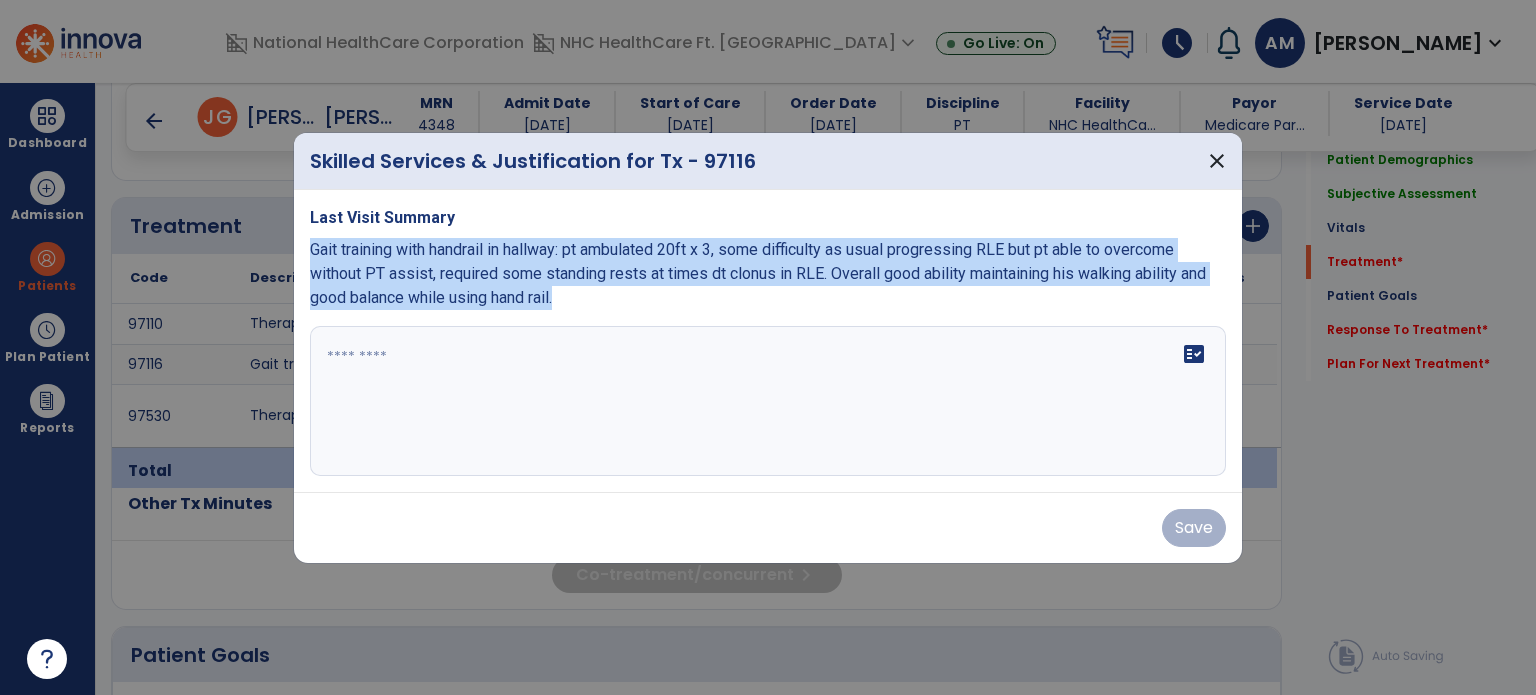 drag, startPoint x: 312, startPoint y: 253, endPoint x: 686, endPoint y: 313, distance: 378.78226 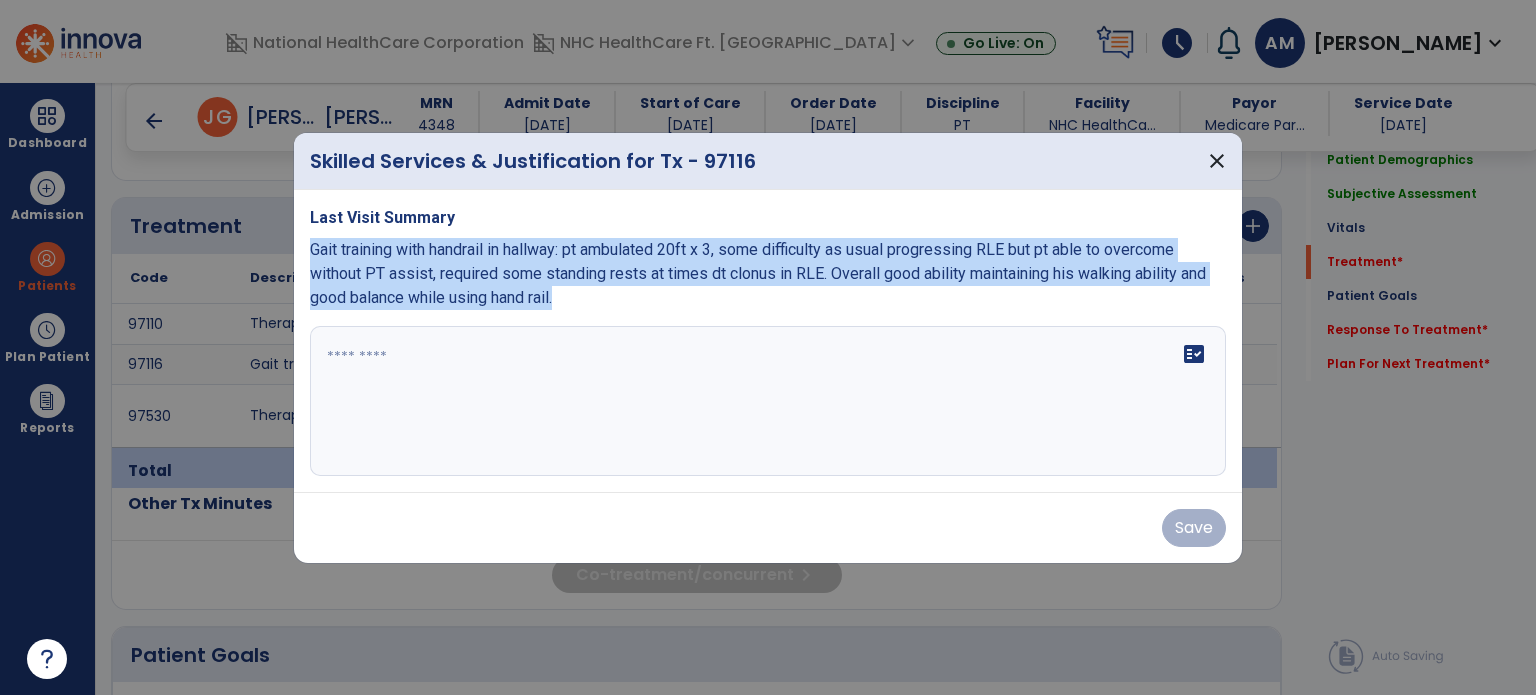 copy on "Gait training with handrail in hallway: pt ambulated 20ft x 3, some difficulty as usual progressing RLE but pt able to overcome without PT assist, required some standing rests at times dt clonus in RLE. Overall good ability maintaining his walking ability and good balance while using hand rail." 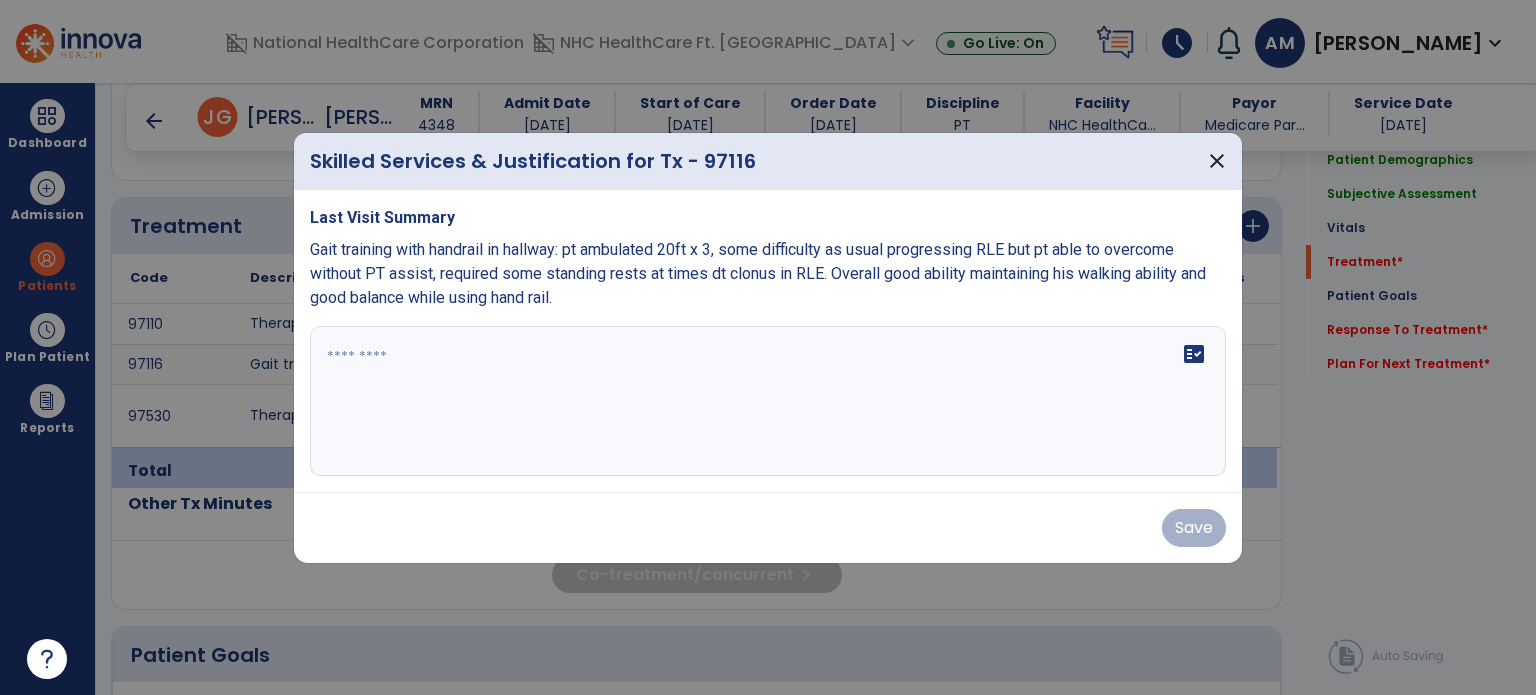 click at bounding box center (768, 401) 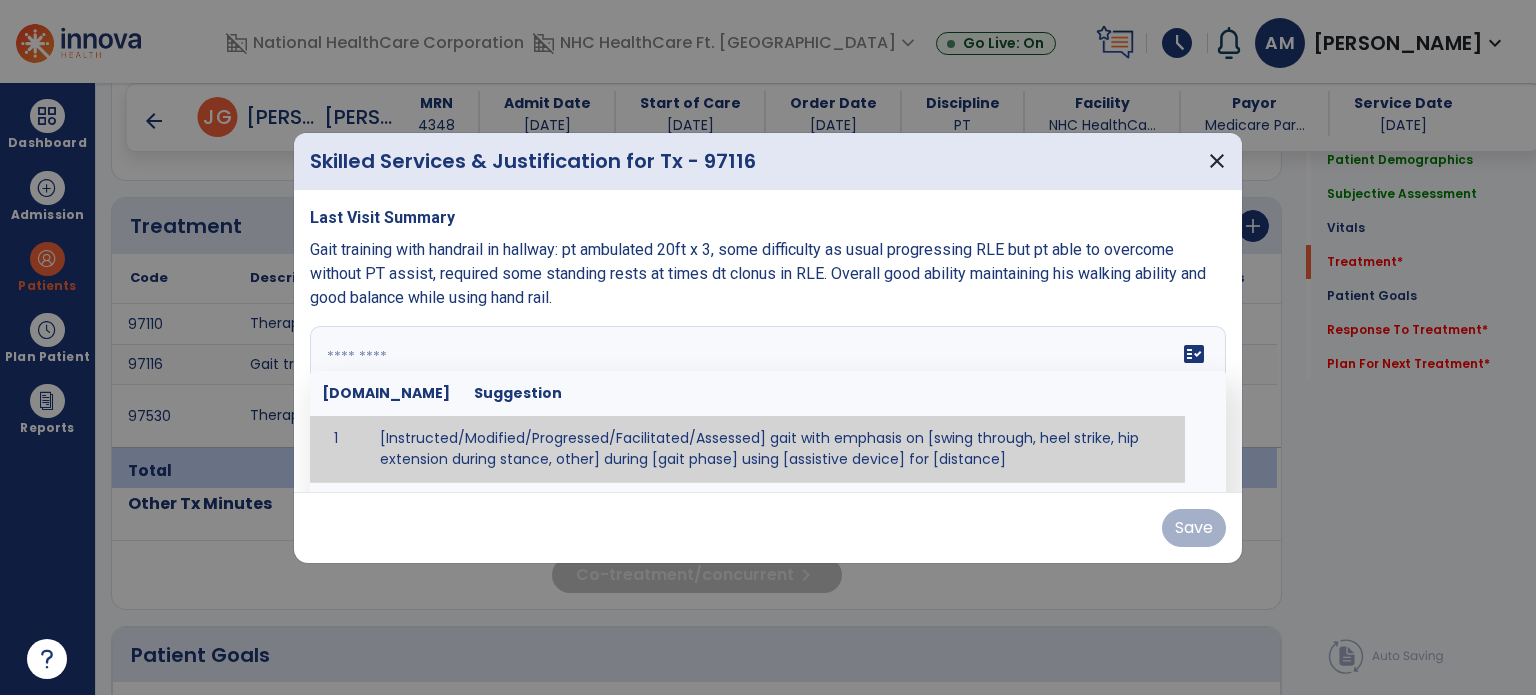 paste on "**********" 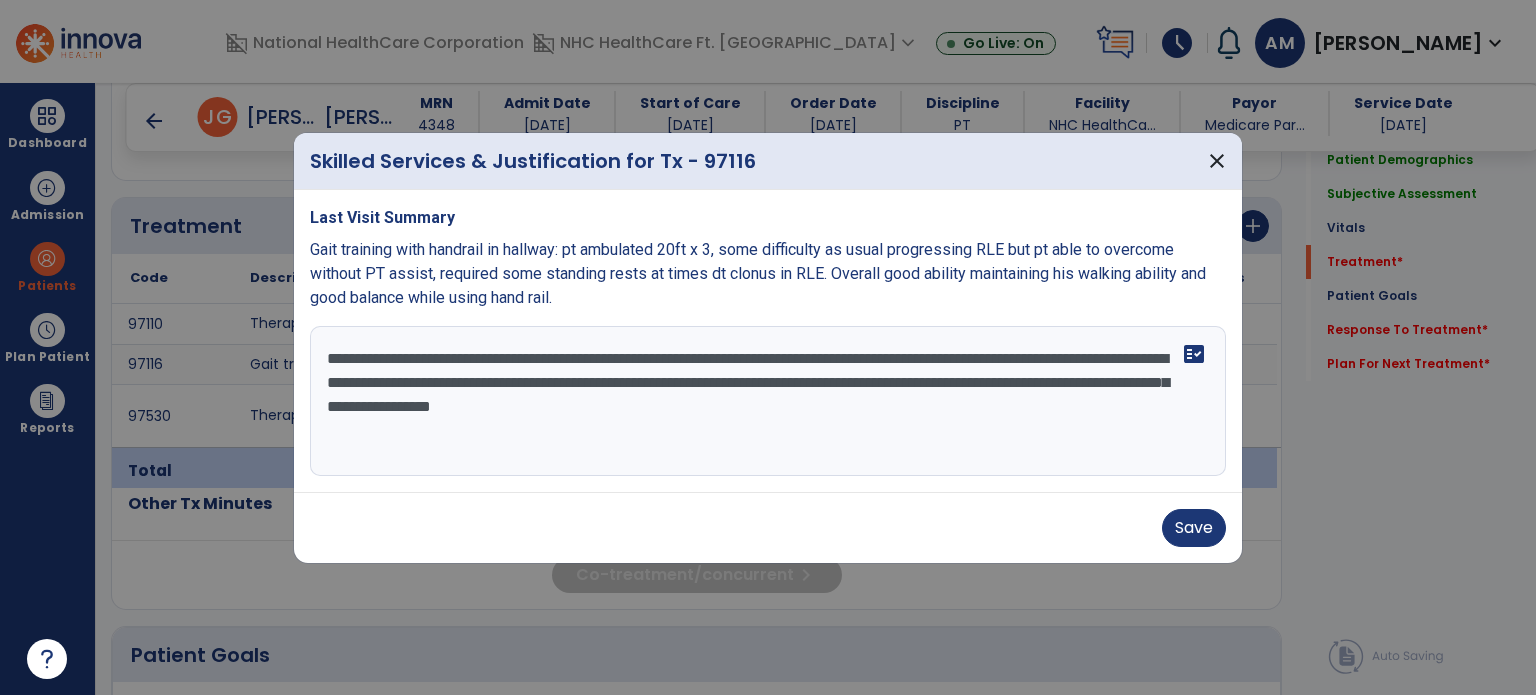 click on "**********" at bounding box center (768, 401) 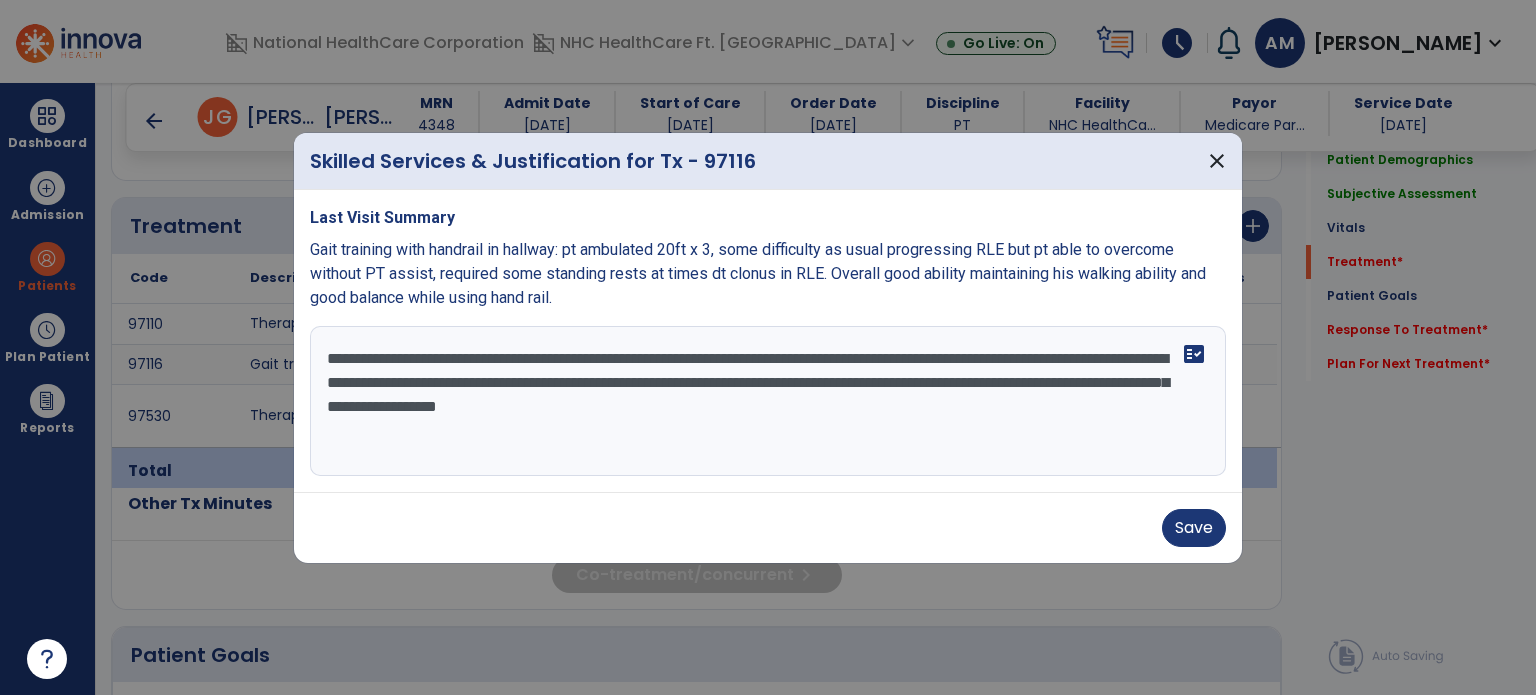 click on "**********" at bounding box center (768, 401) 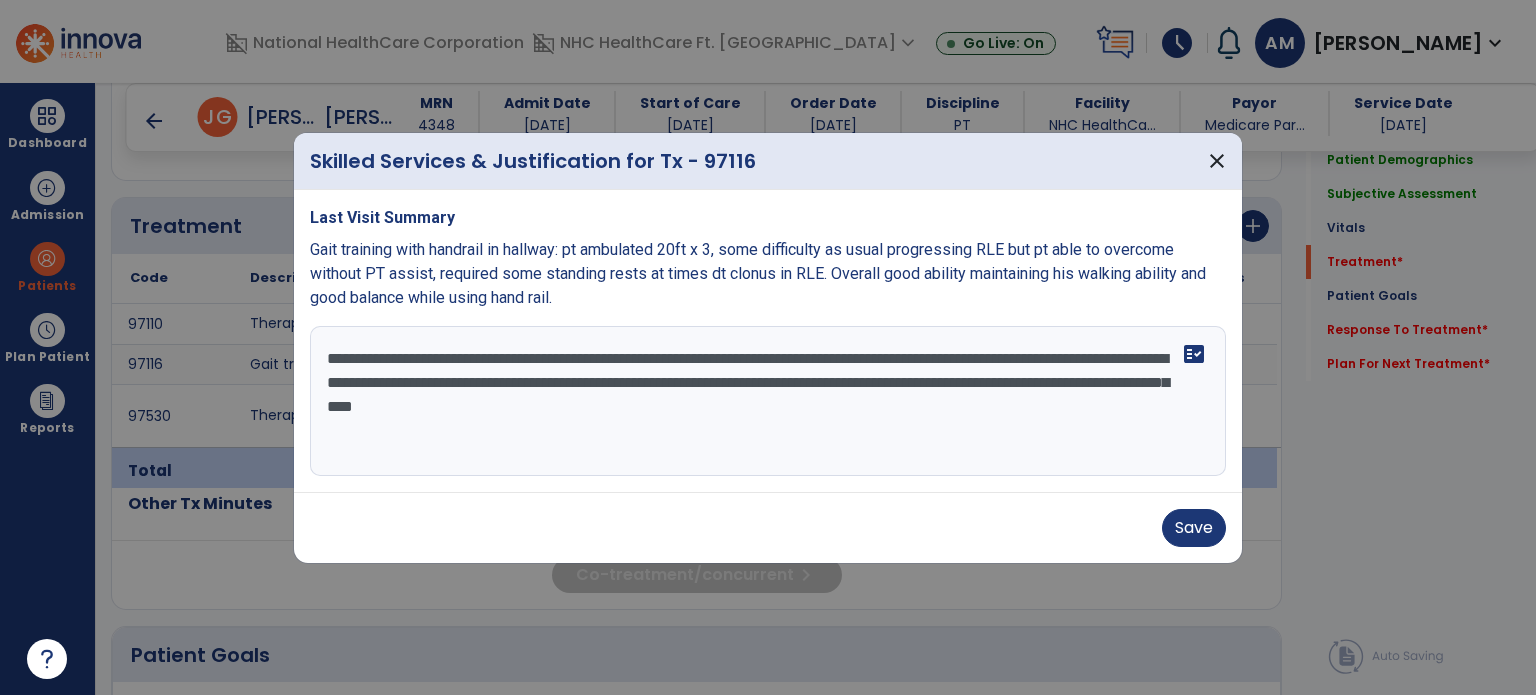 click on "**********" at bounding box center [768, 401] 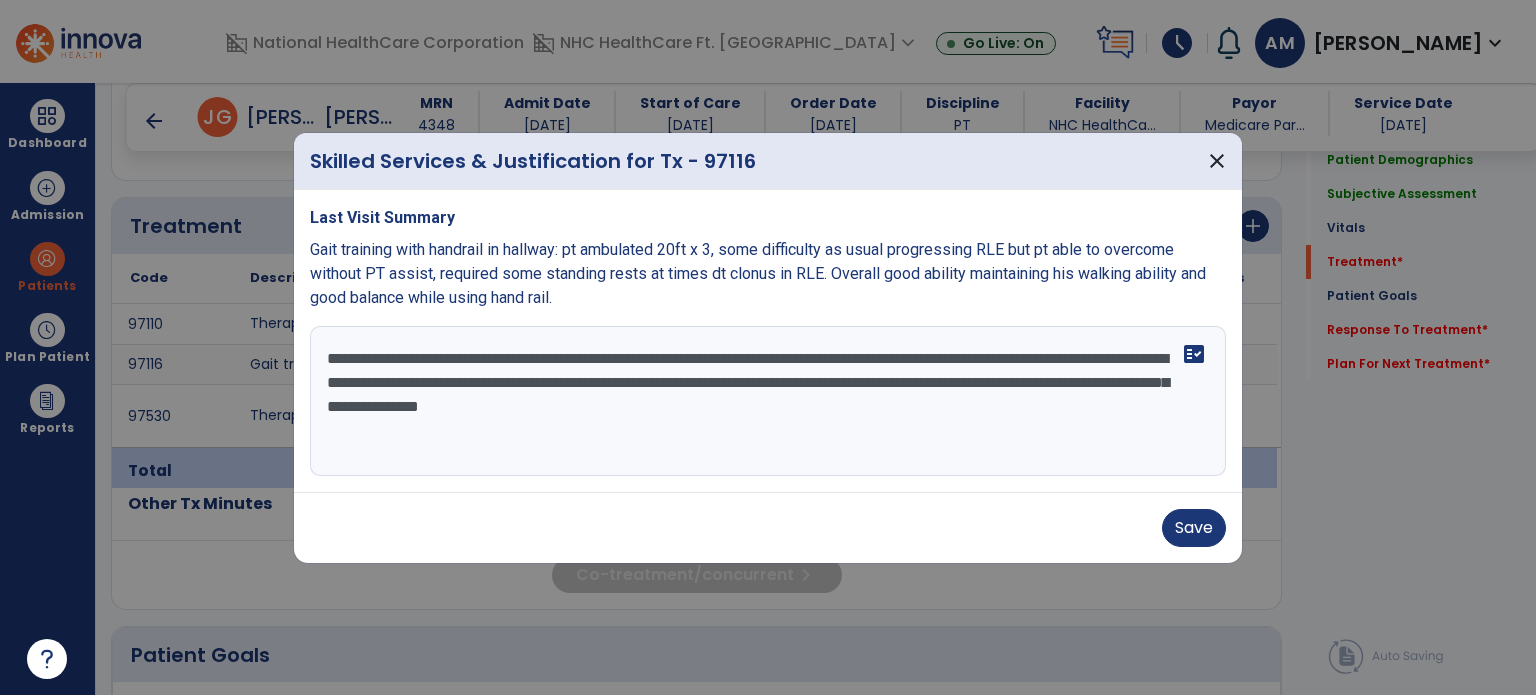 click on "**********" at bounding box center (768, 401) 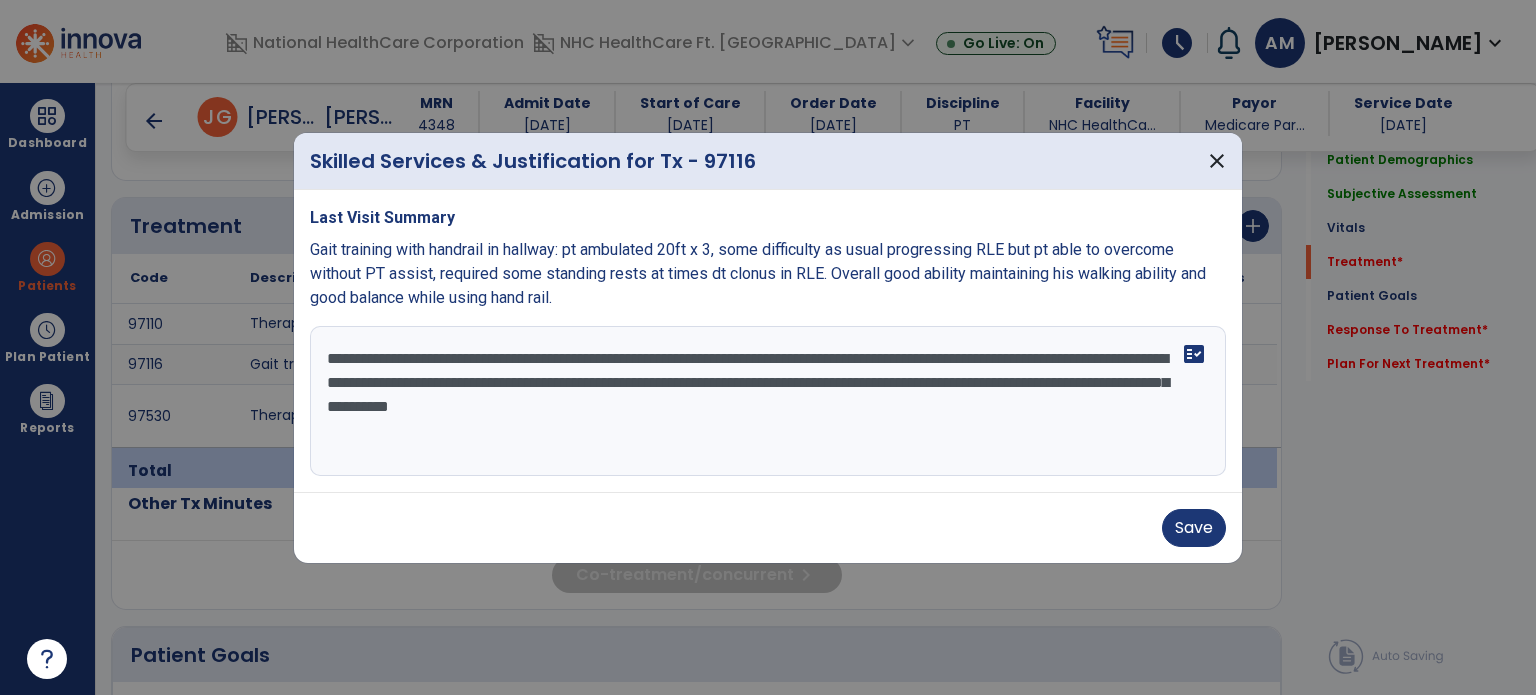 click on "**********" at bounding box center (768, 401) 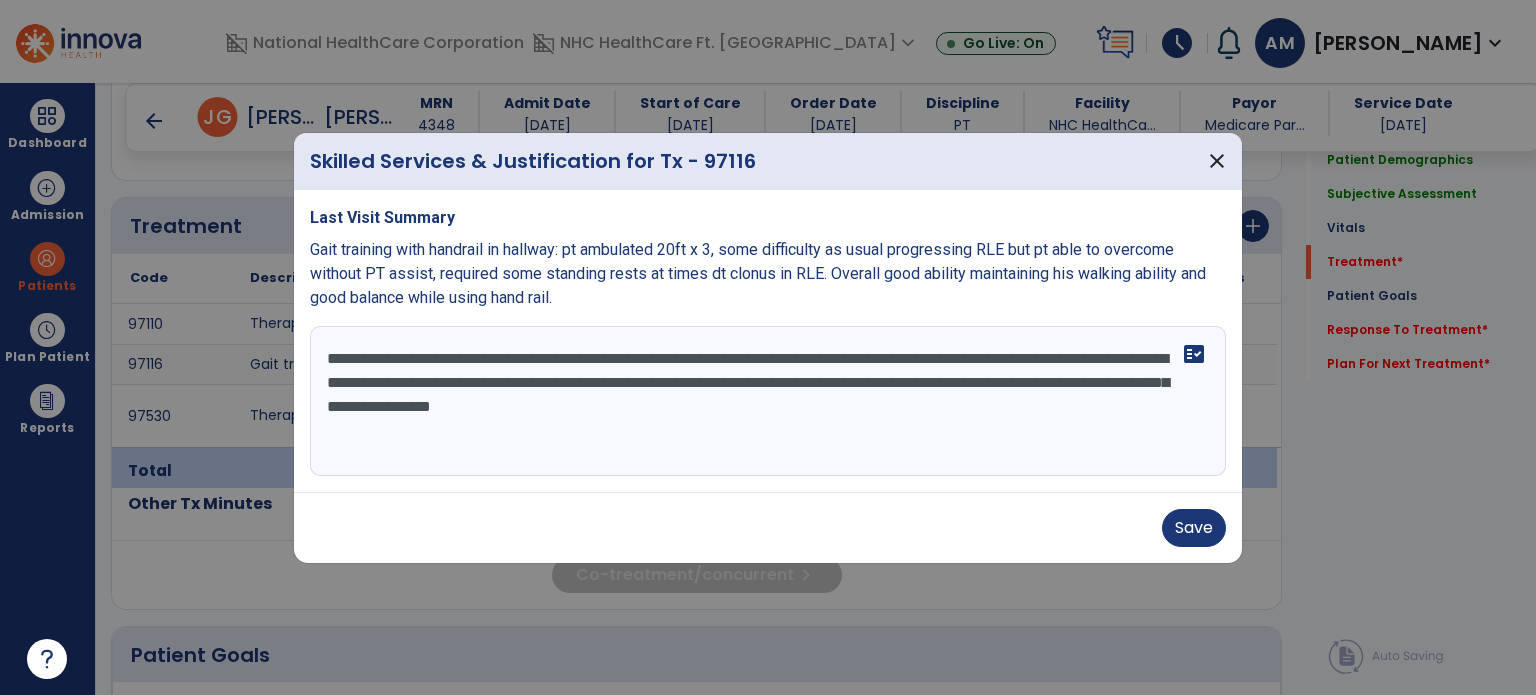 click on "**********" at bounding box center (768, 401) 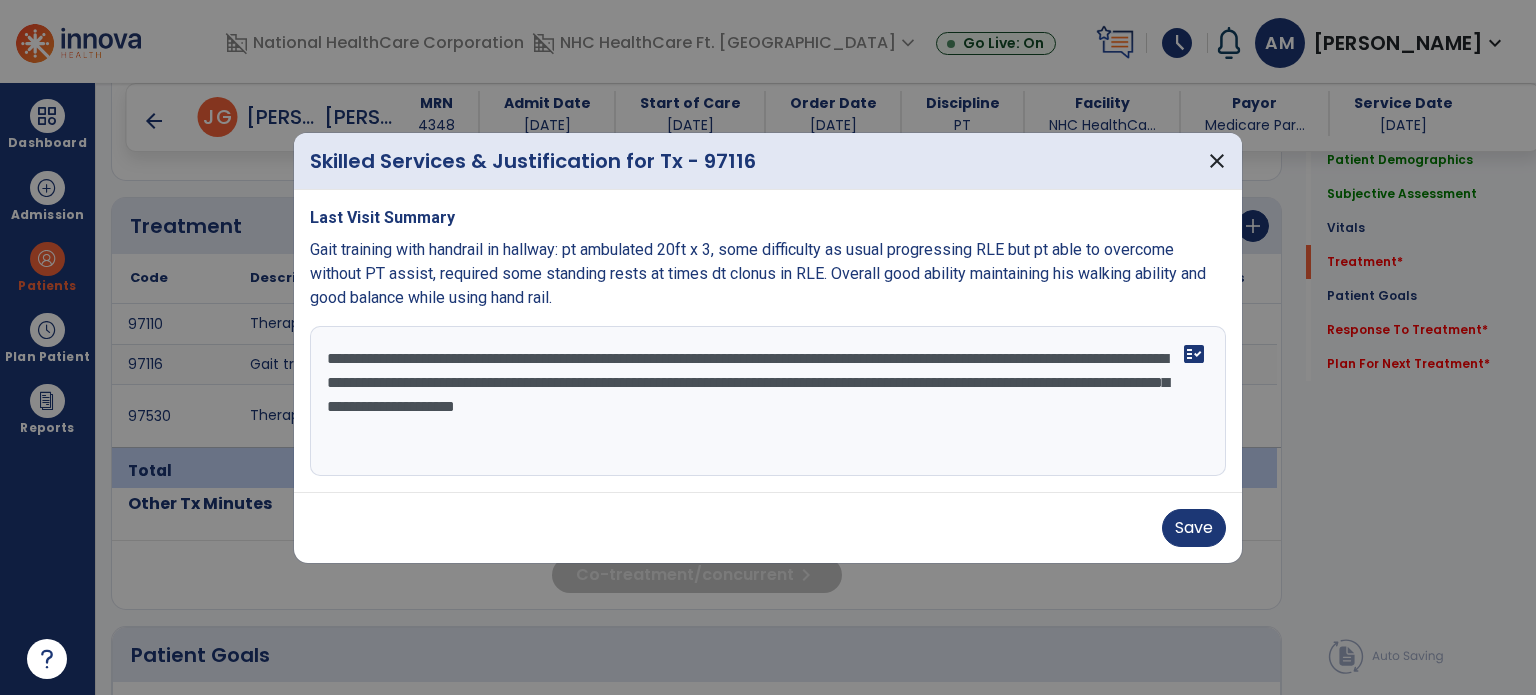 click on "**********" at bounding box center [768, 401] 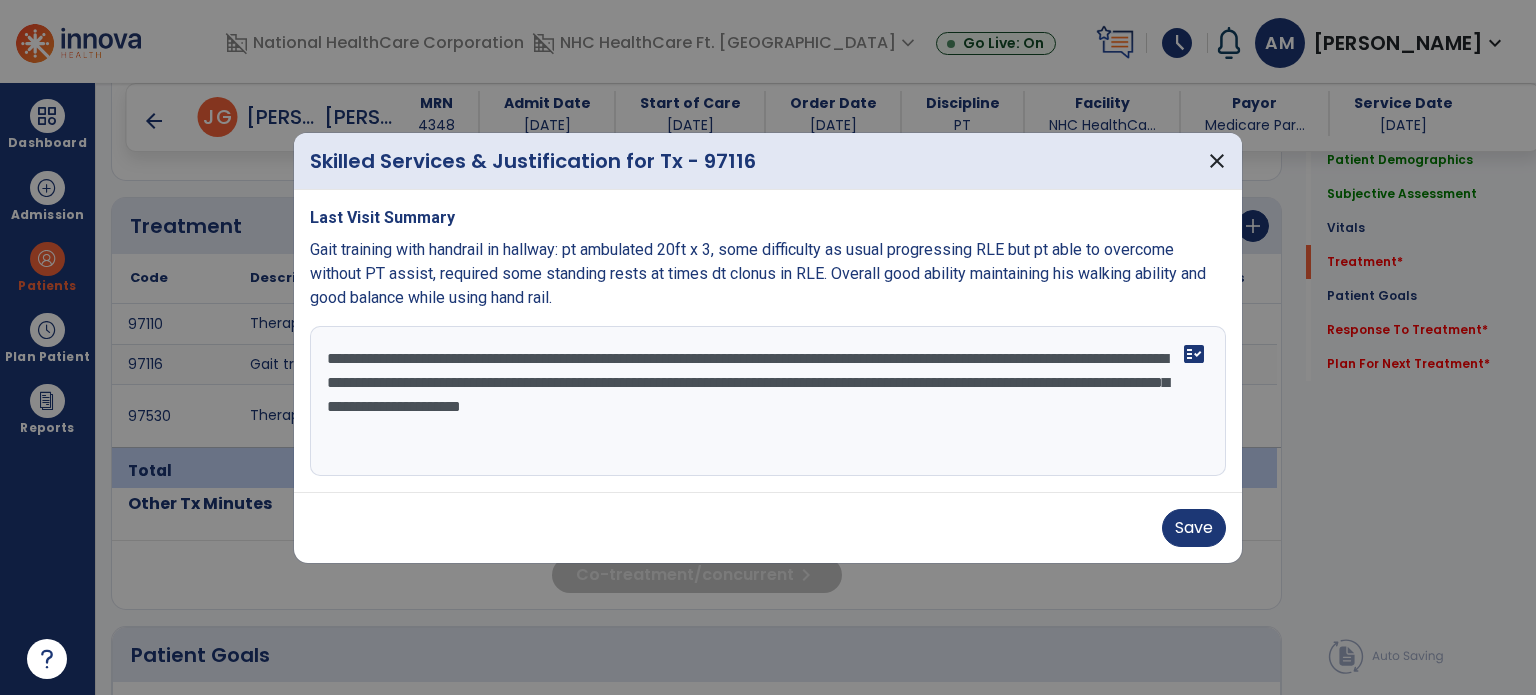 click on "**********" at bounding box center [768, 401] 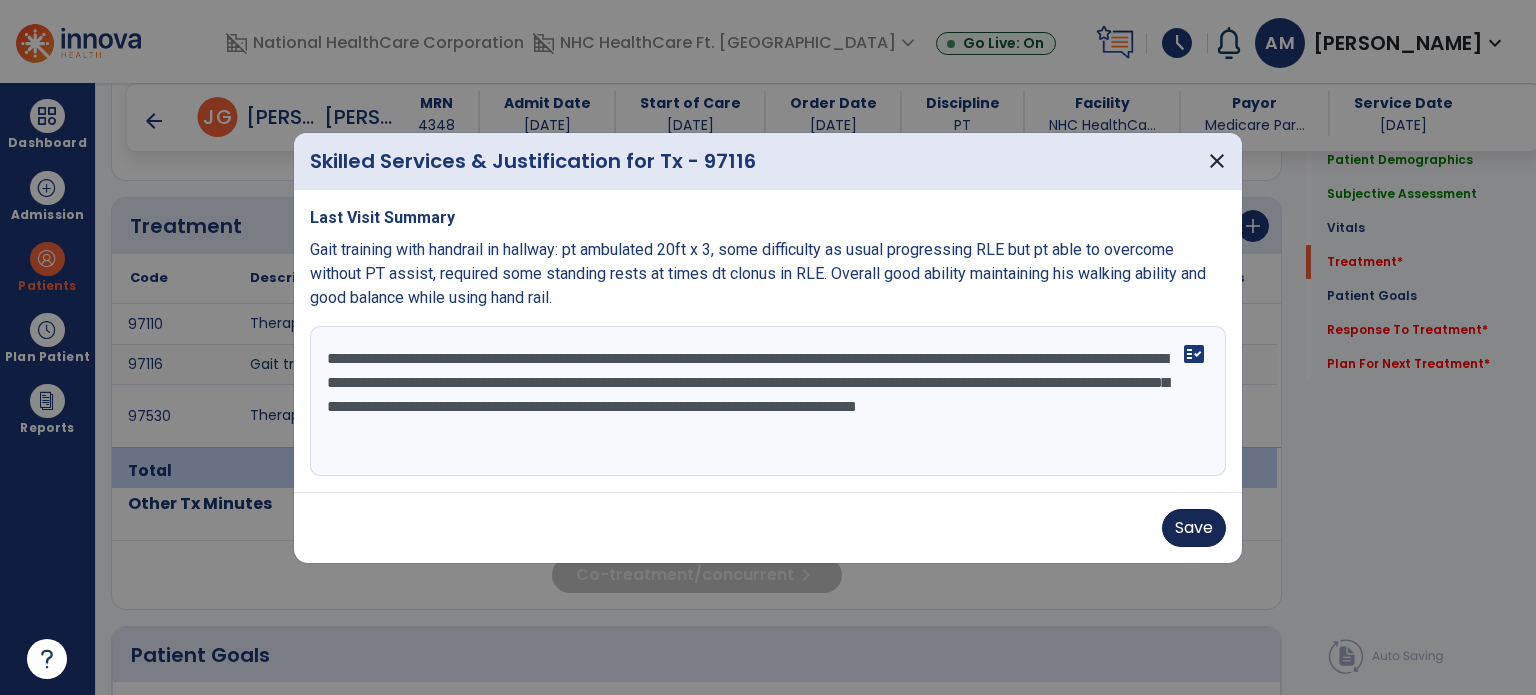 type on "**********" 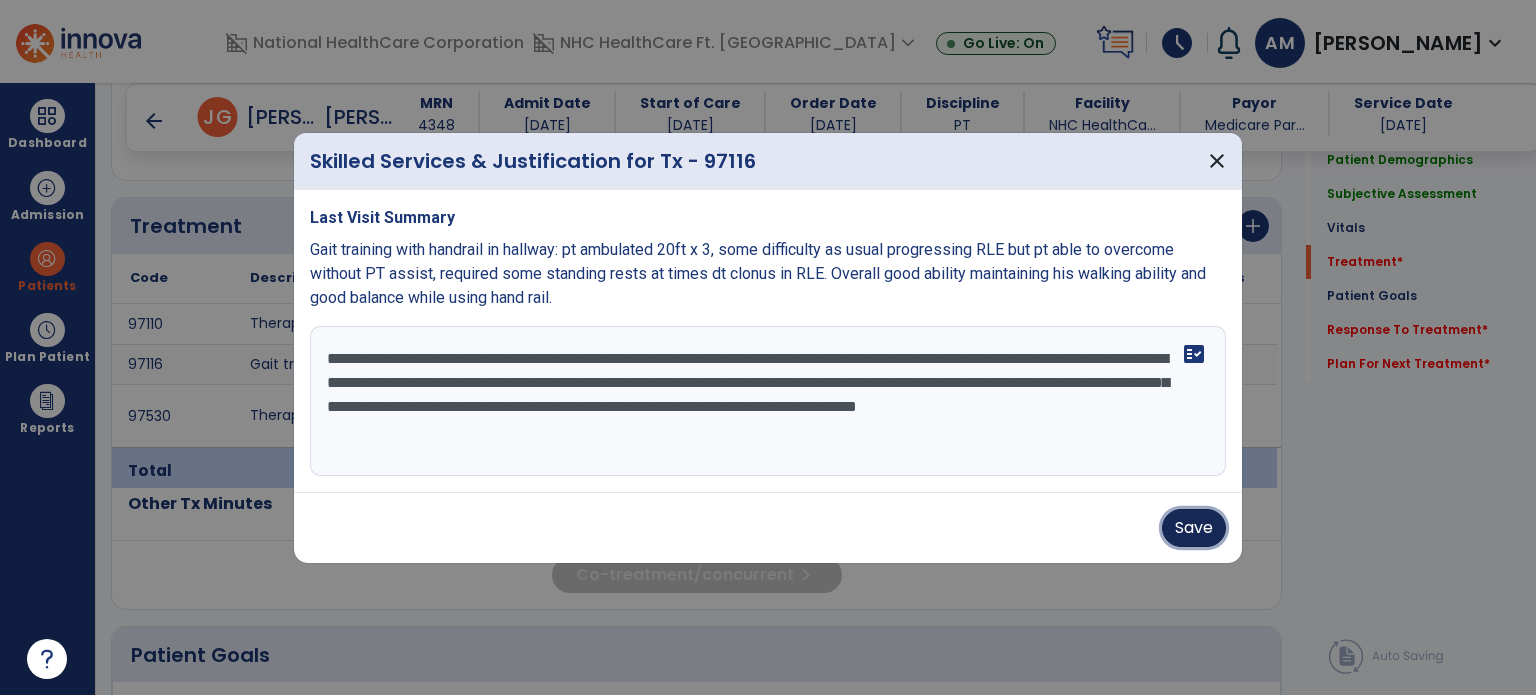 click on "Save" at bounding box center [1194, 528] 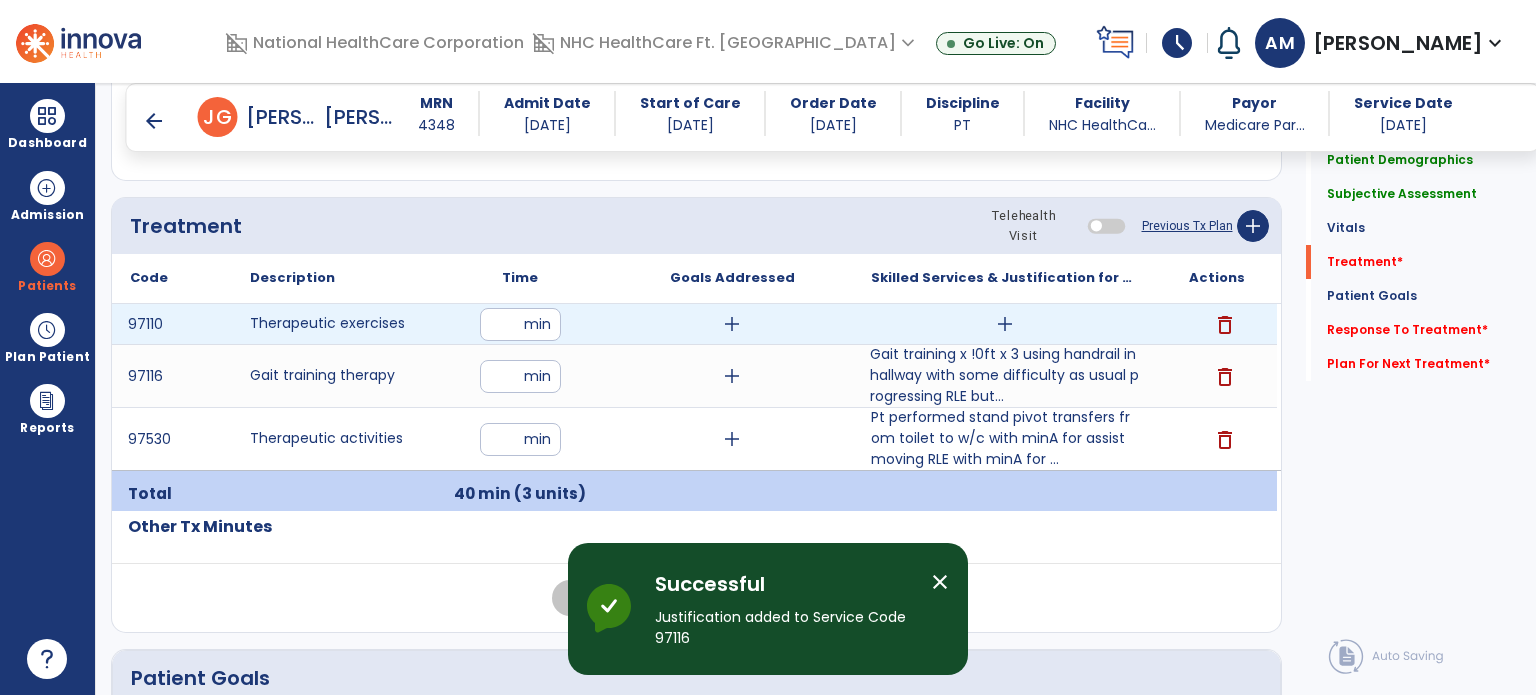 click on "add" at bounding box center (1005, 324) 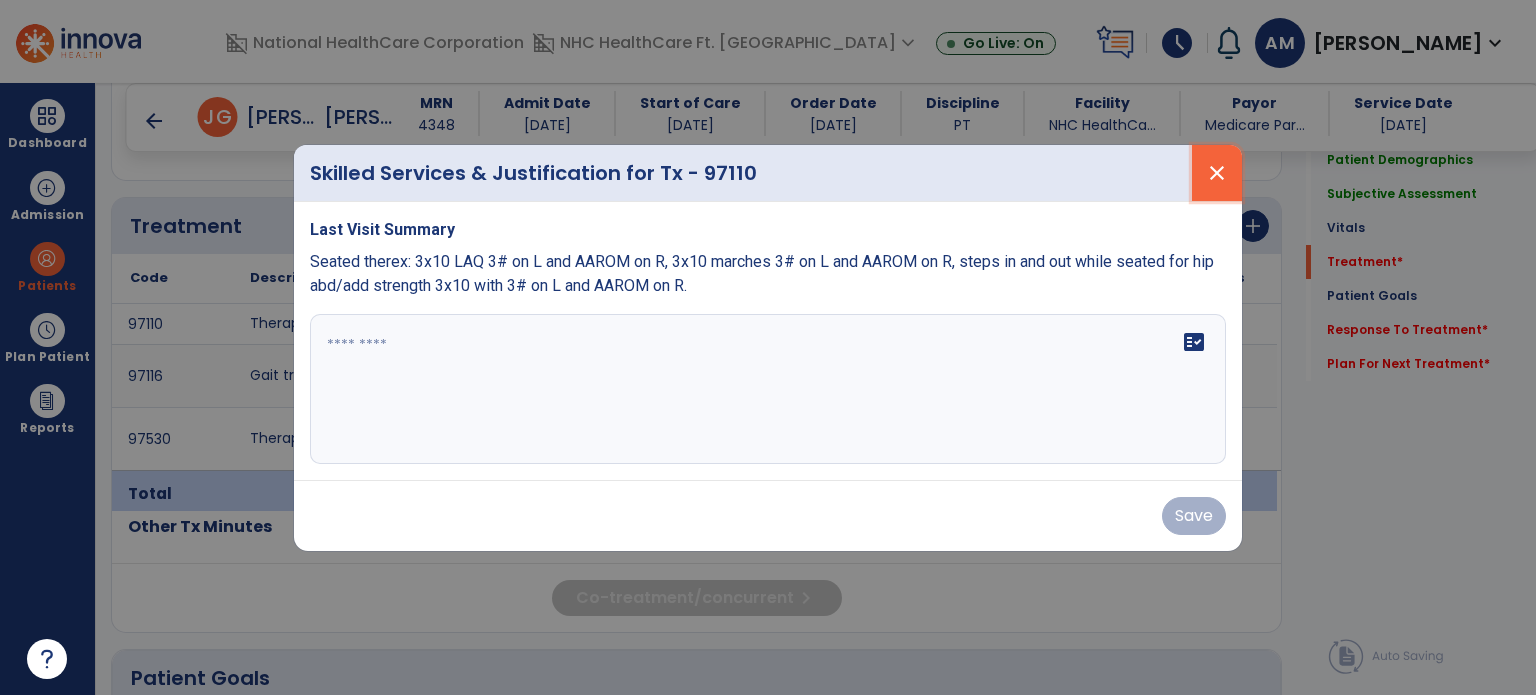 click on "close" at bounding box center [1217, 173] 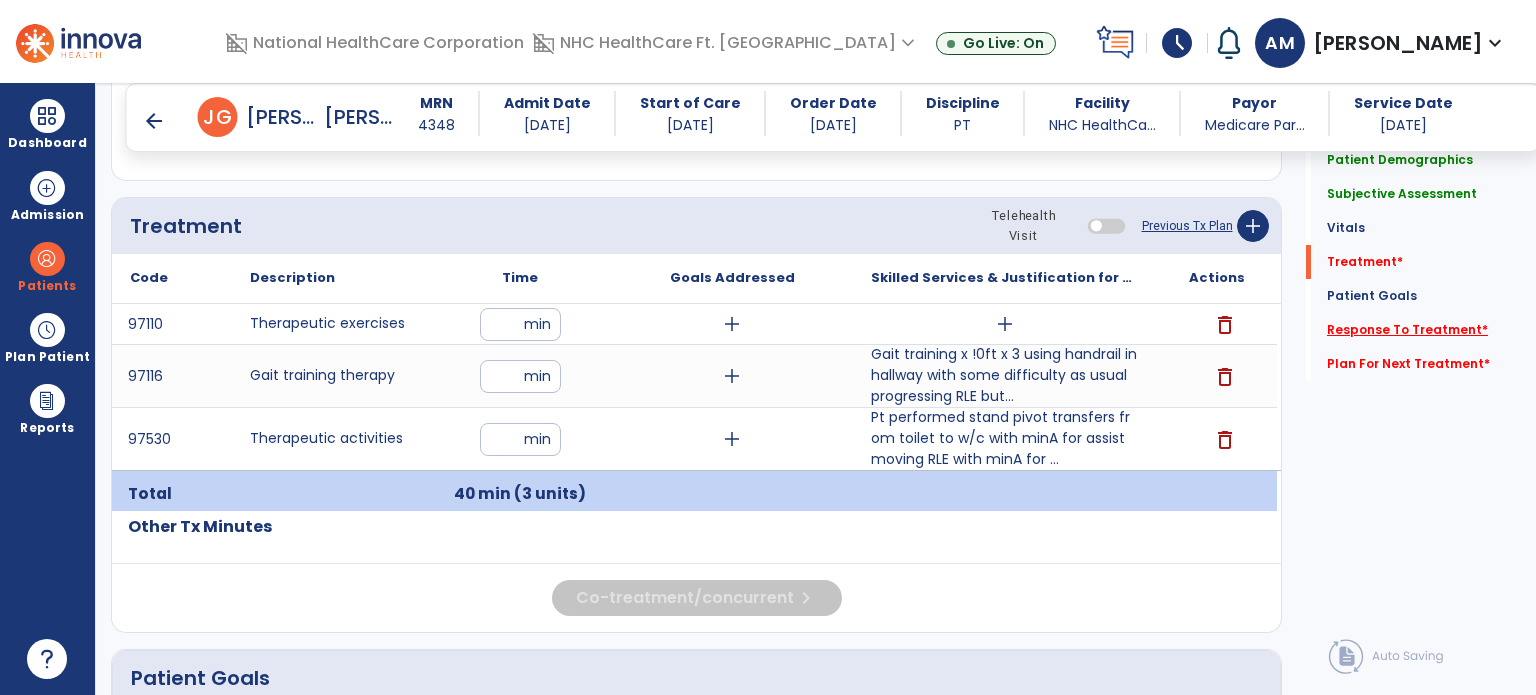 click on "Response To Treatment   *" 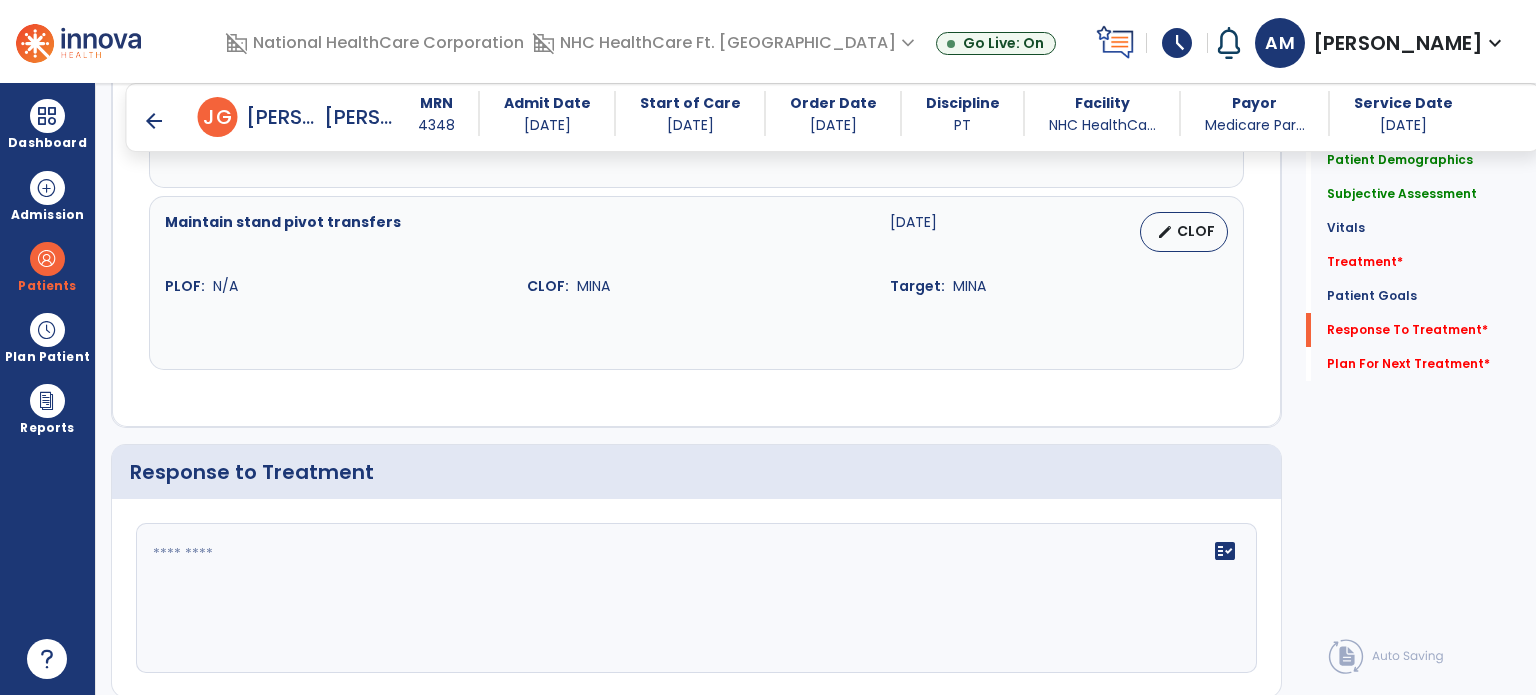 scroll, scrollTop: 3158, scrollLeft: 0, axis: vertical 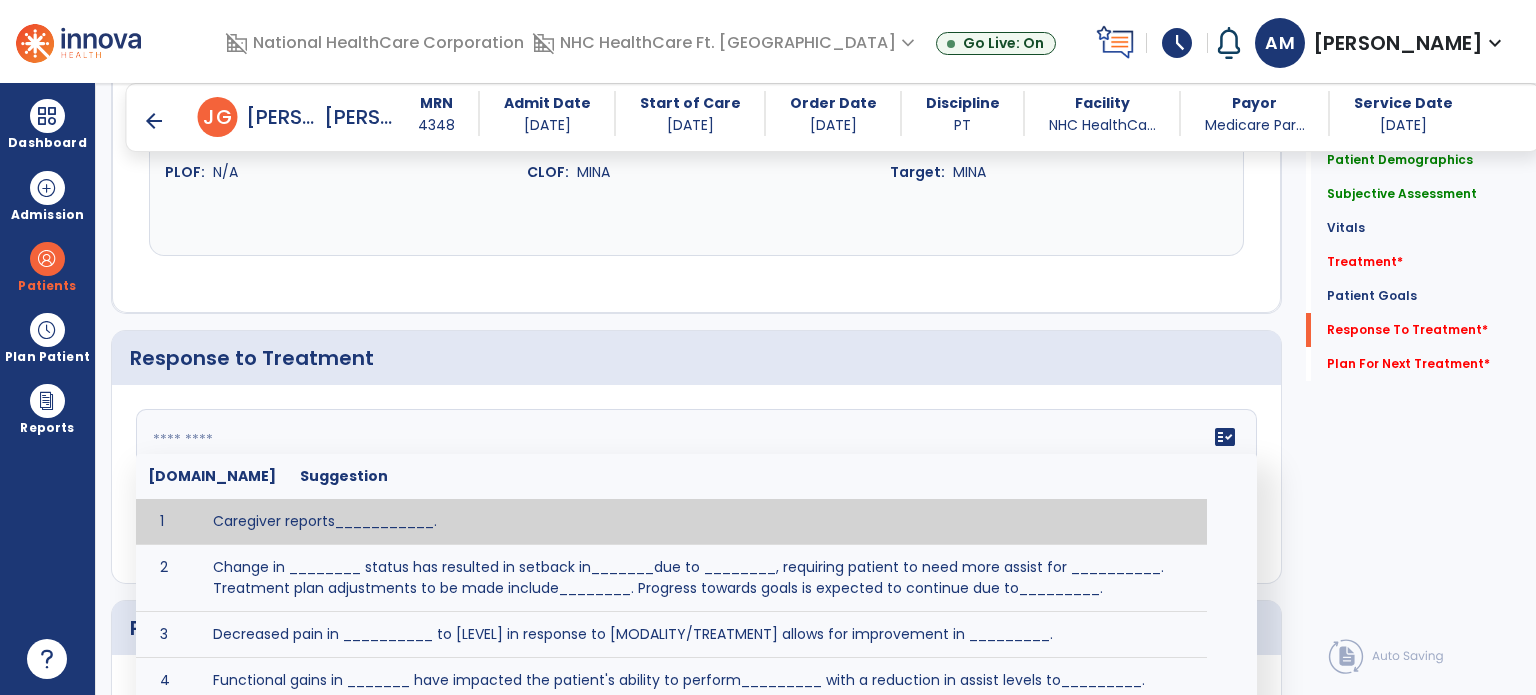 click 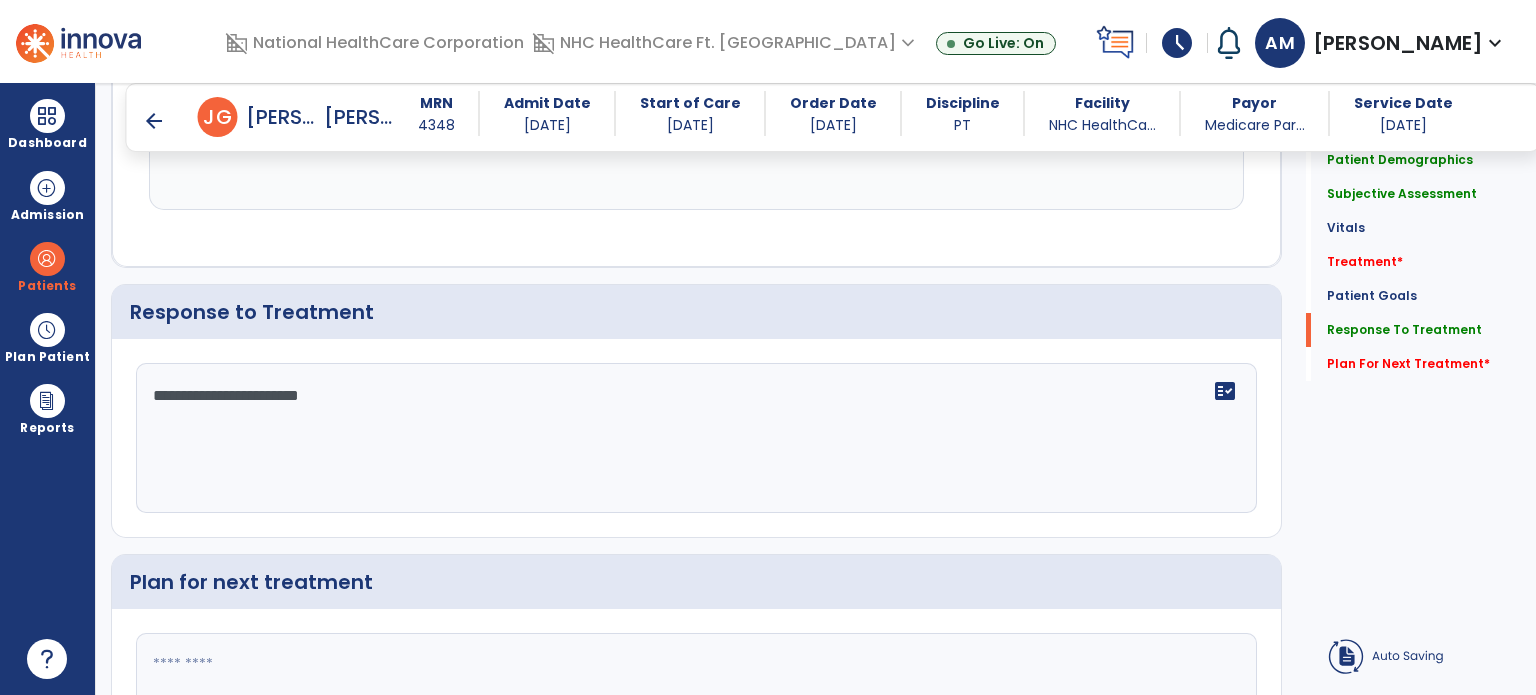 type on "**********" 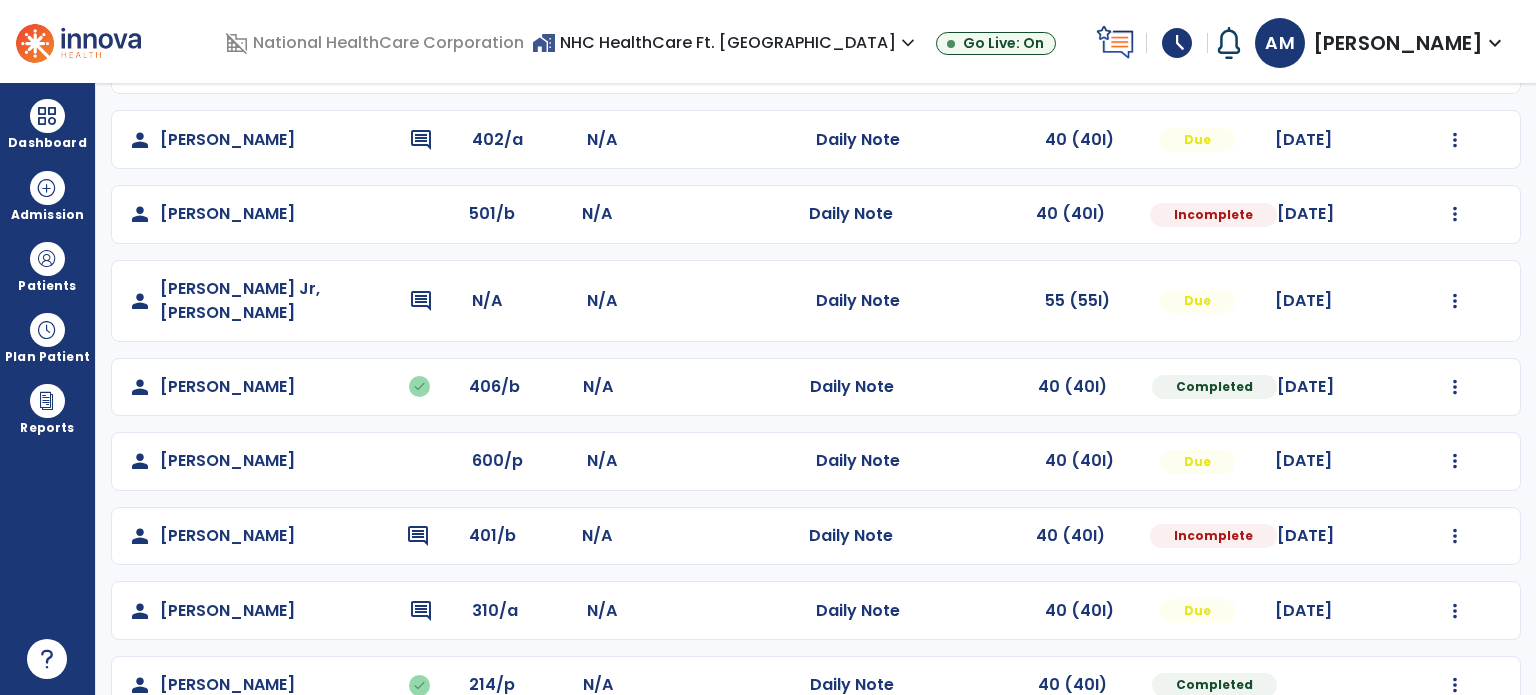 scroll, scrollTop: 393, scrollLeft: 0, axis: vertical 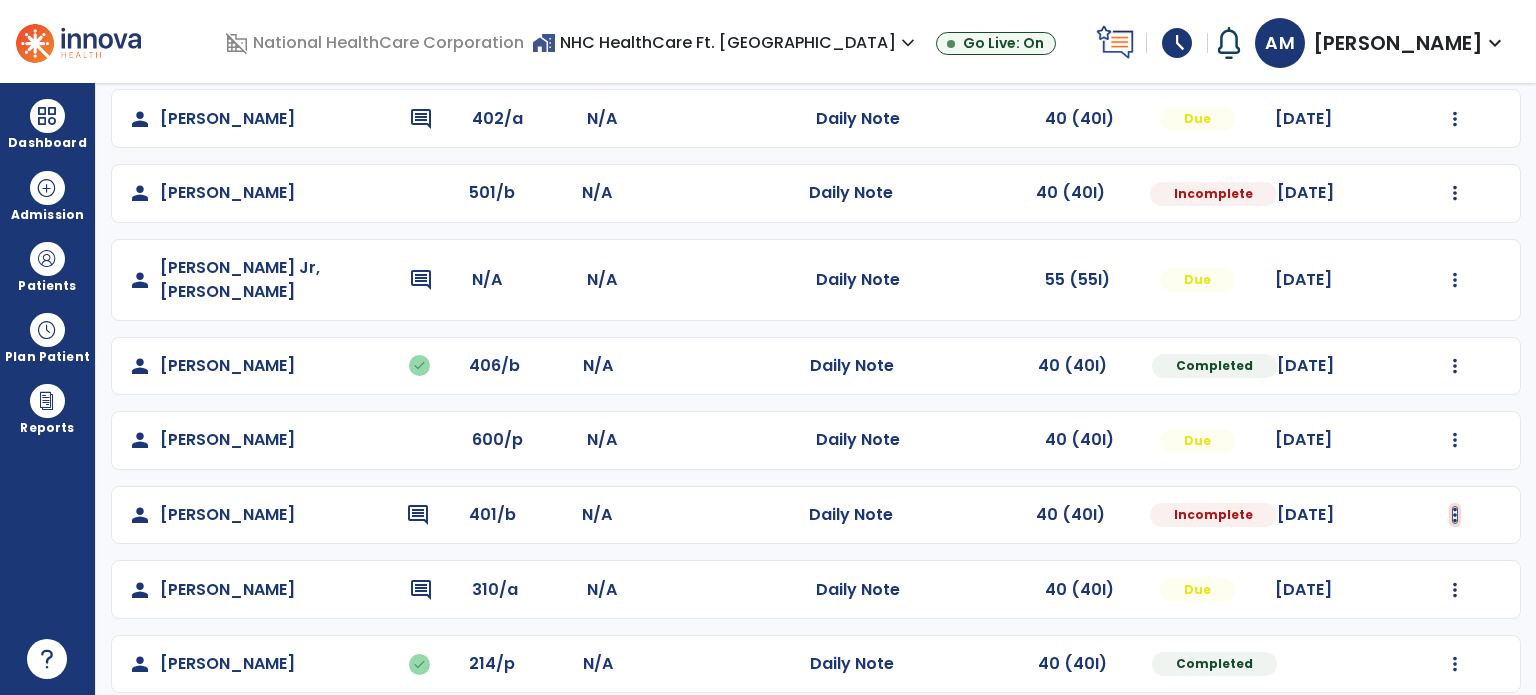 click at bounding box center [1455, -105] 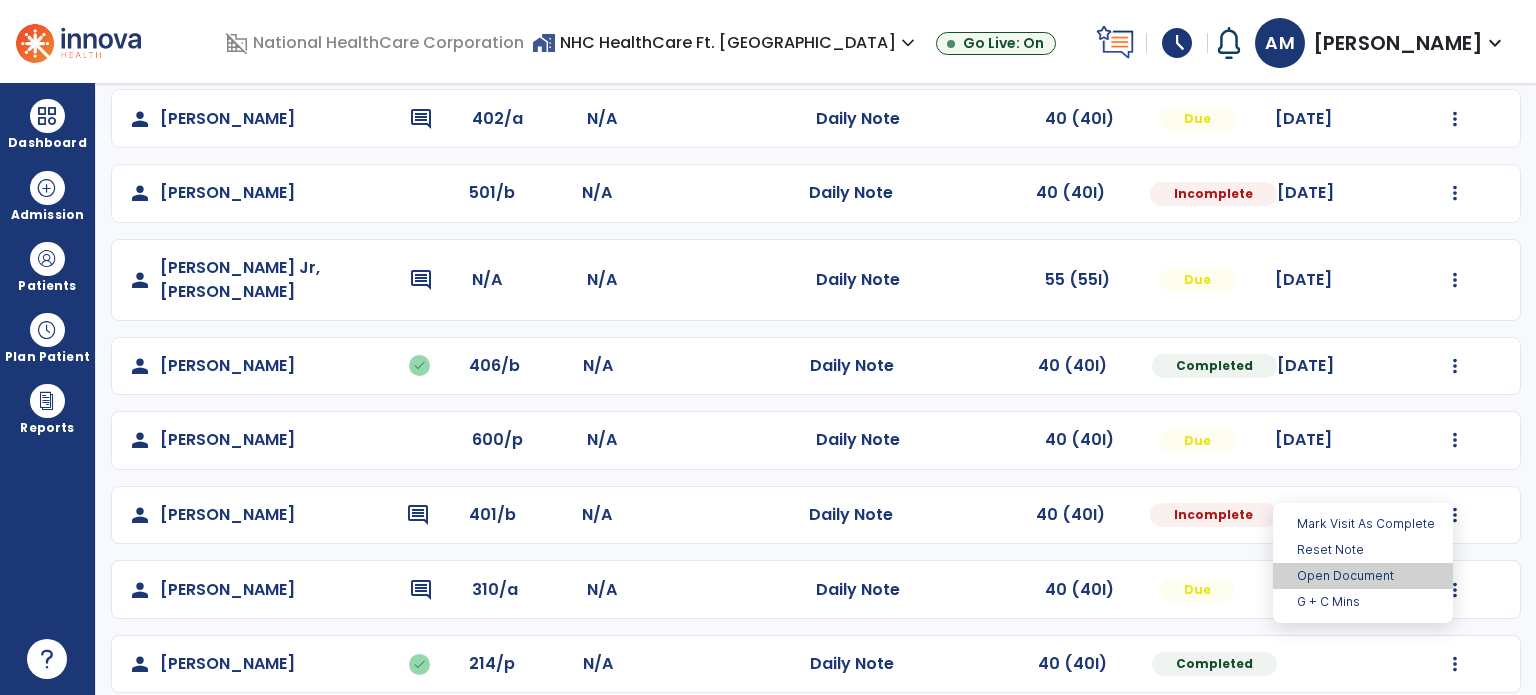 click on "Open Document" at bounding box center (1363, 576) 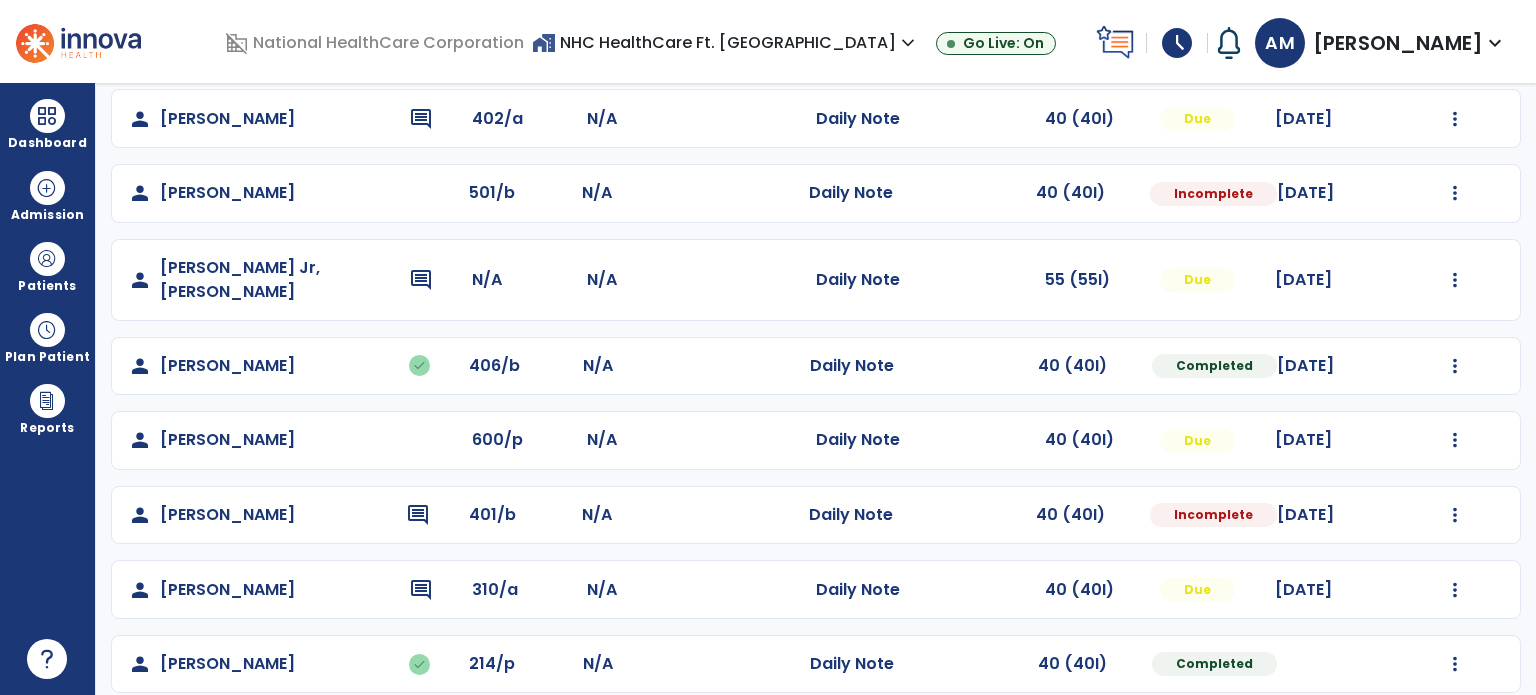 select on "*" 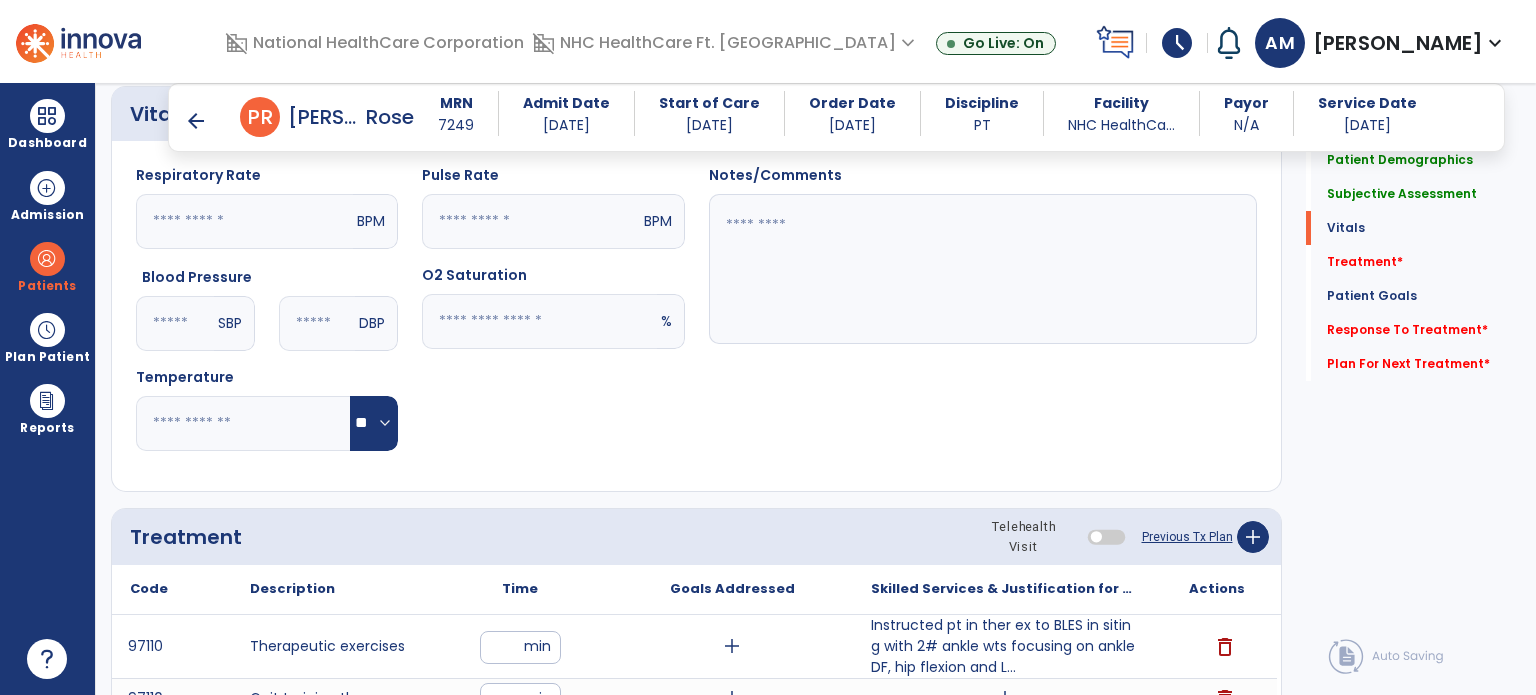 scroll, scrollTop: 1093, scrollLeft: 0, axis: vertical 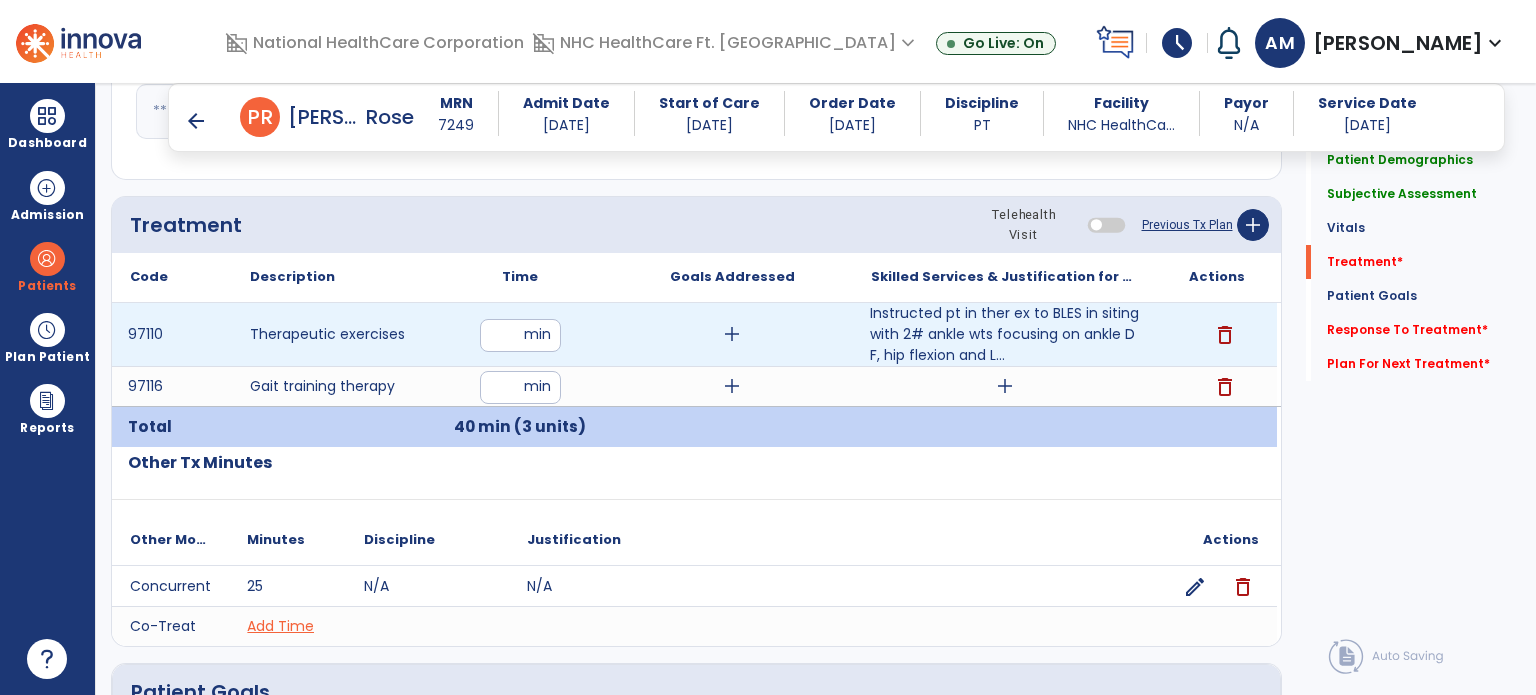 click on "Instructed pt in ther ex to BLES in siting with 2# ankle wts focusing on ankle DF, hip flexion and L..." at bounding box center [1004, 334] 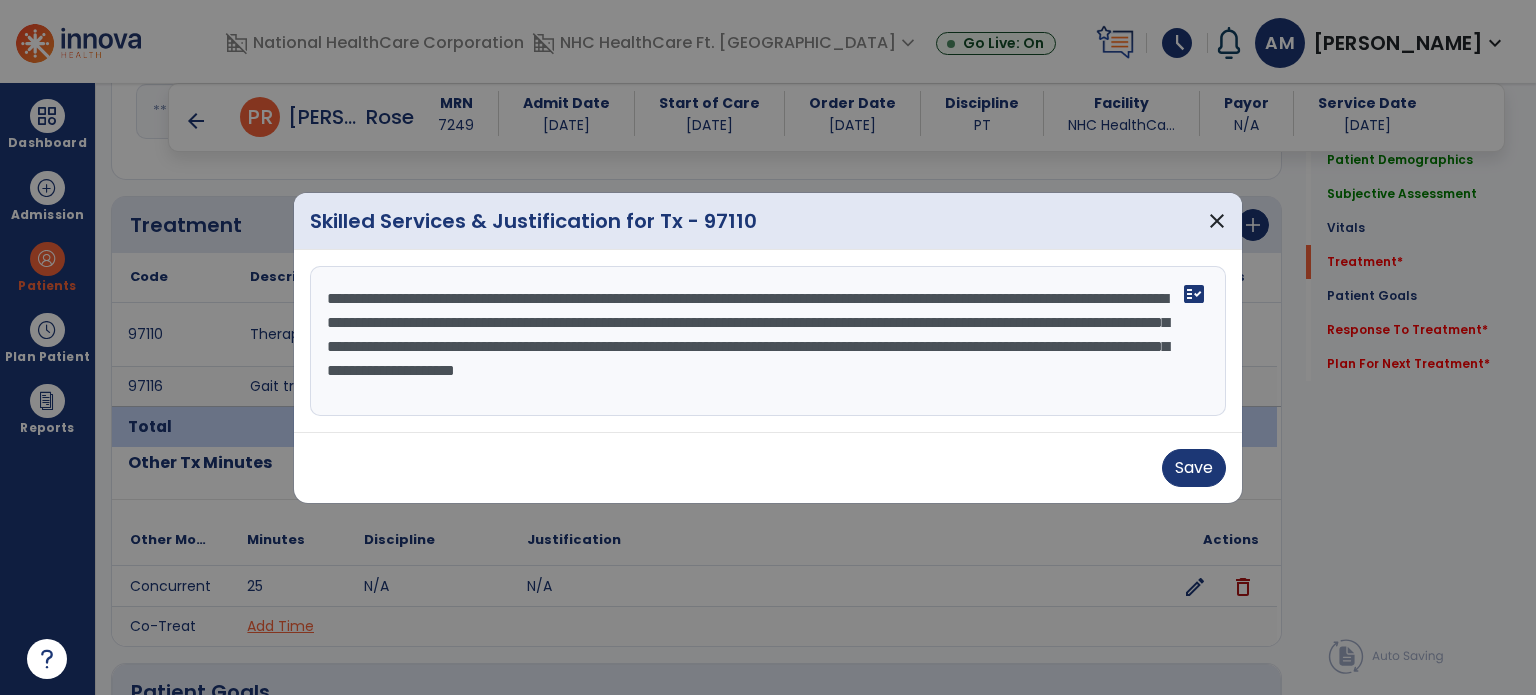 click on "**********" at bounding box center [768, 341] 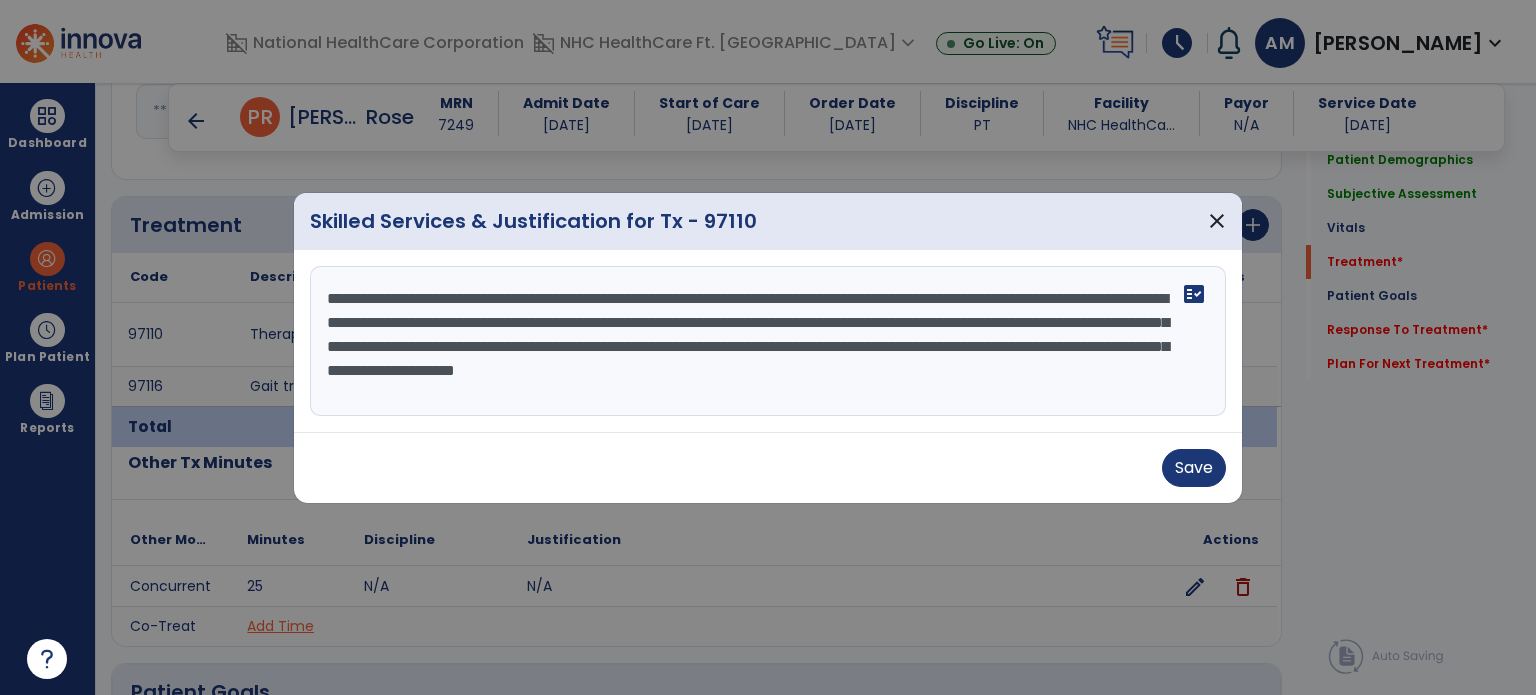 paste on "**********" 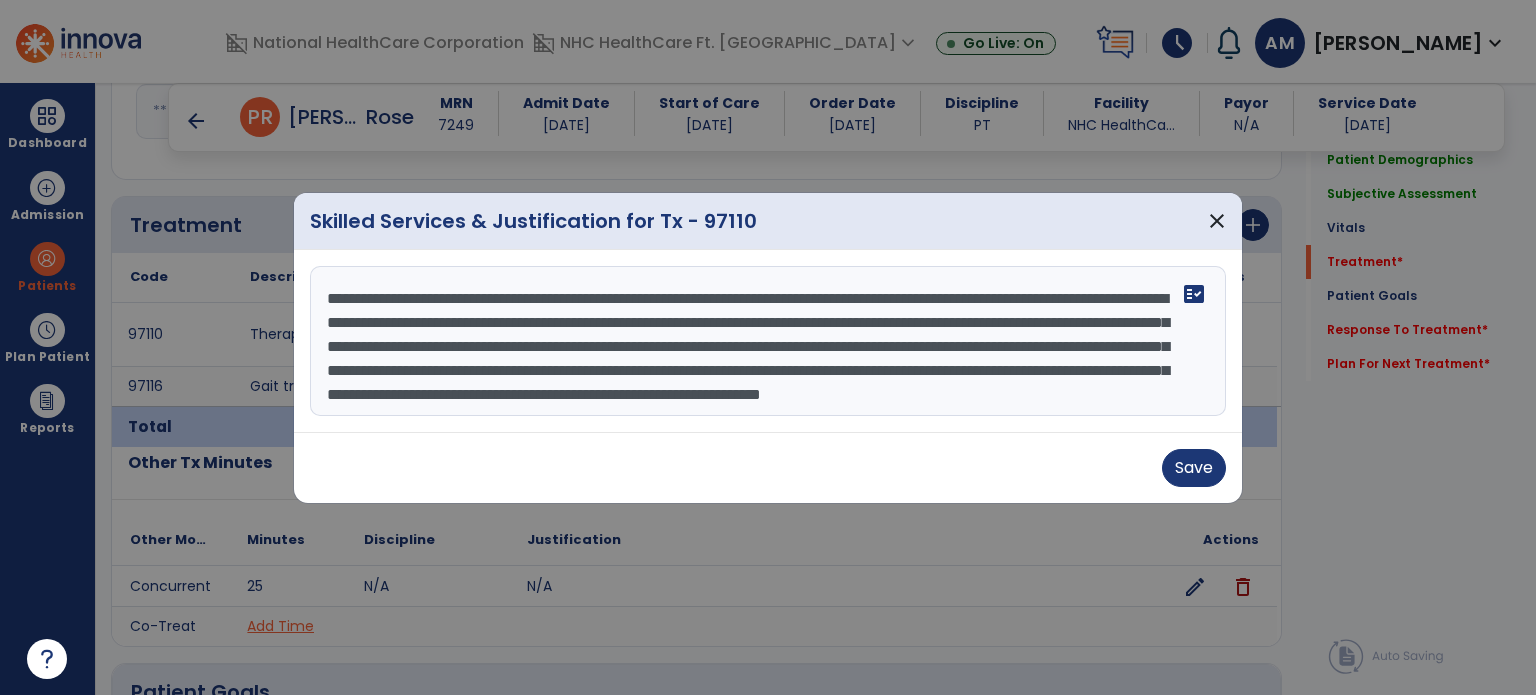 scroll, scrollTop: 20, scrollLeft: 0, axis: vertical 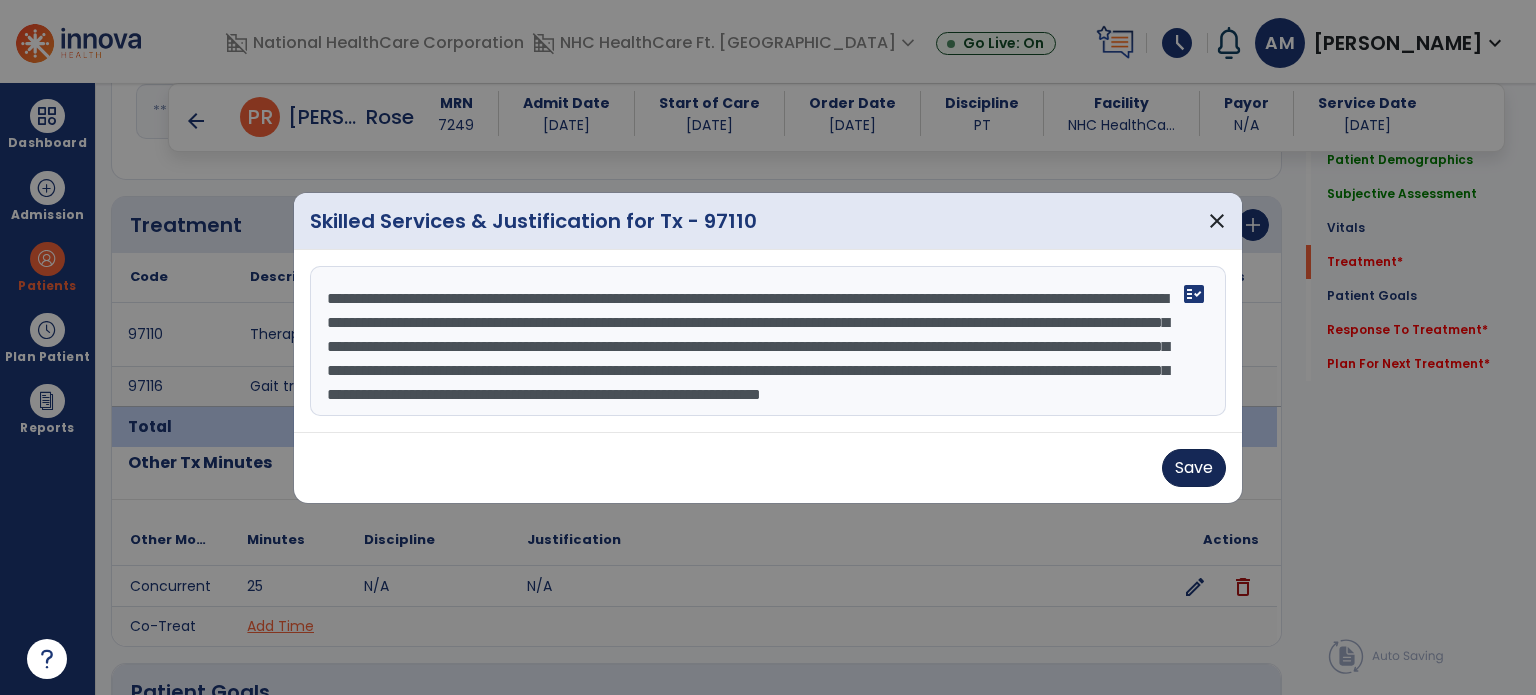 type on "**********" 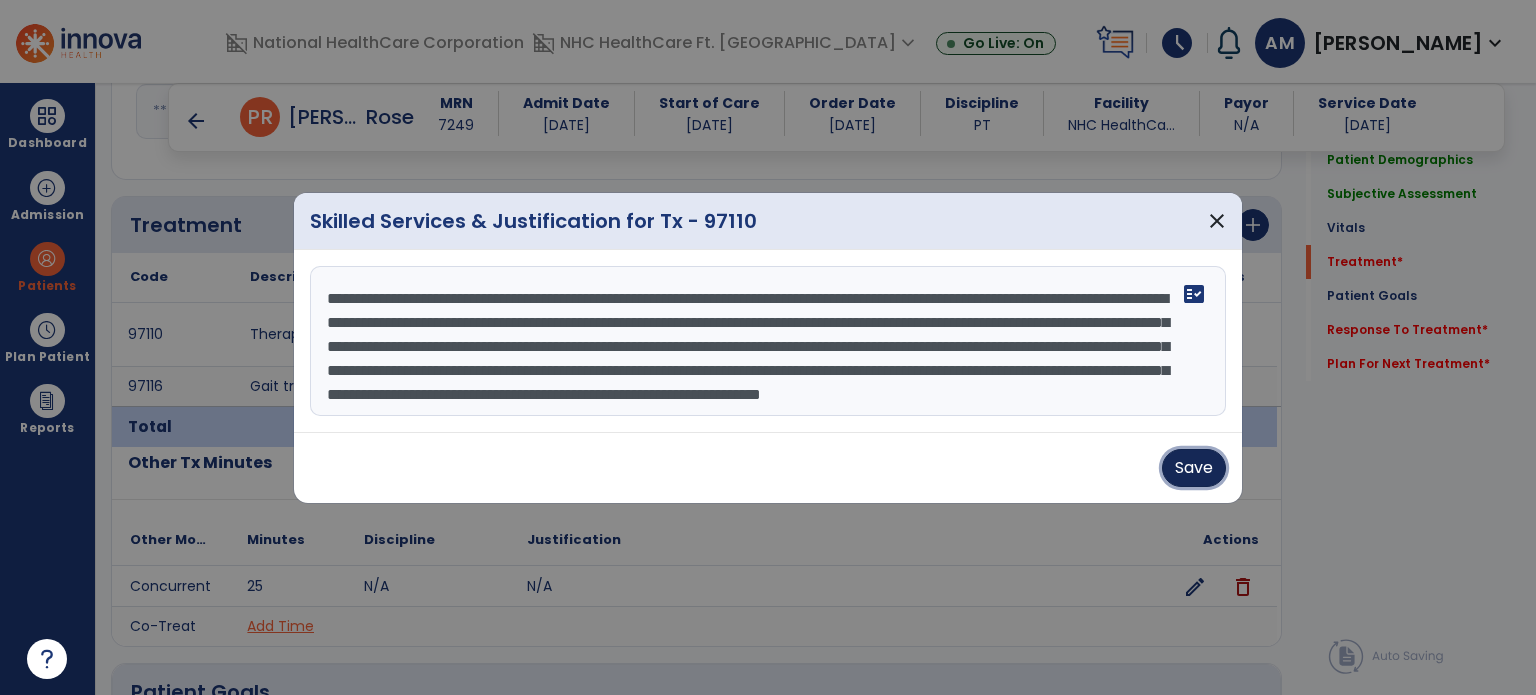 click on "Save" at bounding box center [1194, 468] 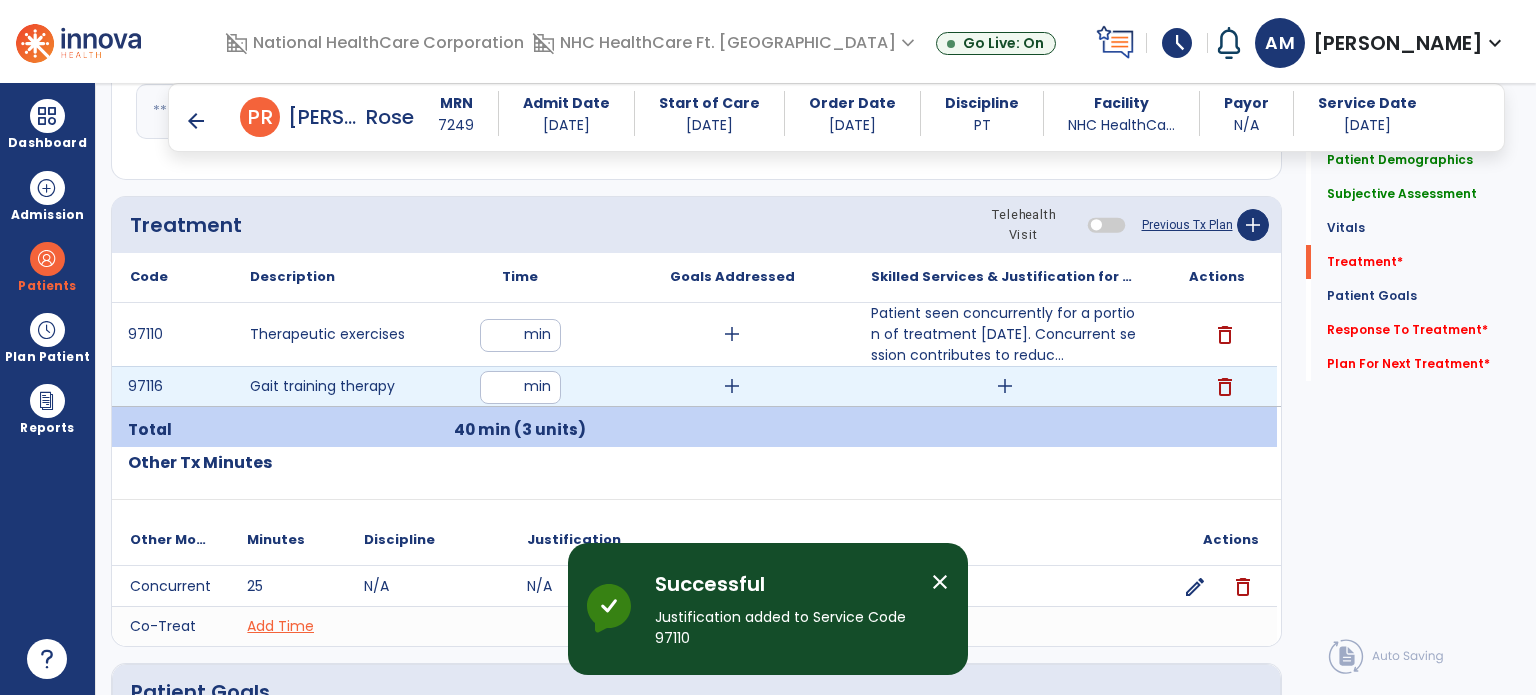 click on "add" at bounding box center [1005, 386] 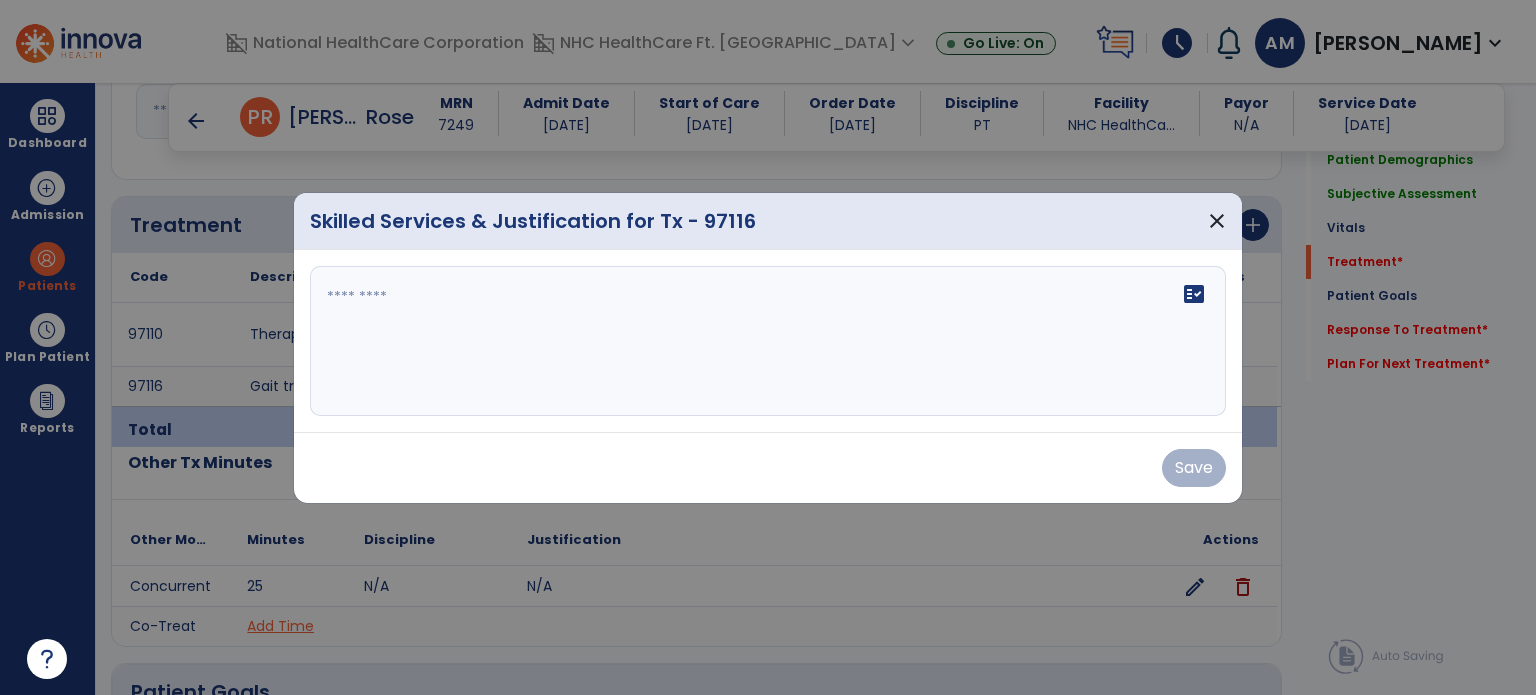 click on "fact_check" at bounding box center [768, 341] 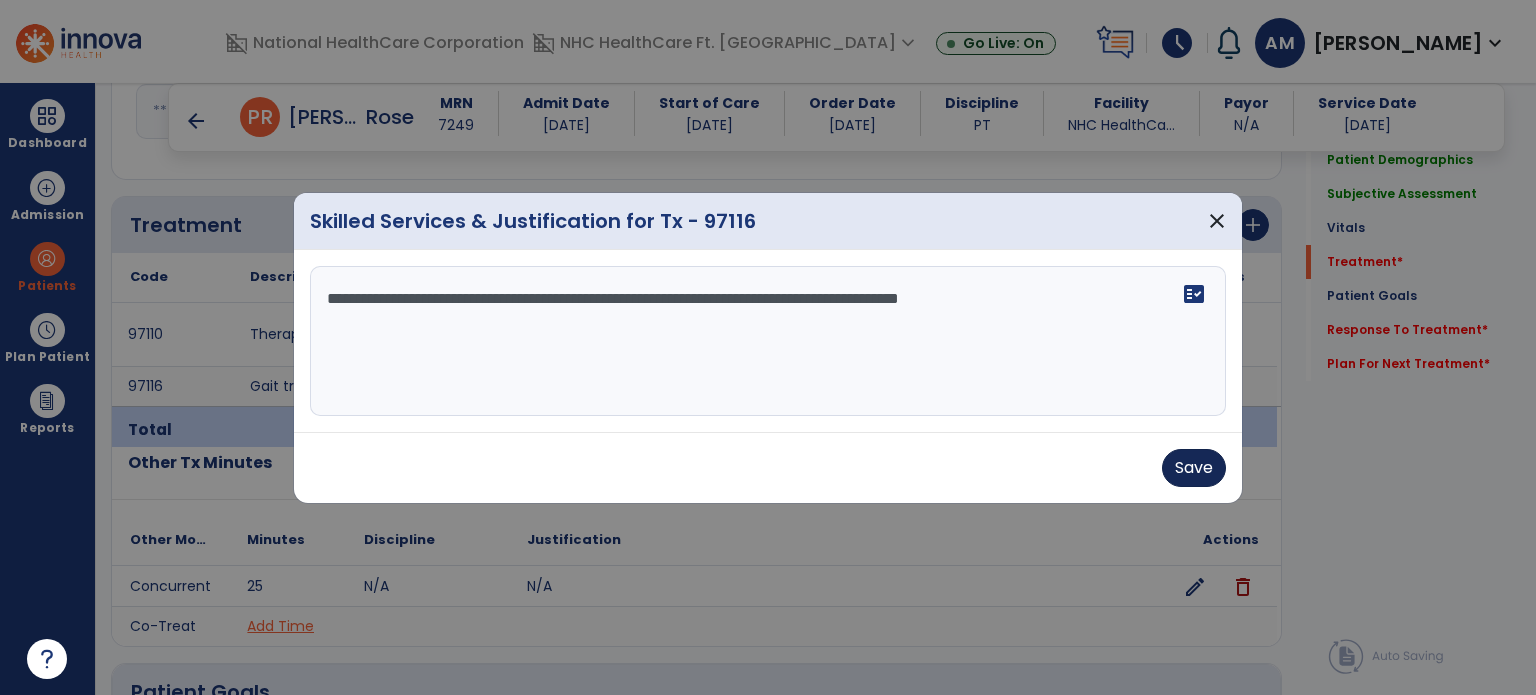 type on "**********" 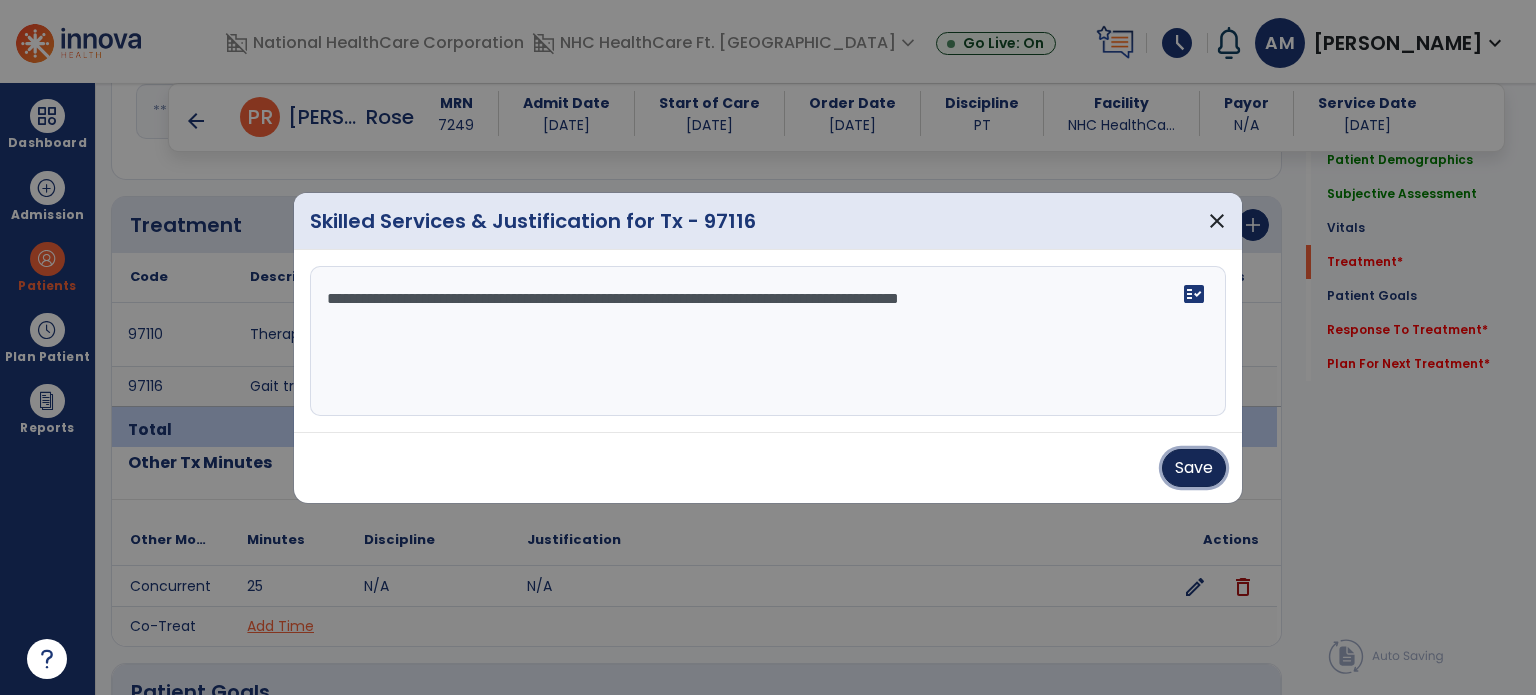 click on "Save" at bounding box center [1194, 468] 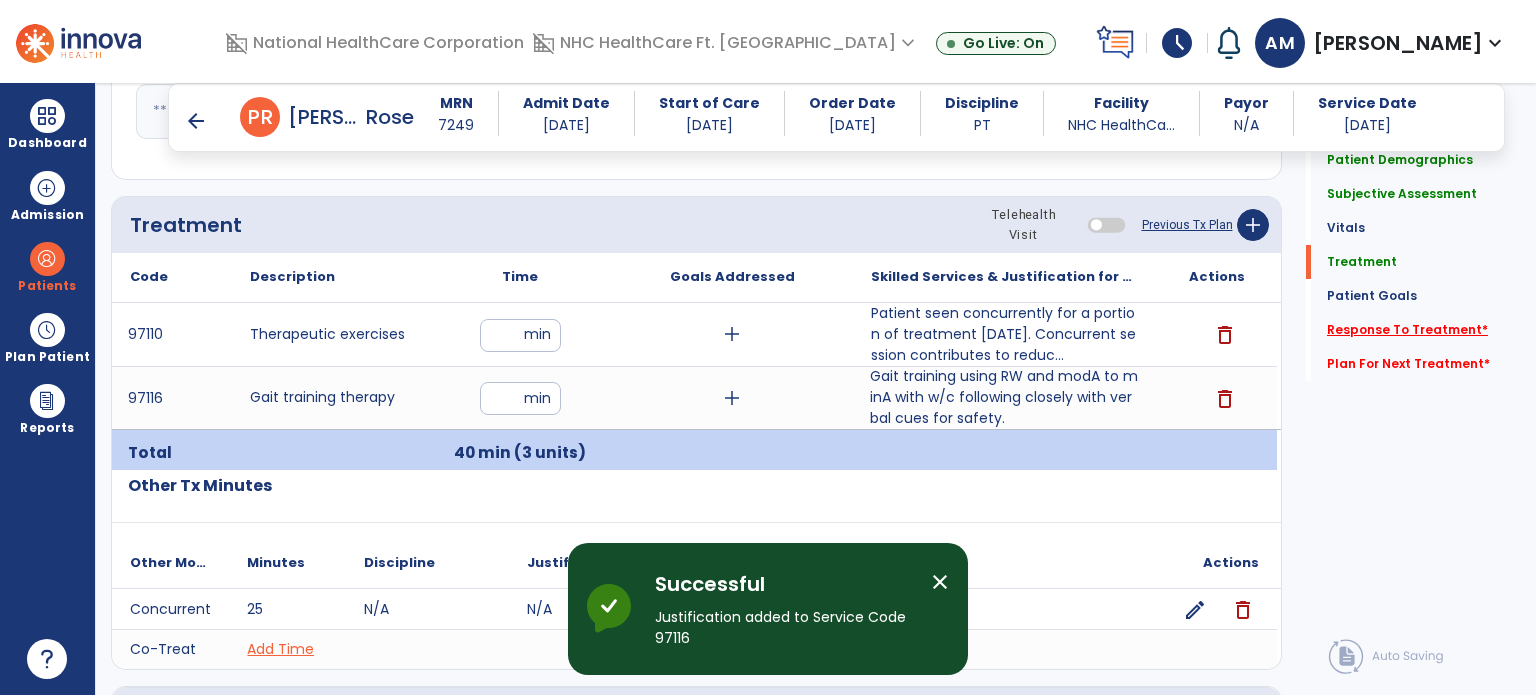 click on "Response To Treatment   *" 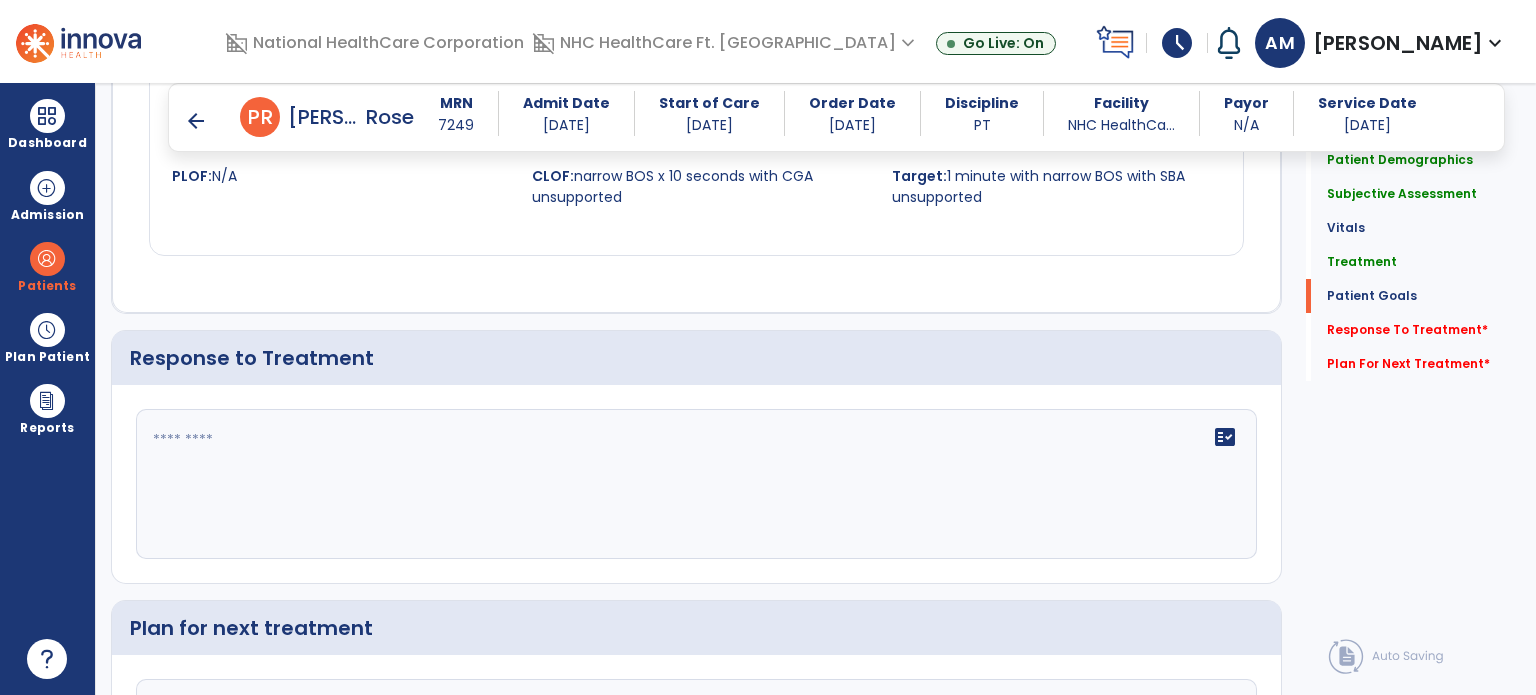 scroll, scrollTop: 2637, scrollLeft: 0, axis: vertical 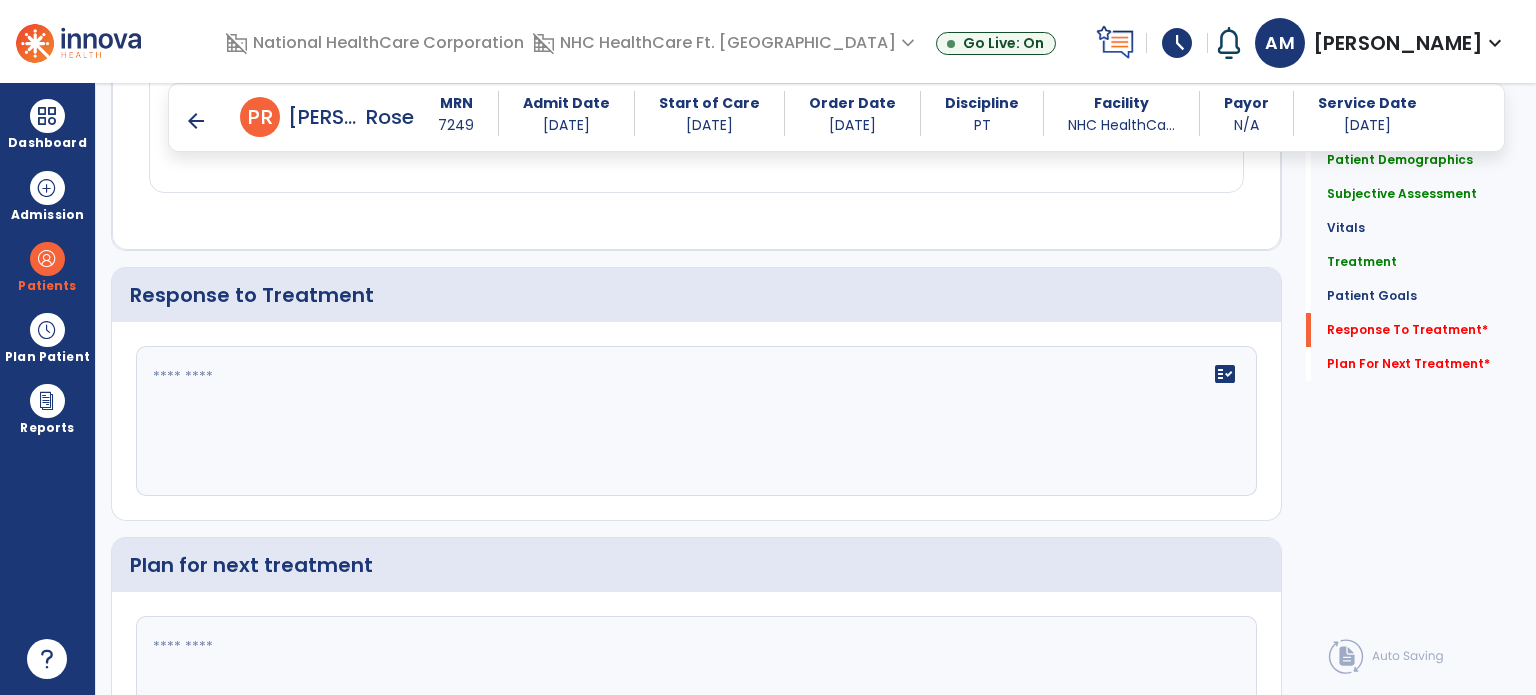 click on "fact_check" 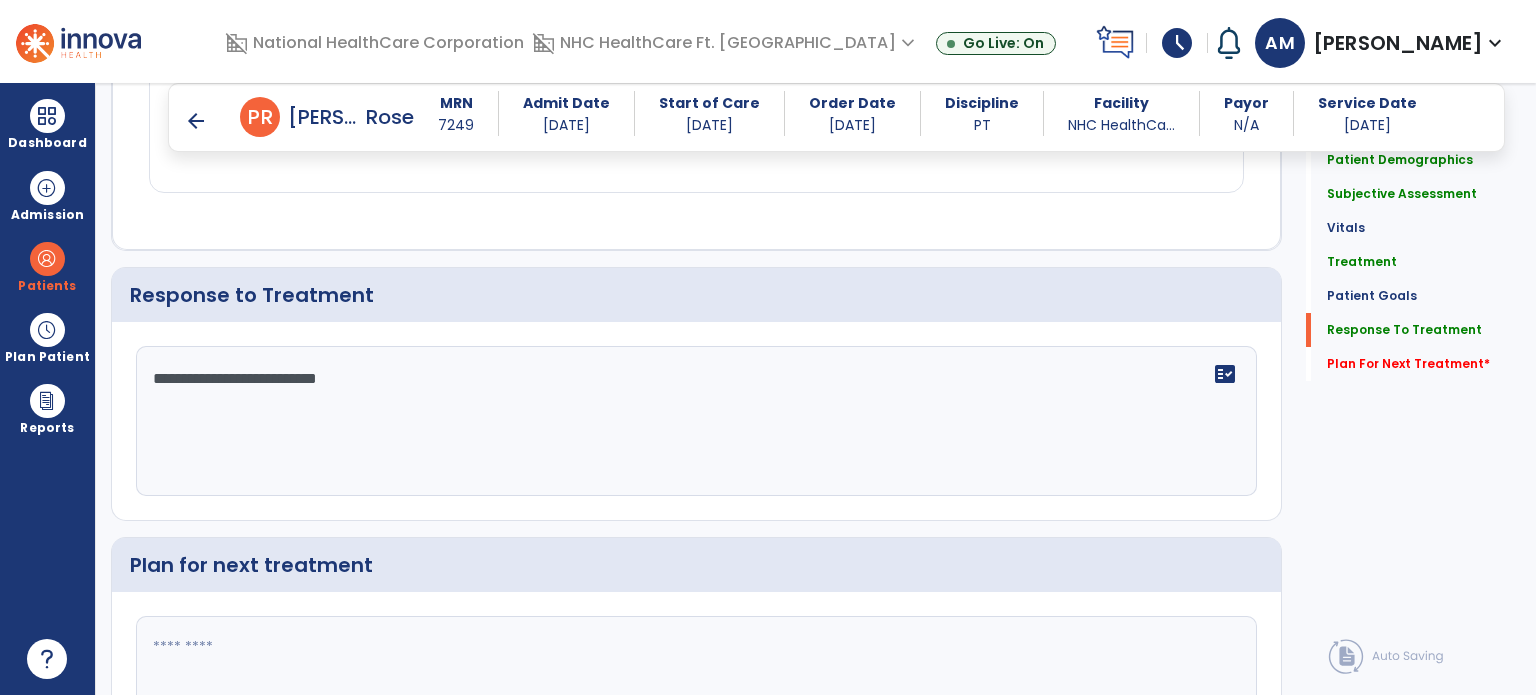 scroll, scrollTop: 2637, scrollLeft: 0, axis: vertical 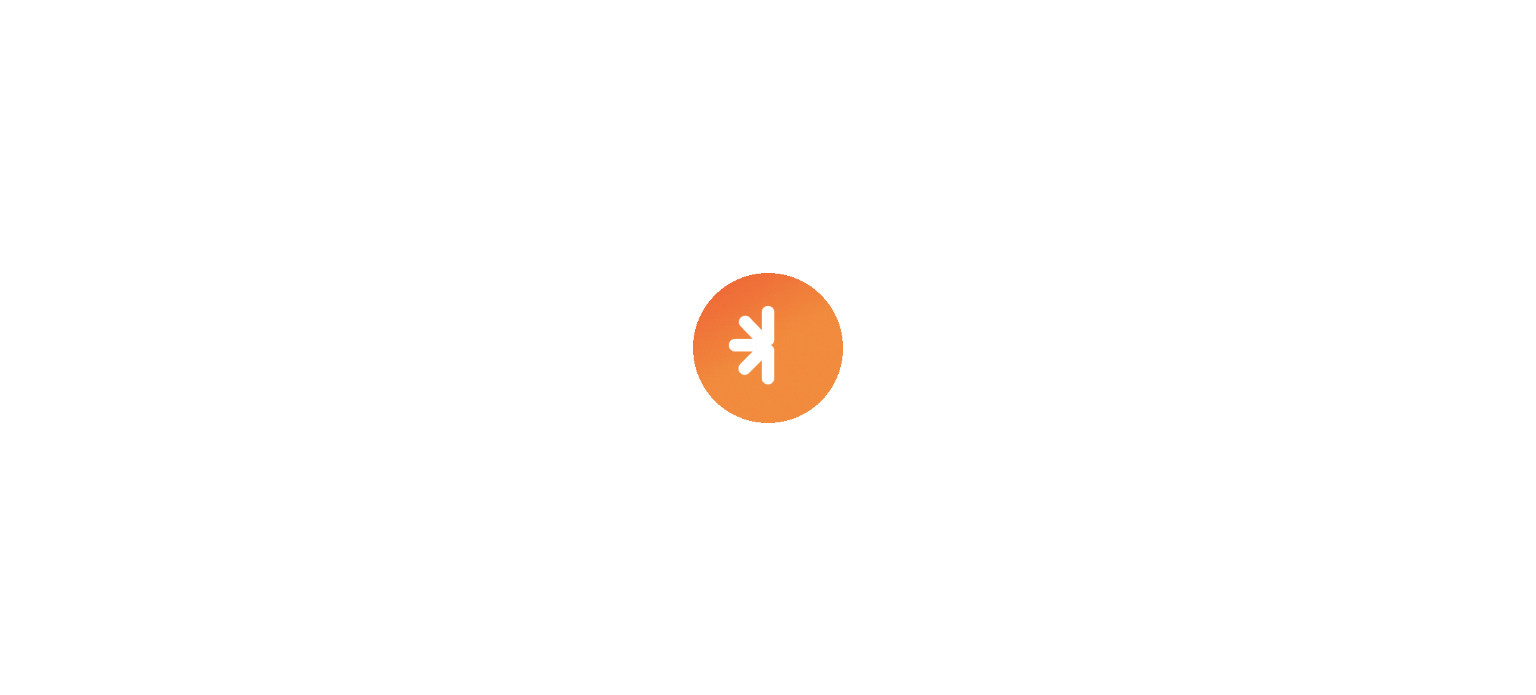 select on "****" 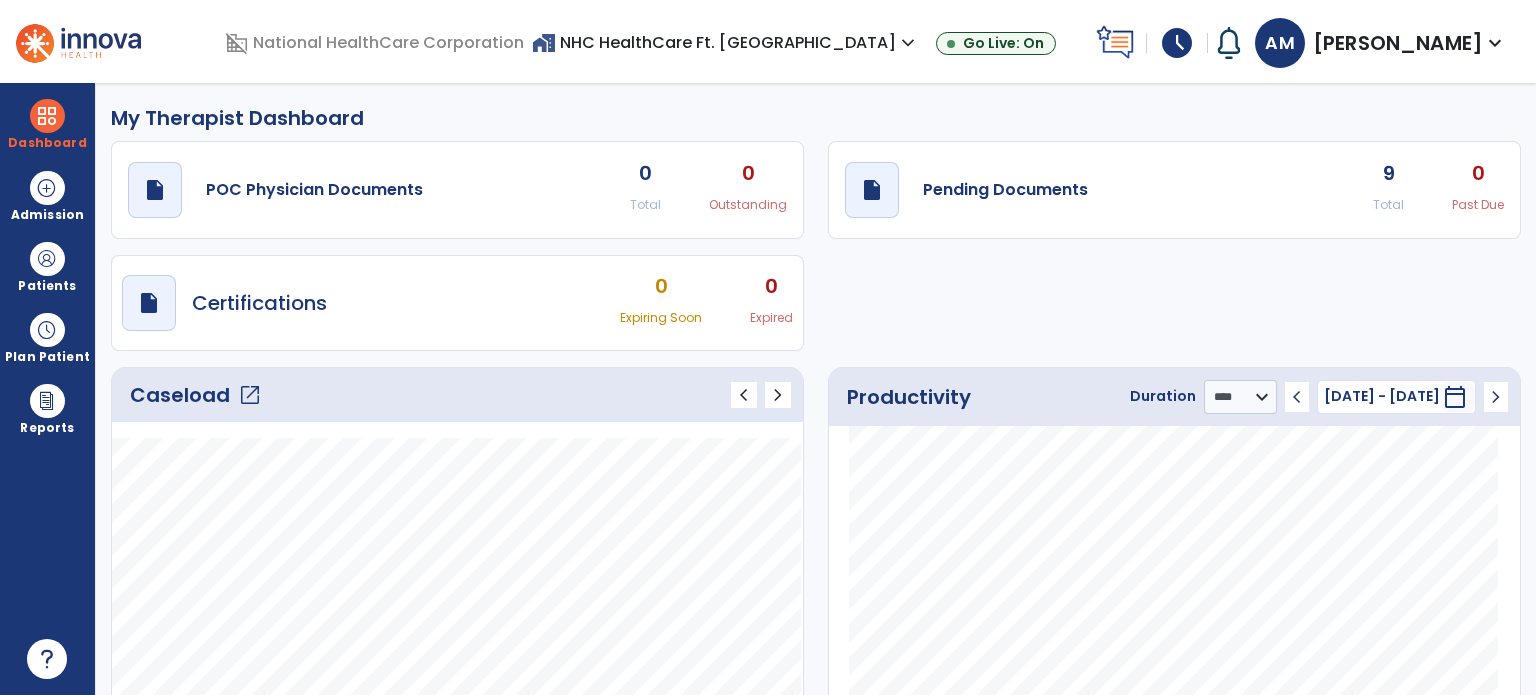 click on "schedule" at bounding box center [1177, 43] 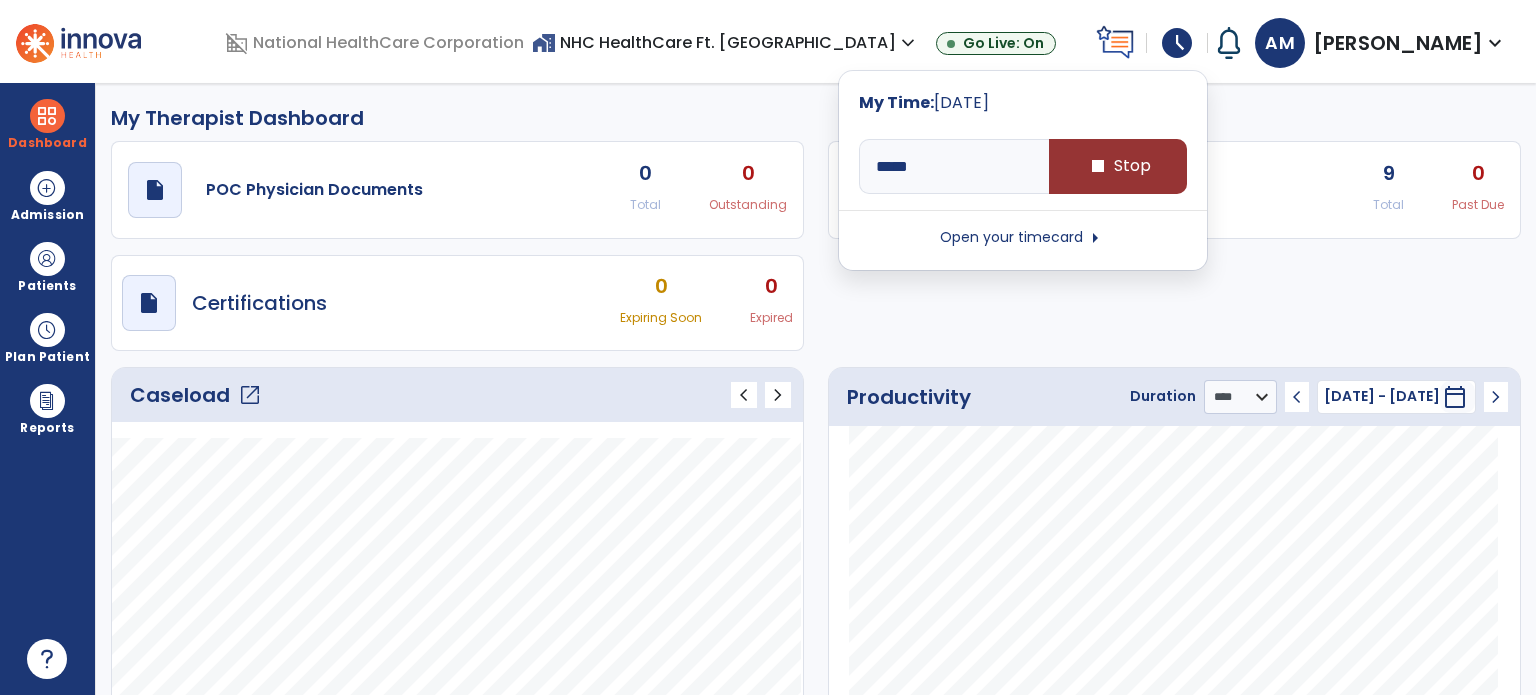 click on "stop  Stop" at bounding box center (1118, 166) 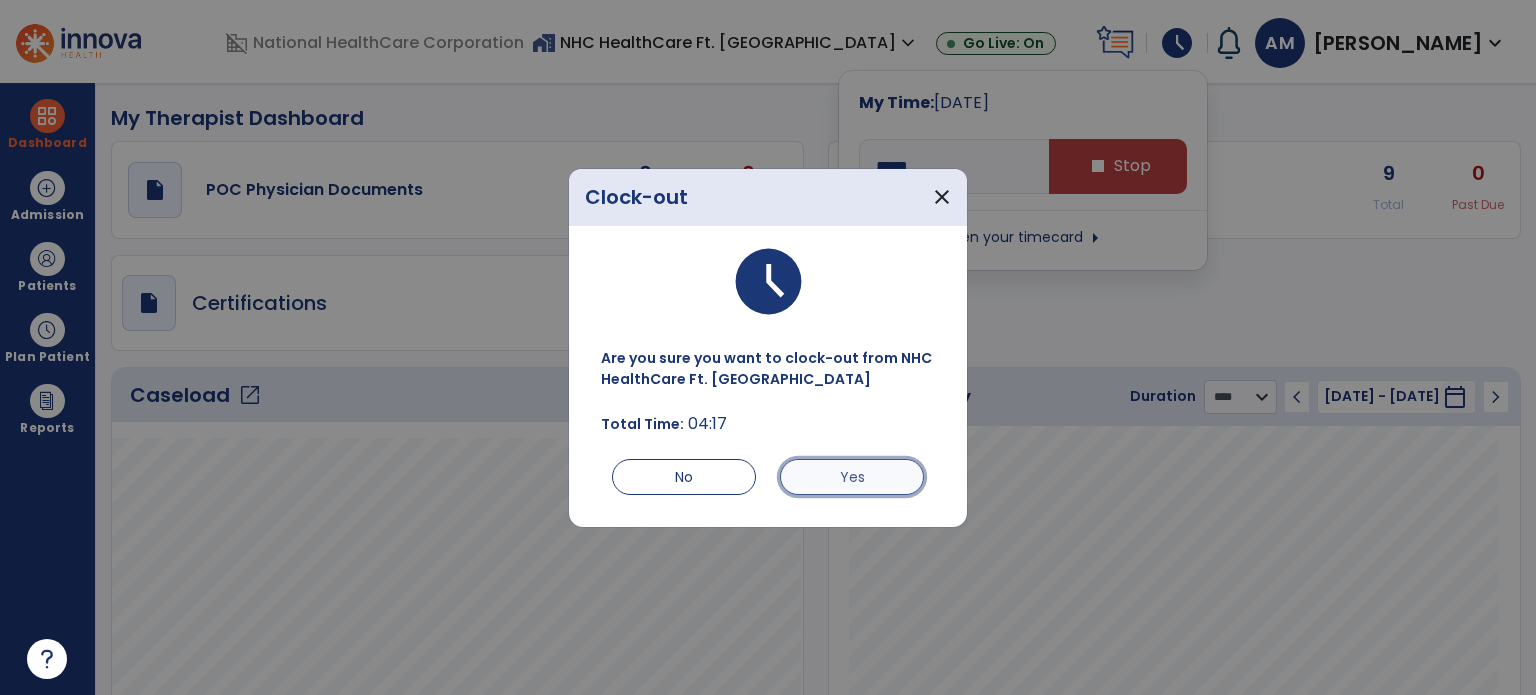 click on "Yes" at bounding box center (852, 477) 